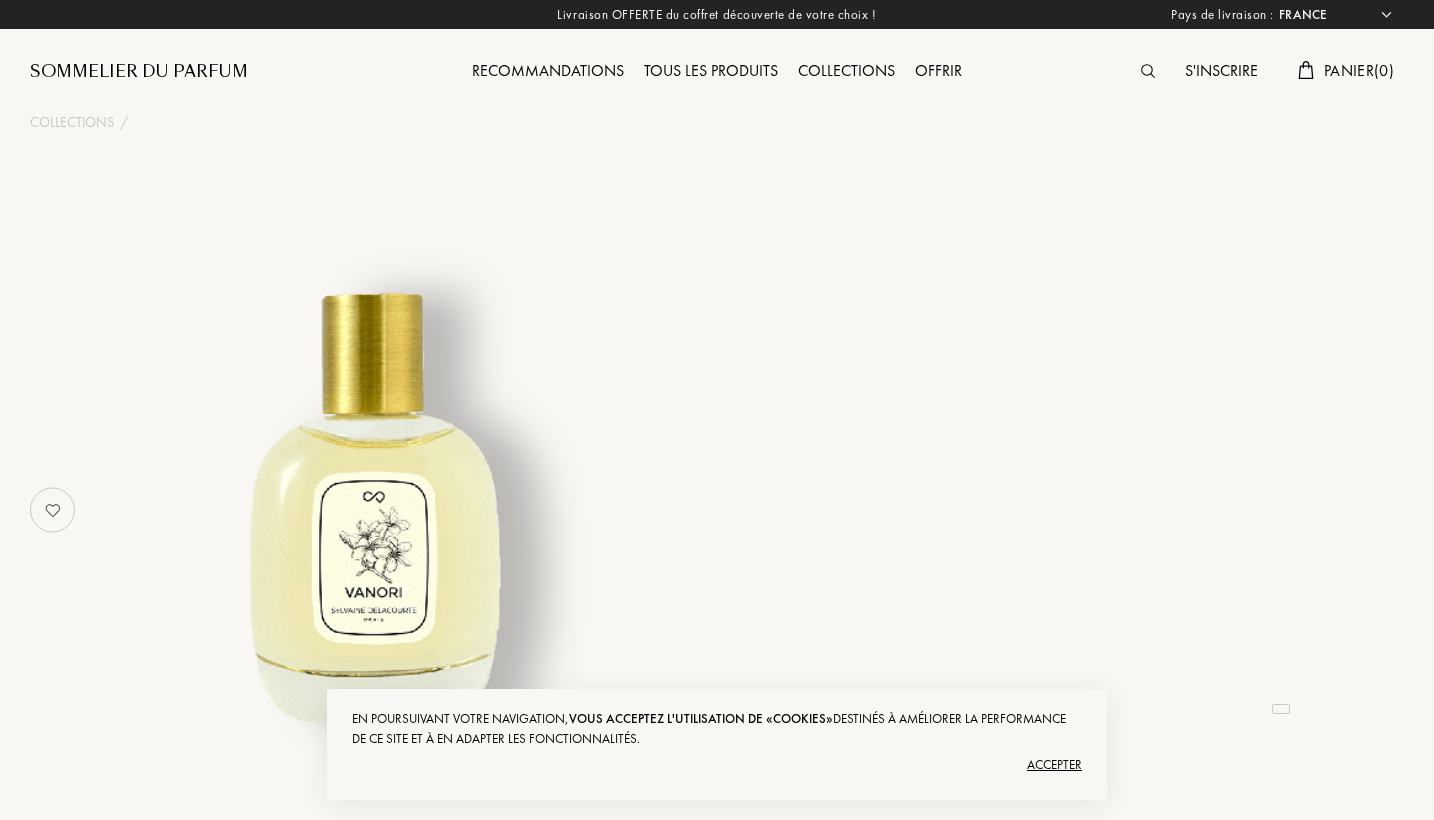 select on "FR" 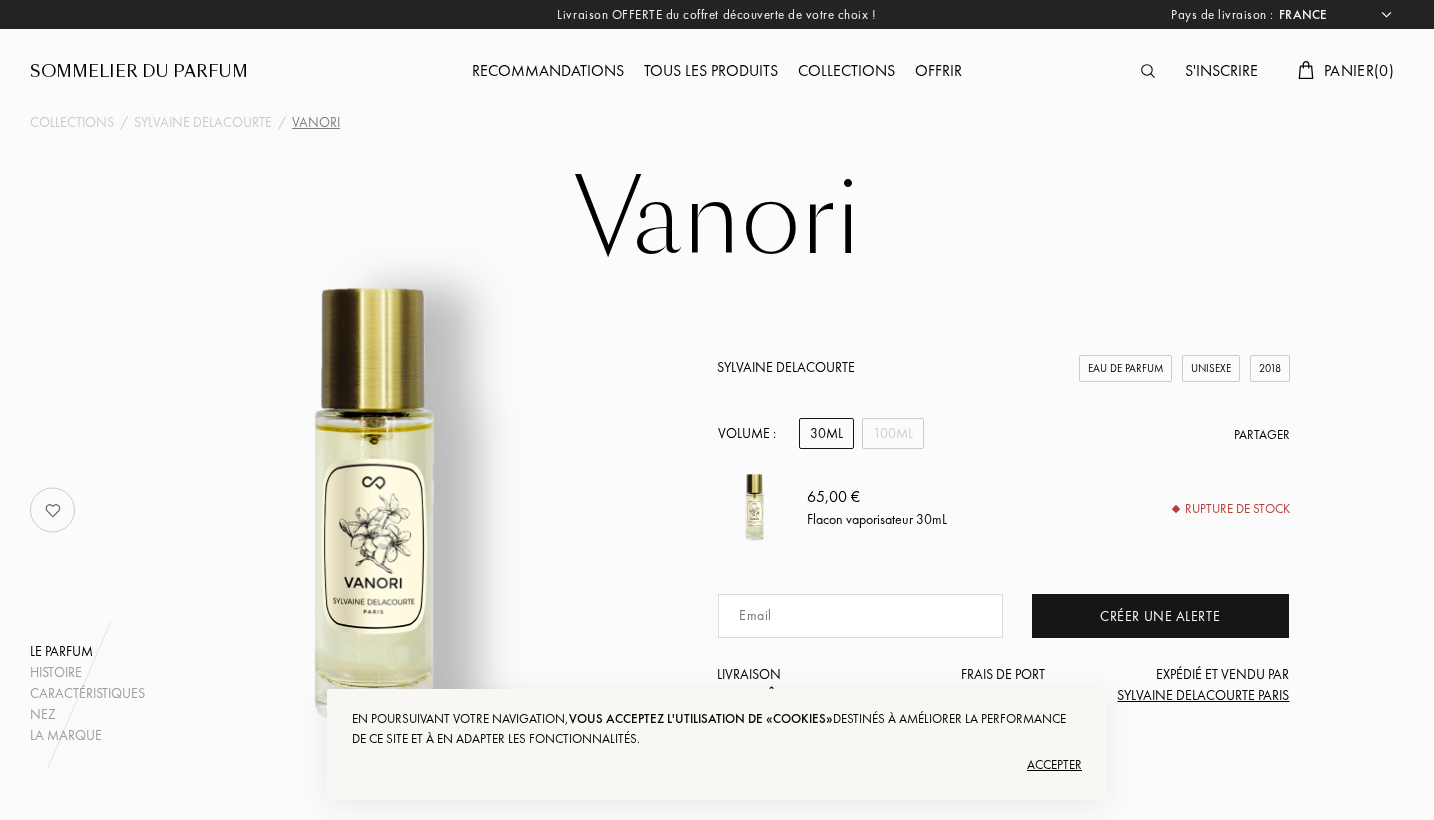 scroll, scrollTop: 0, scrollLeft: 0, axis: both 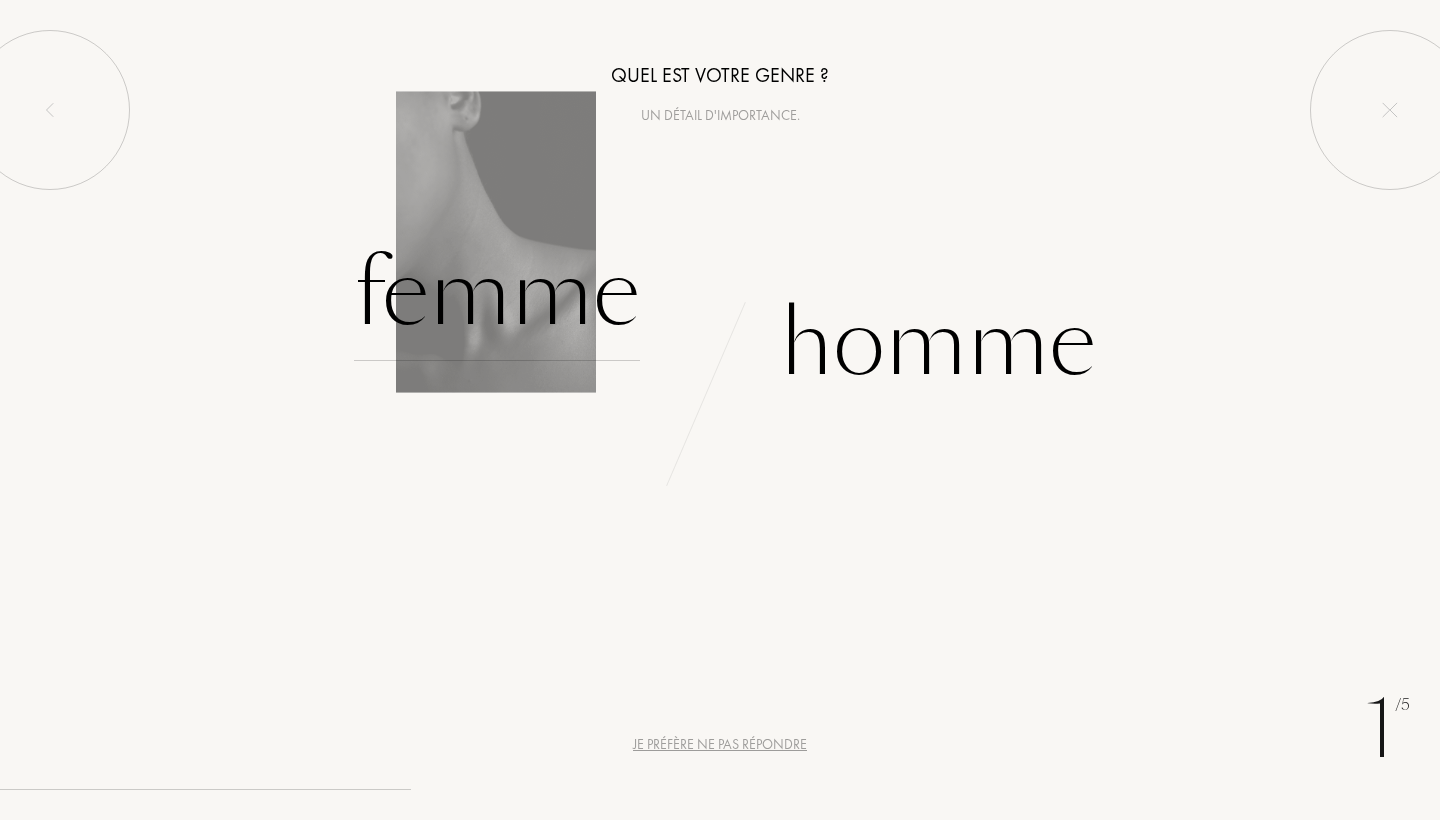 click on "Femme" at bounding box center (497, 293) 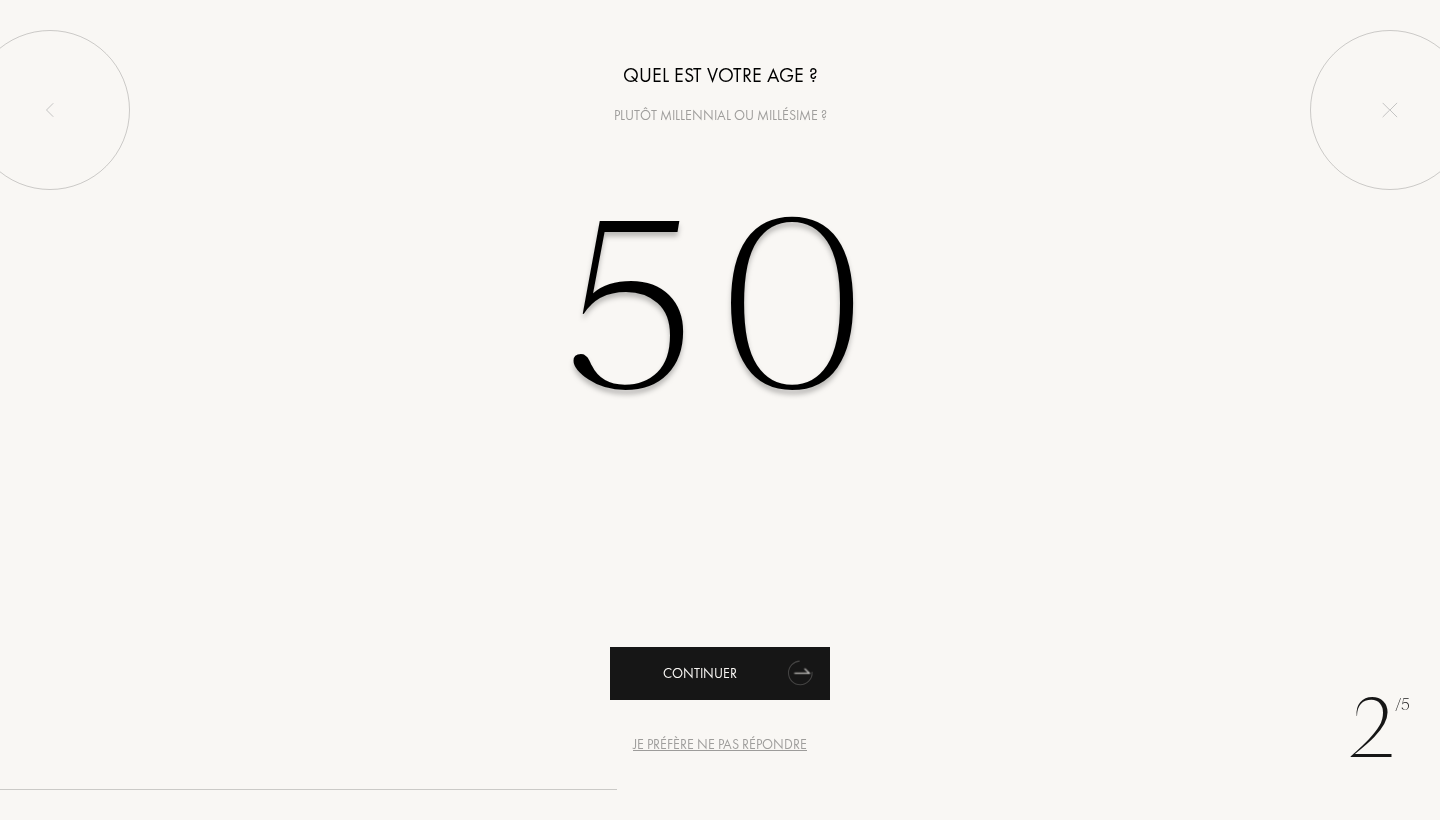 type on "50" 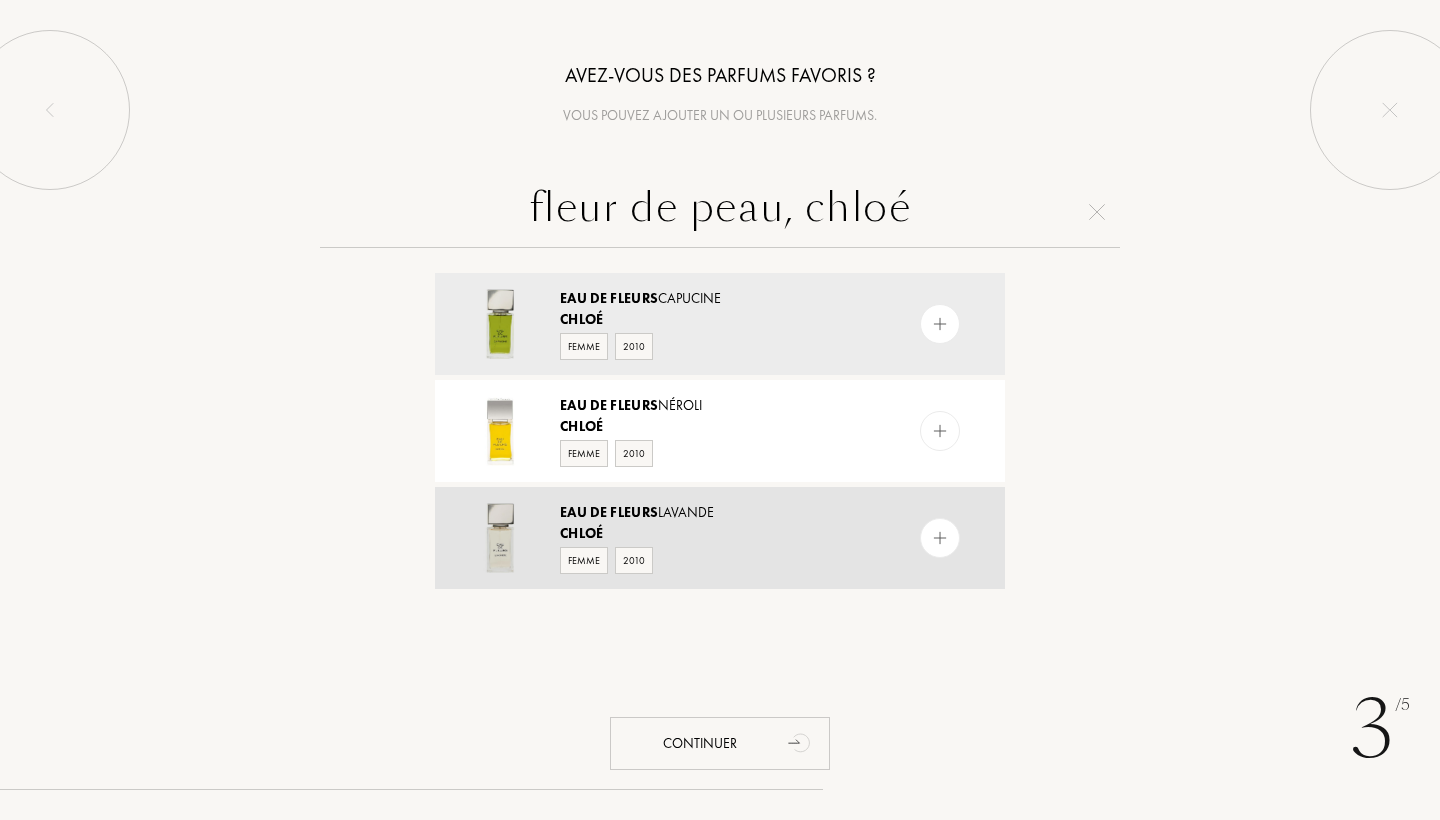 scroll, scrollTop: 0, scrollLeft: 0, axis: both 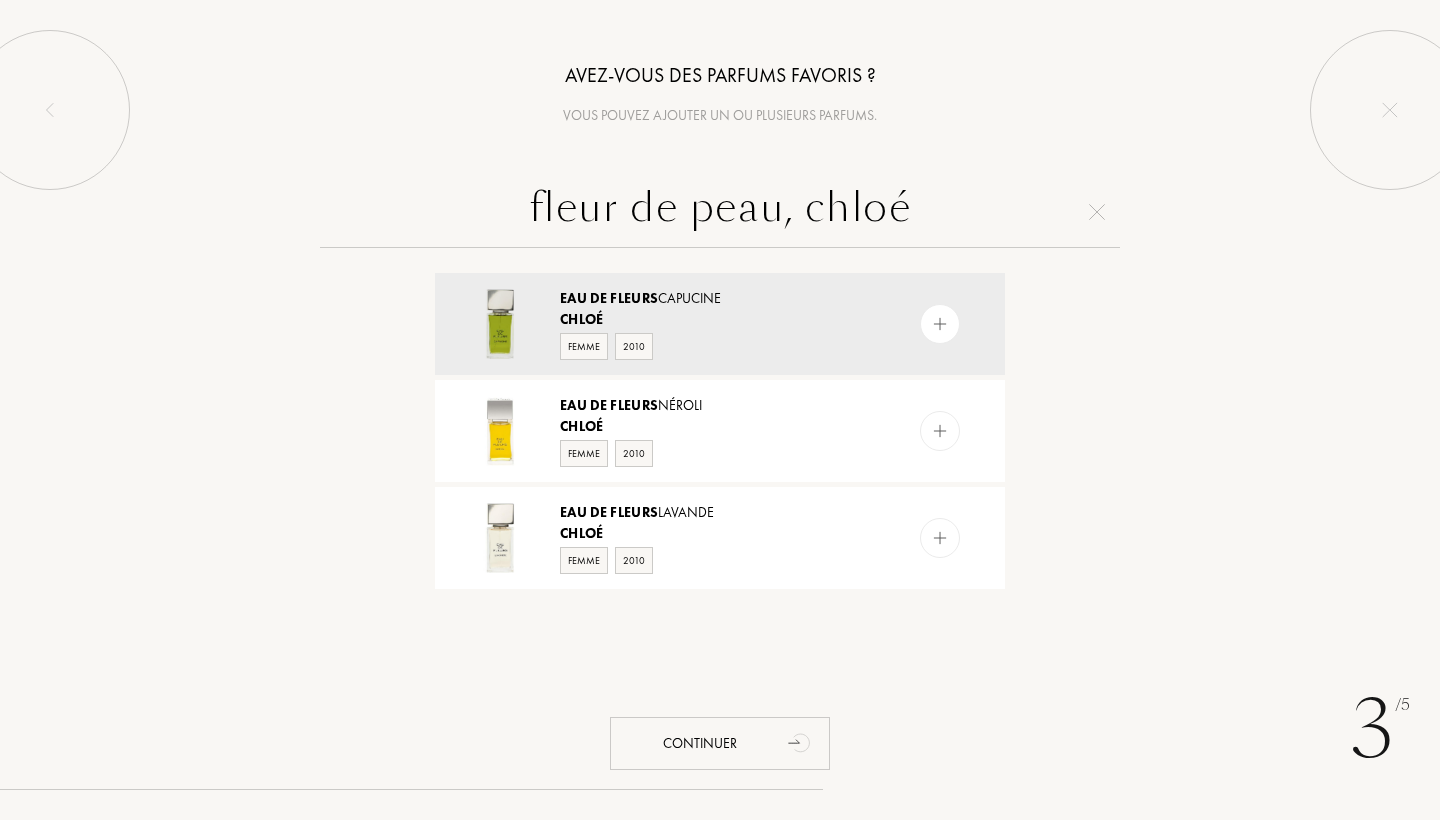 click on "fleur de peau, chloé" at bounding box center (720, 212) 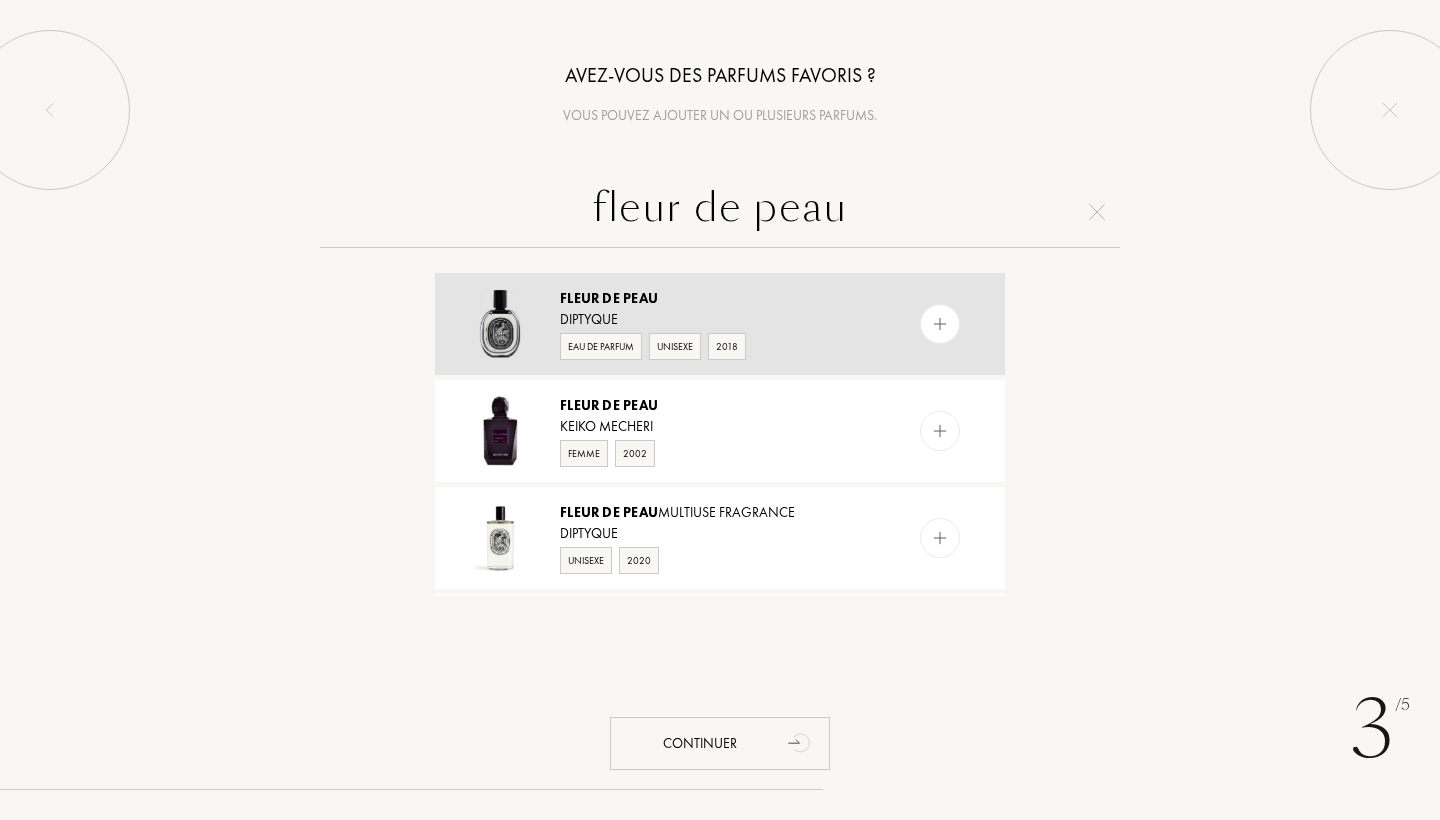 type on "fleur de peau" 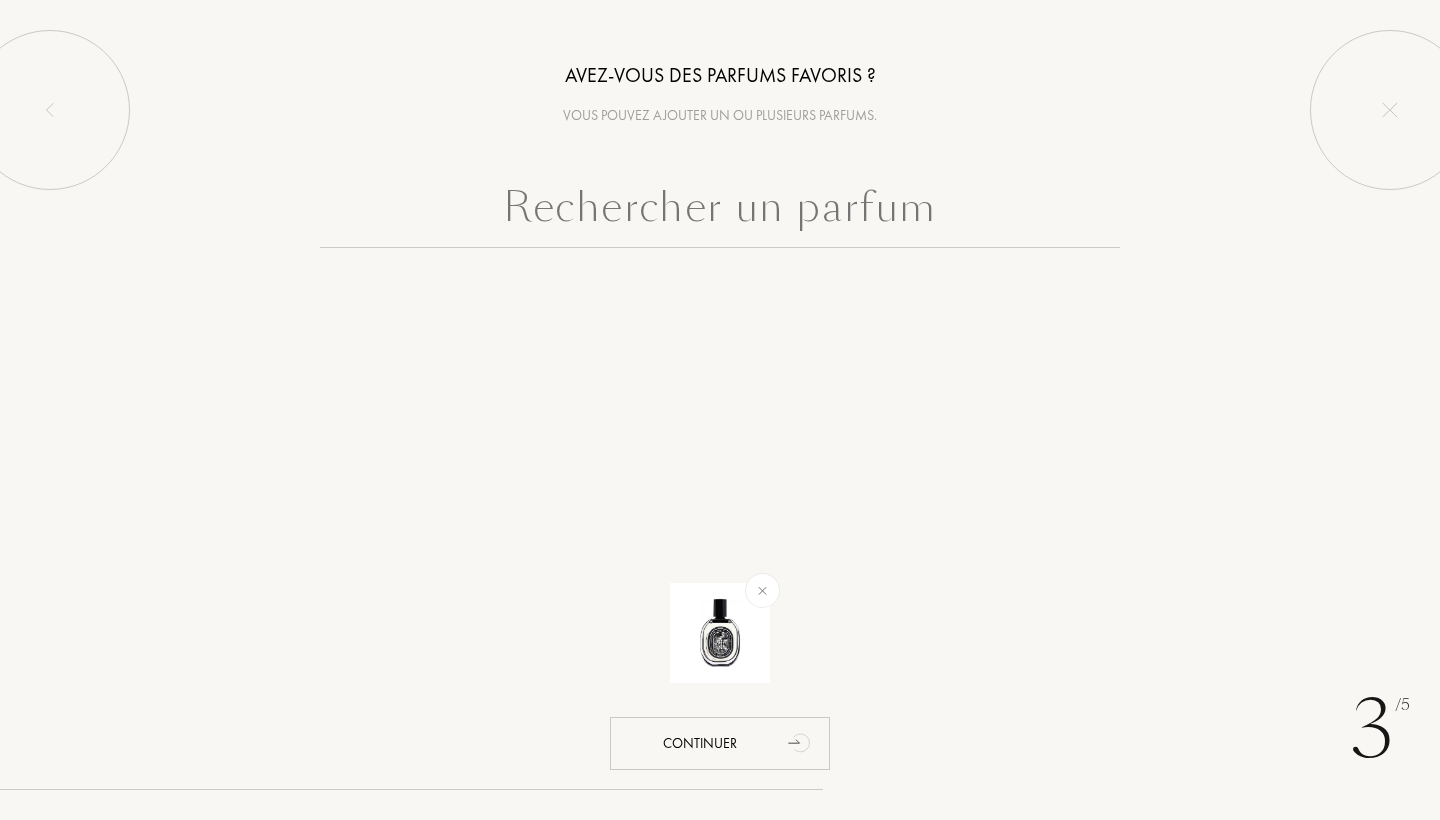 click at bounding box center [720, 212] 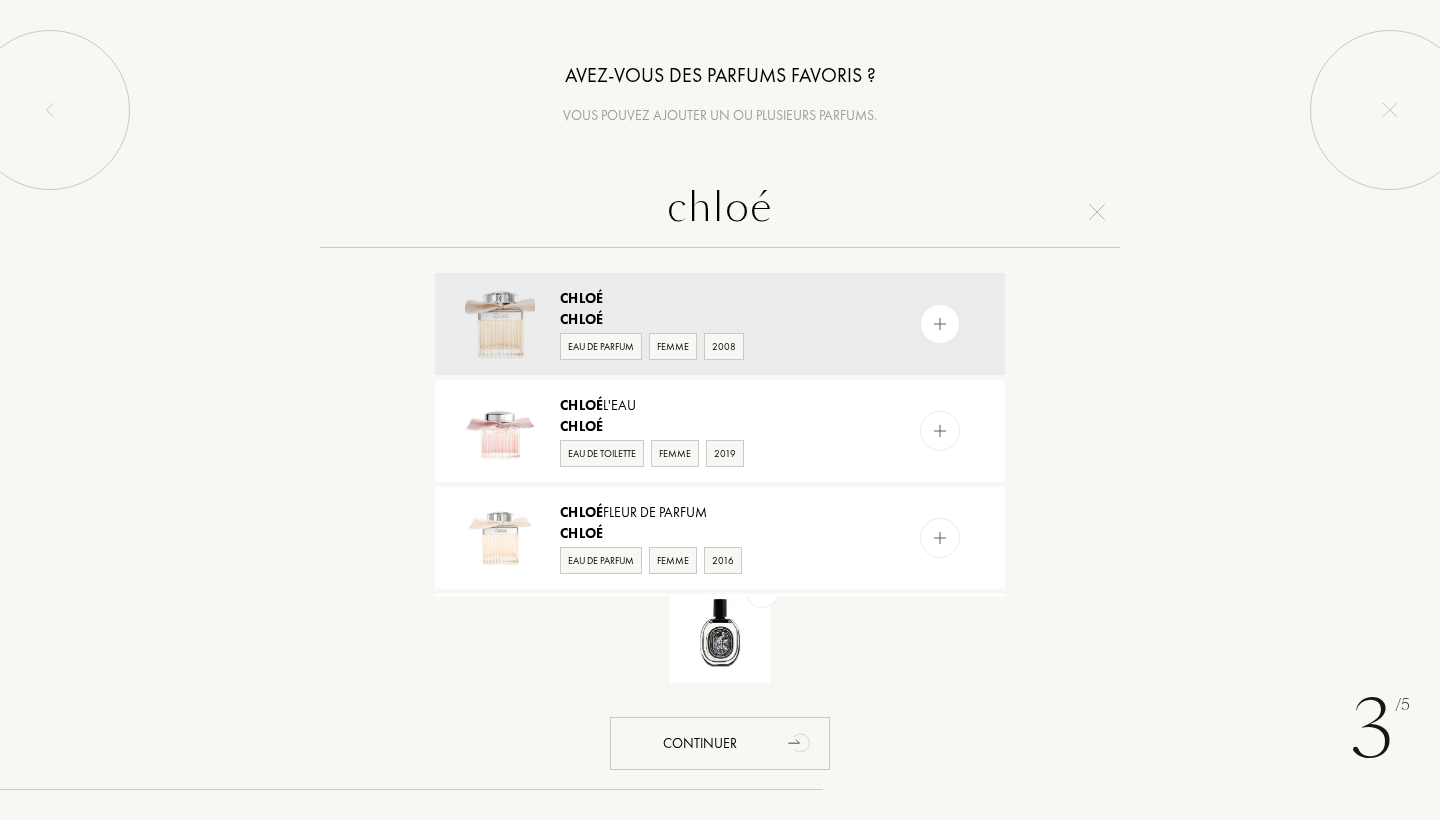 type on "Chloé" 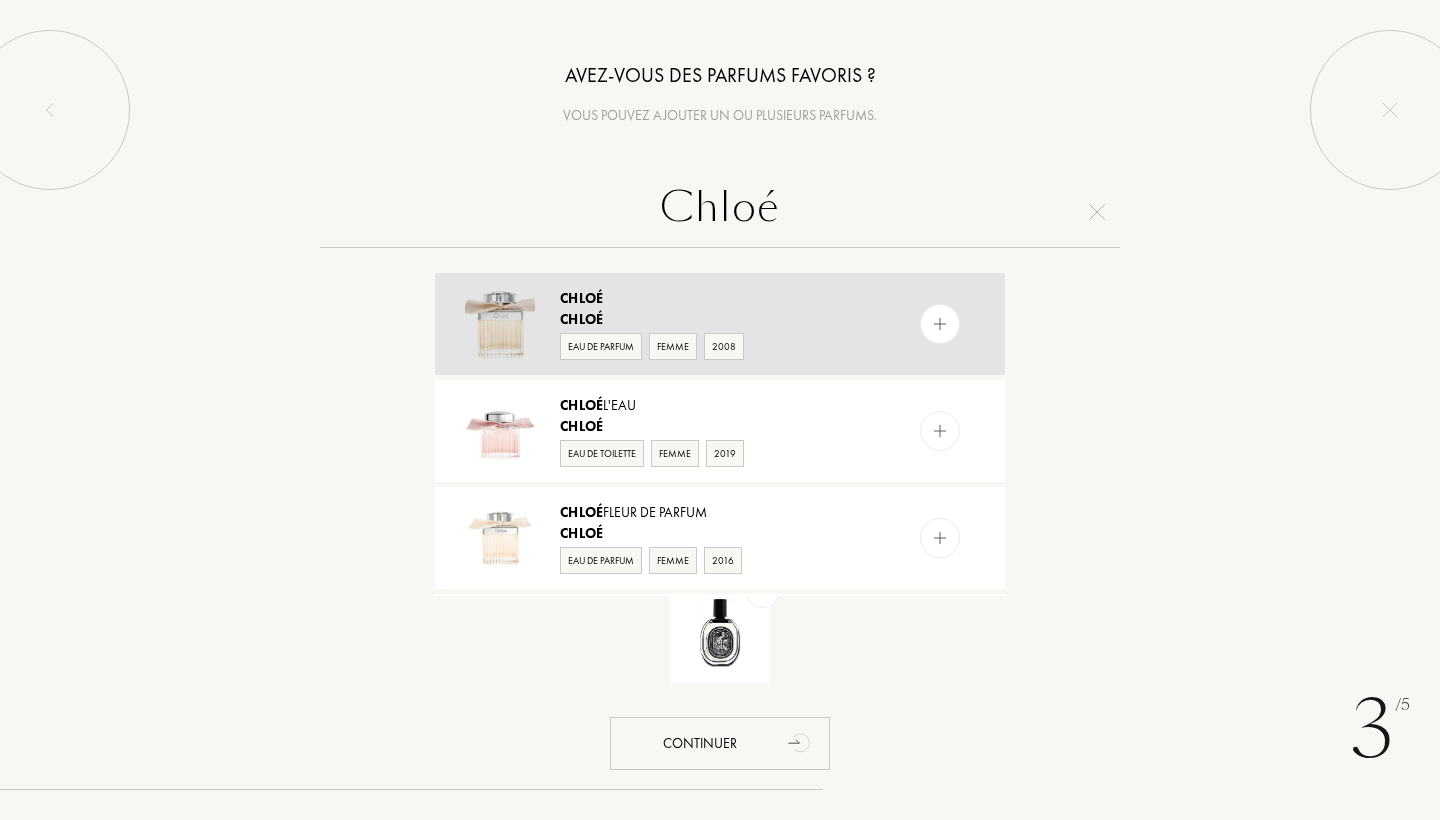 drag, startPoint x: 657, startPoint y: 201, endPoint x: 937, endPoint y: 326, distance: 306.63495 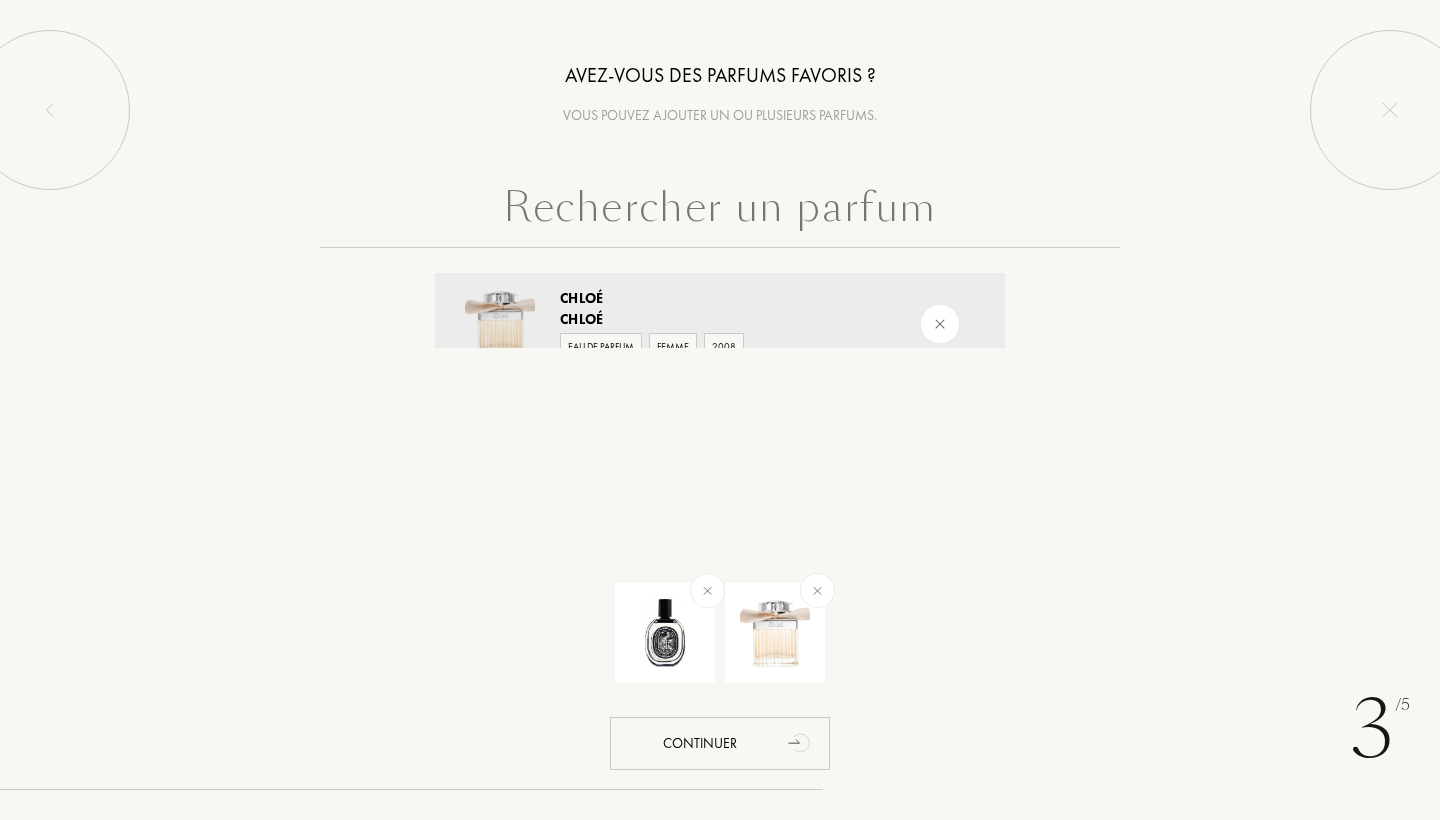 click at bounding box center [720, 212] 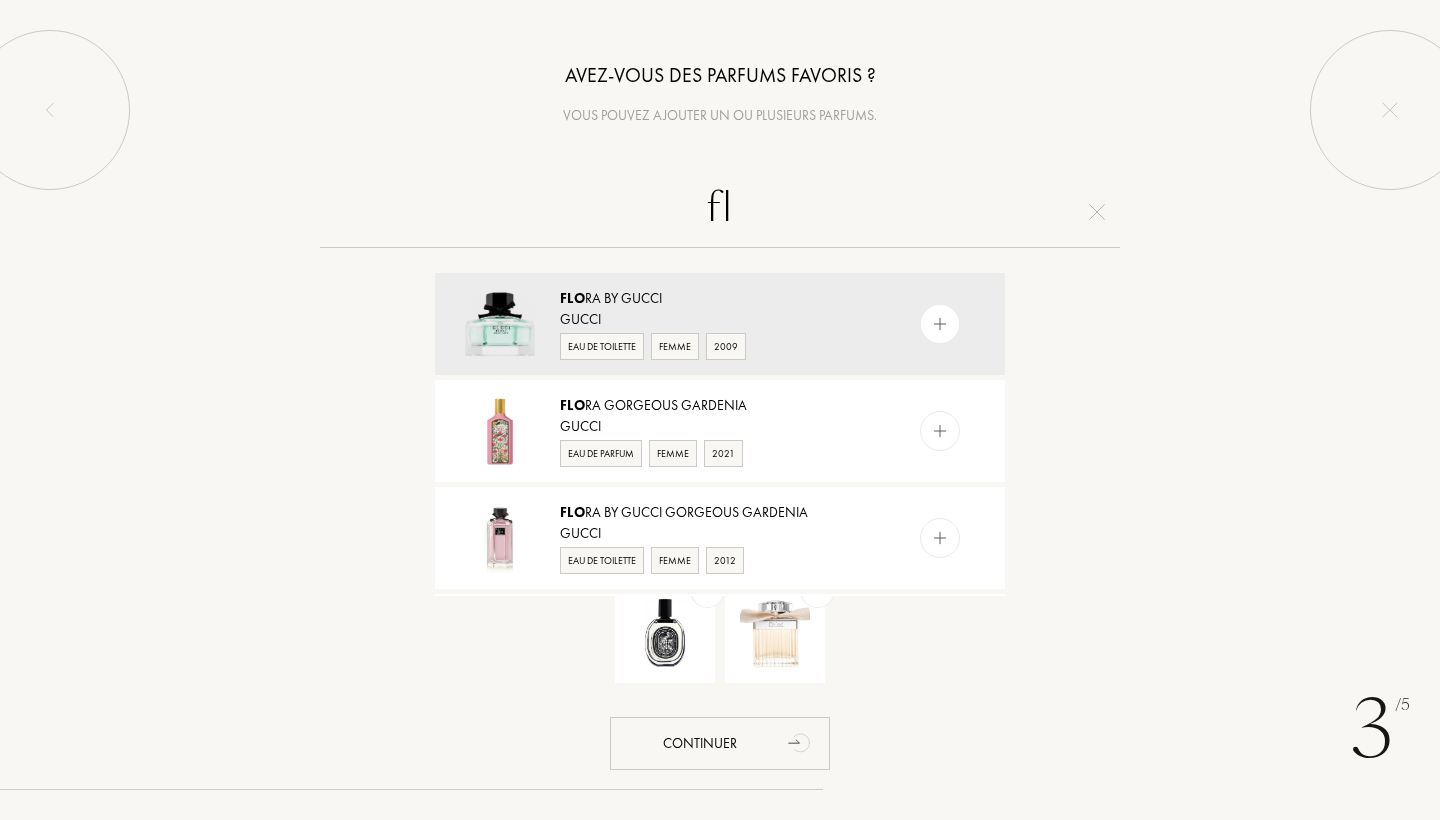 type on "f" 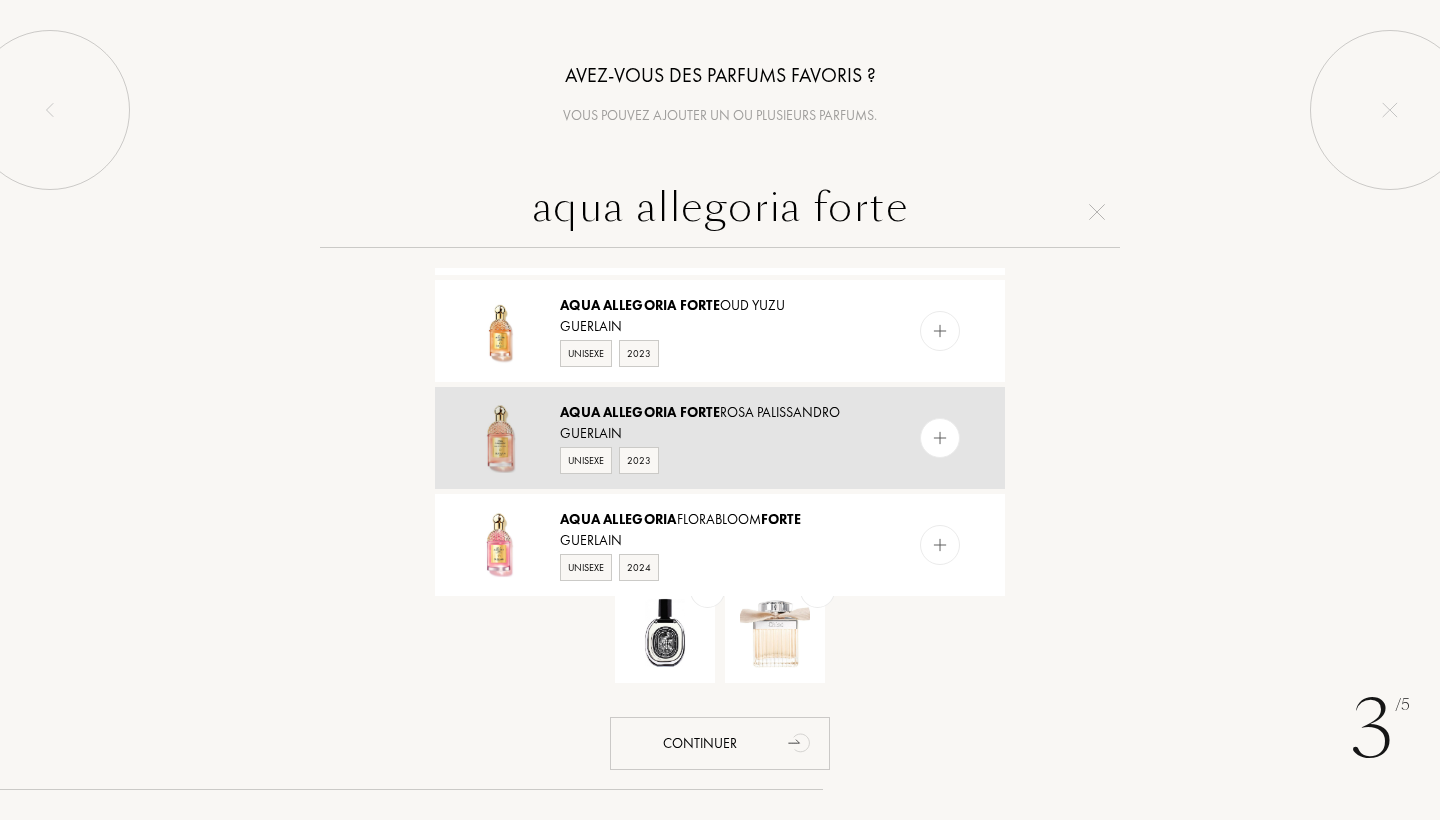 scroll, scrollTop: 421, scrollLeft: 0, axis: vertical 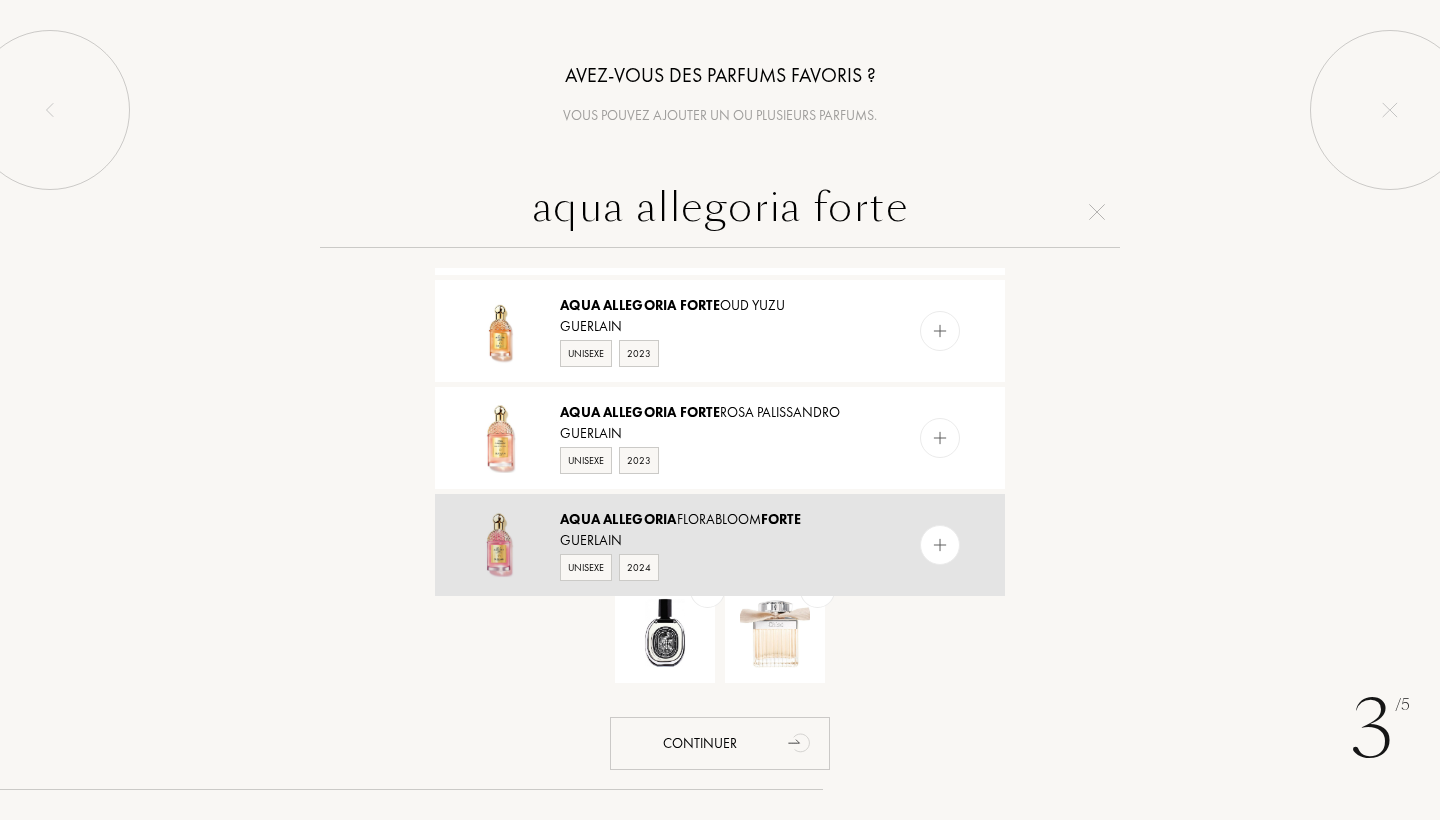 type on "aqua allegoria forte" 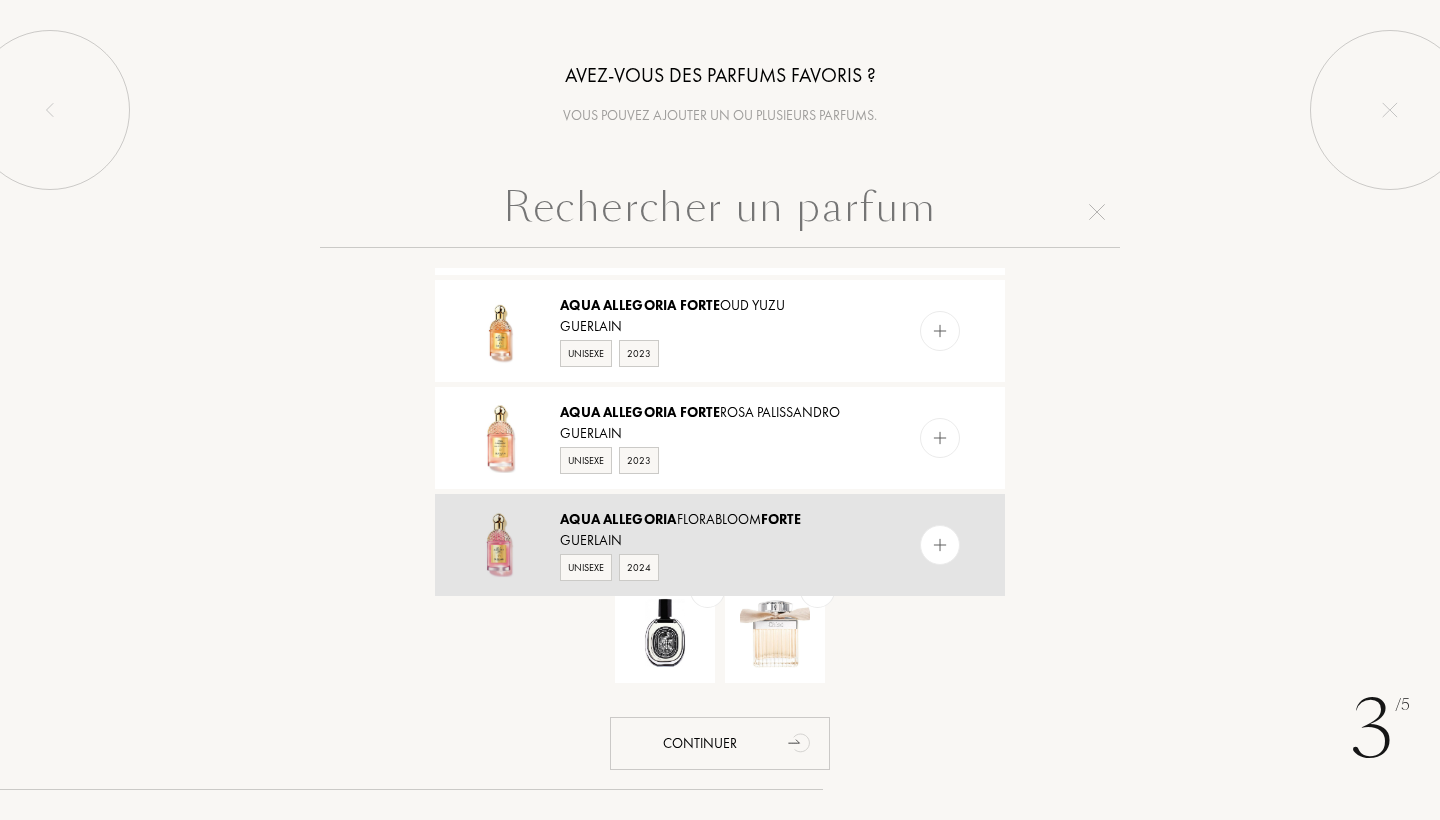 scroll, scrollTop: 0, scrollLeft: 0, axis: both 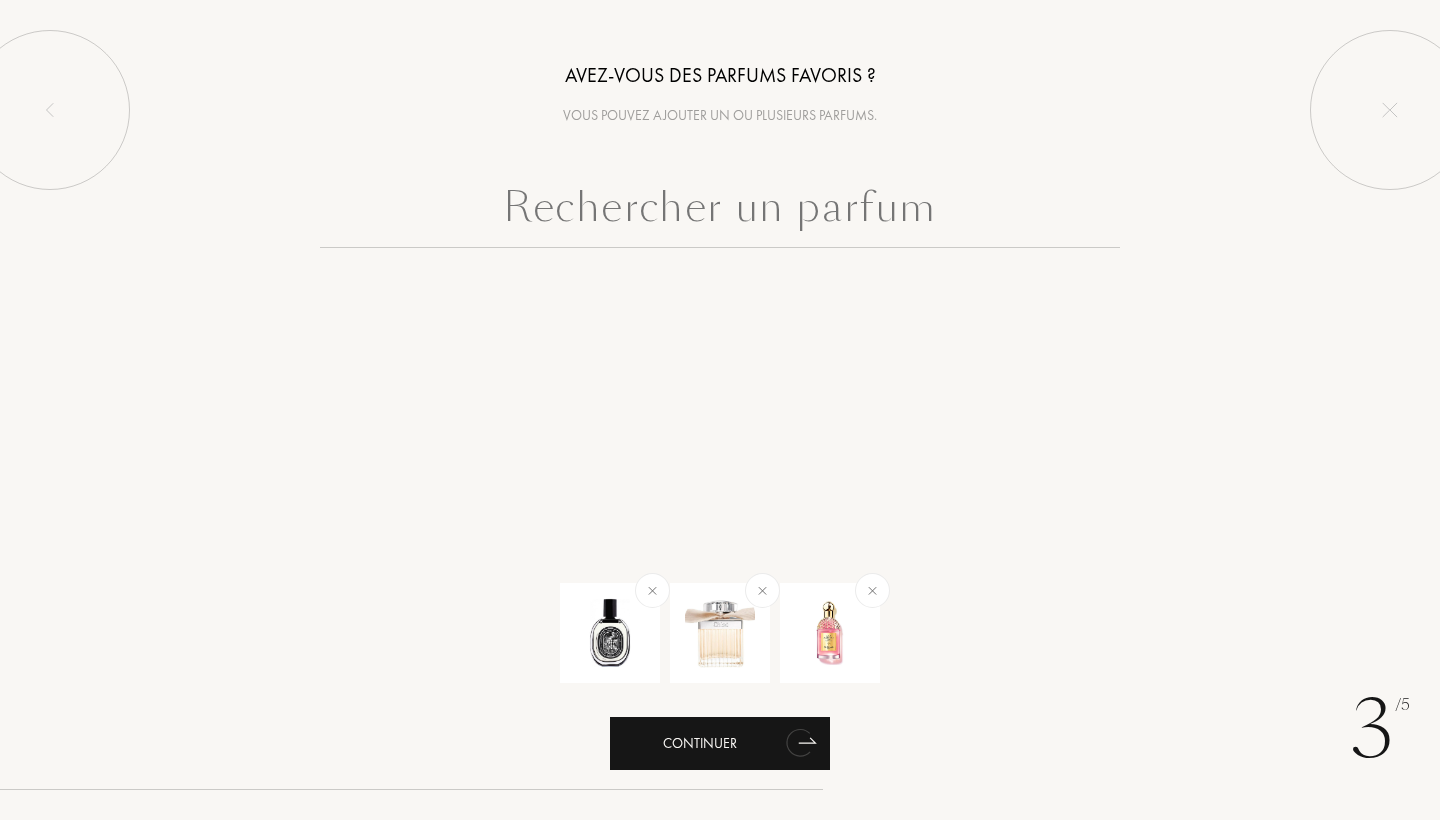 click on "Continuer" at bounding box center (720, 743) 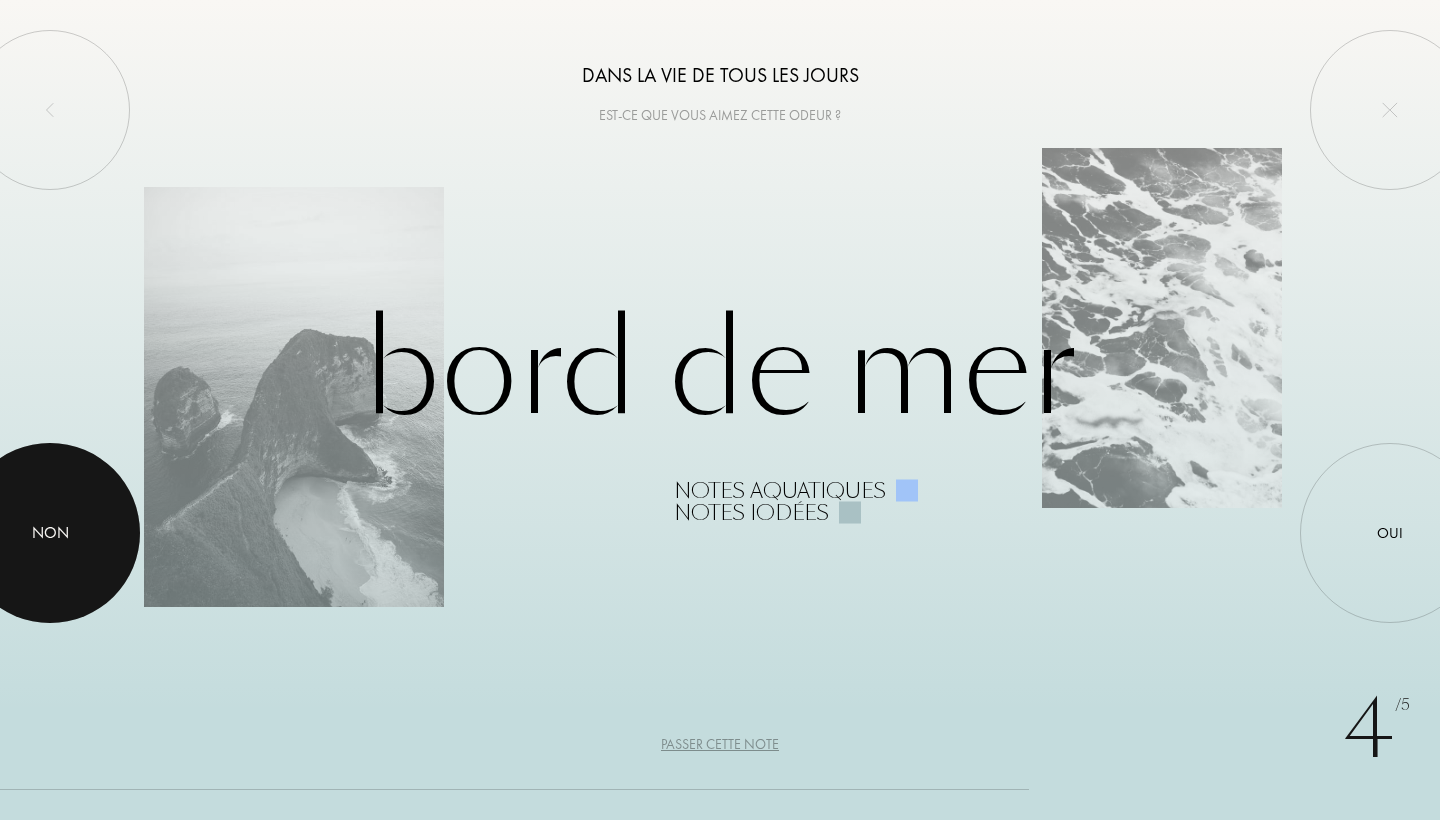 click at bounding box center (50, 533) 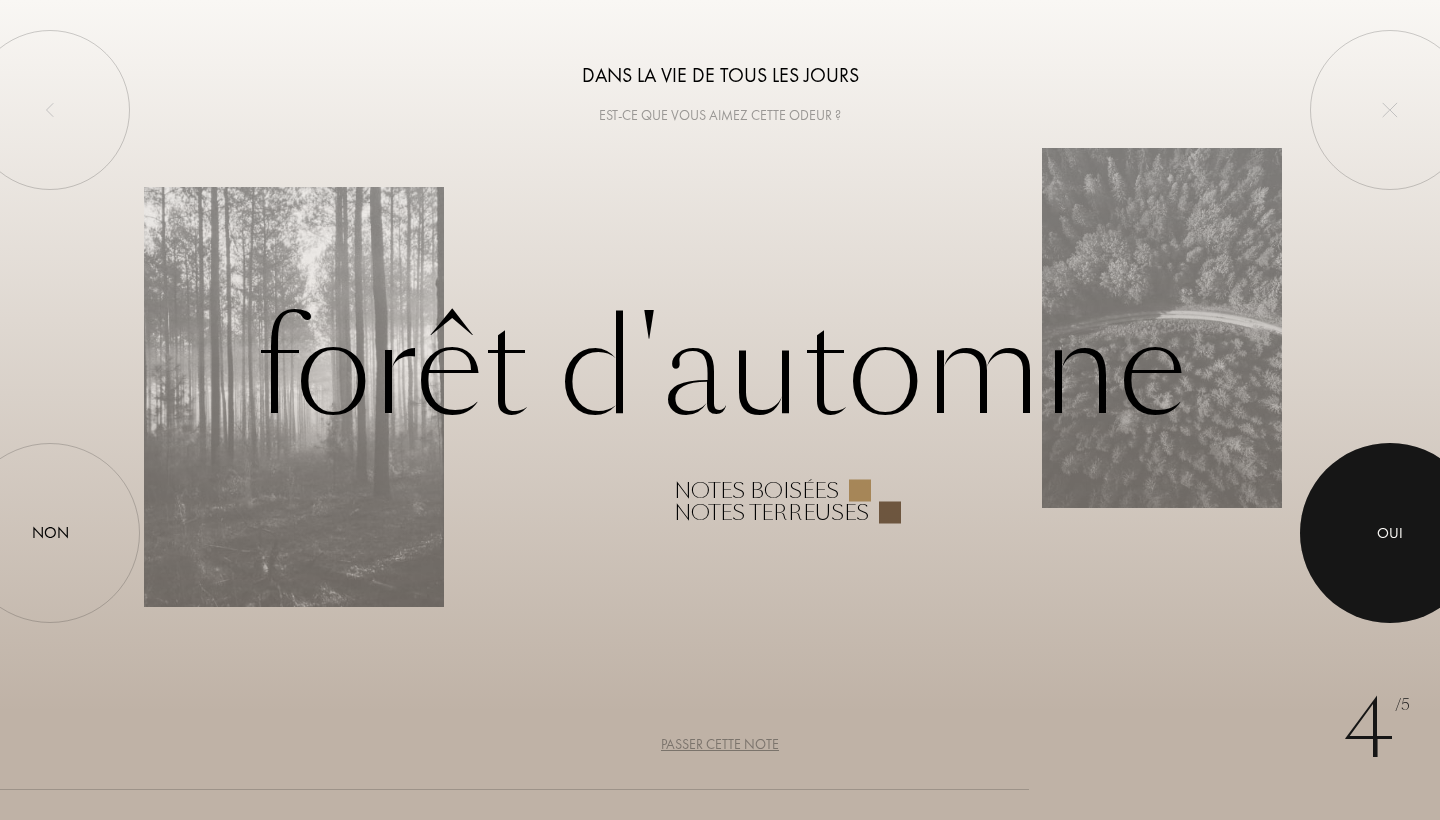 click at bounding box center (1390, 533) 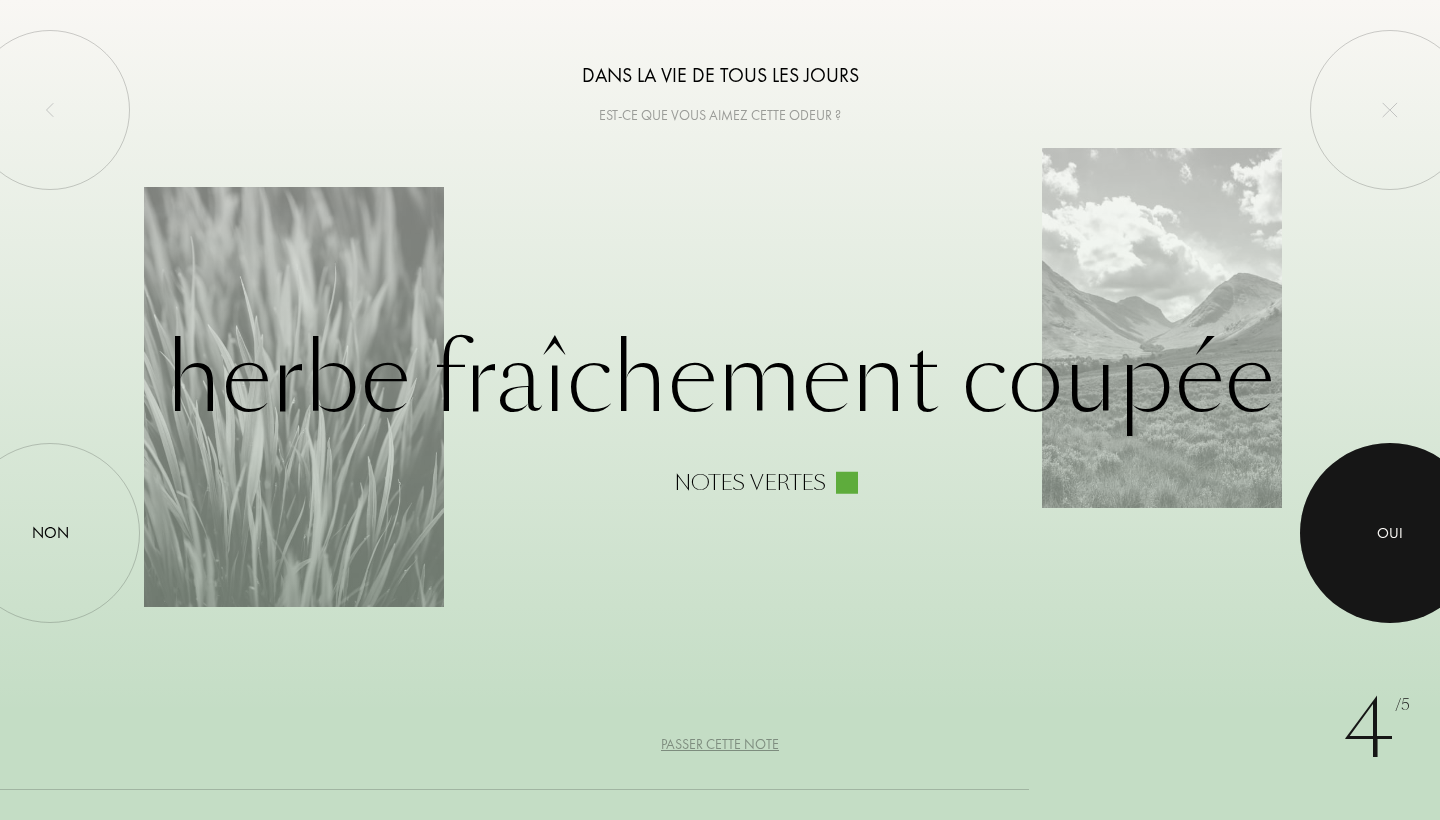 click at bounding box center (1390, 533) 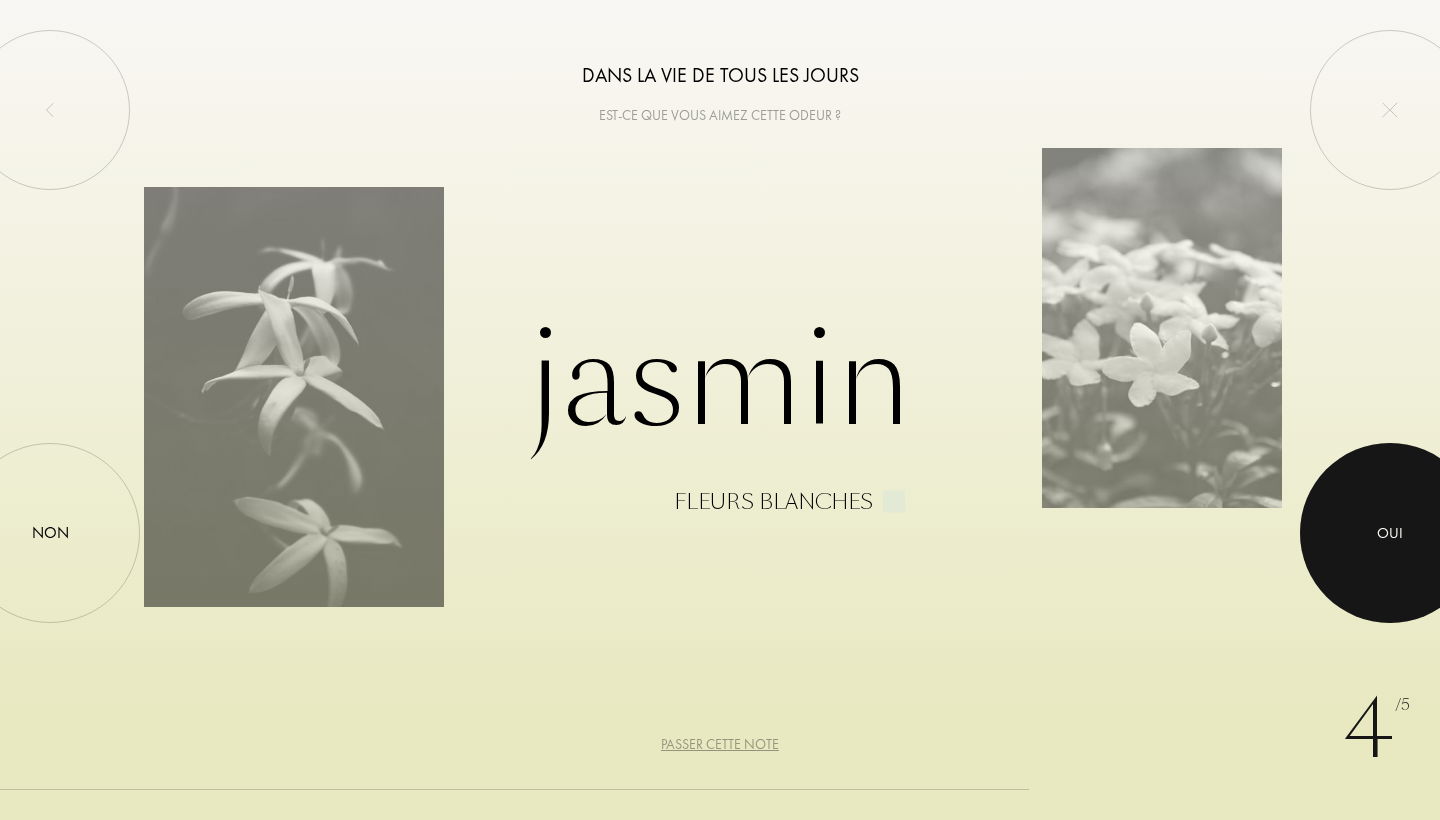 click at bounding box center [1390, 533] 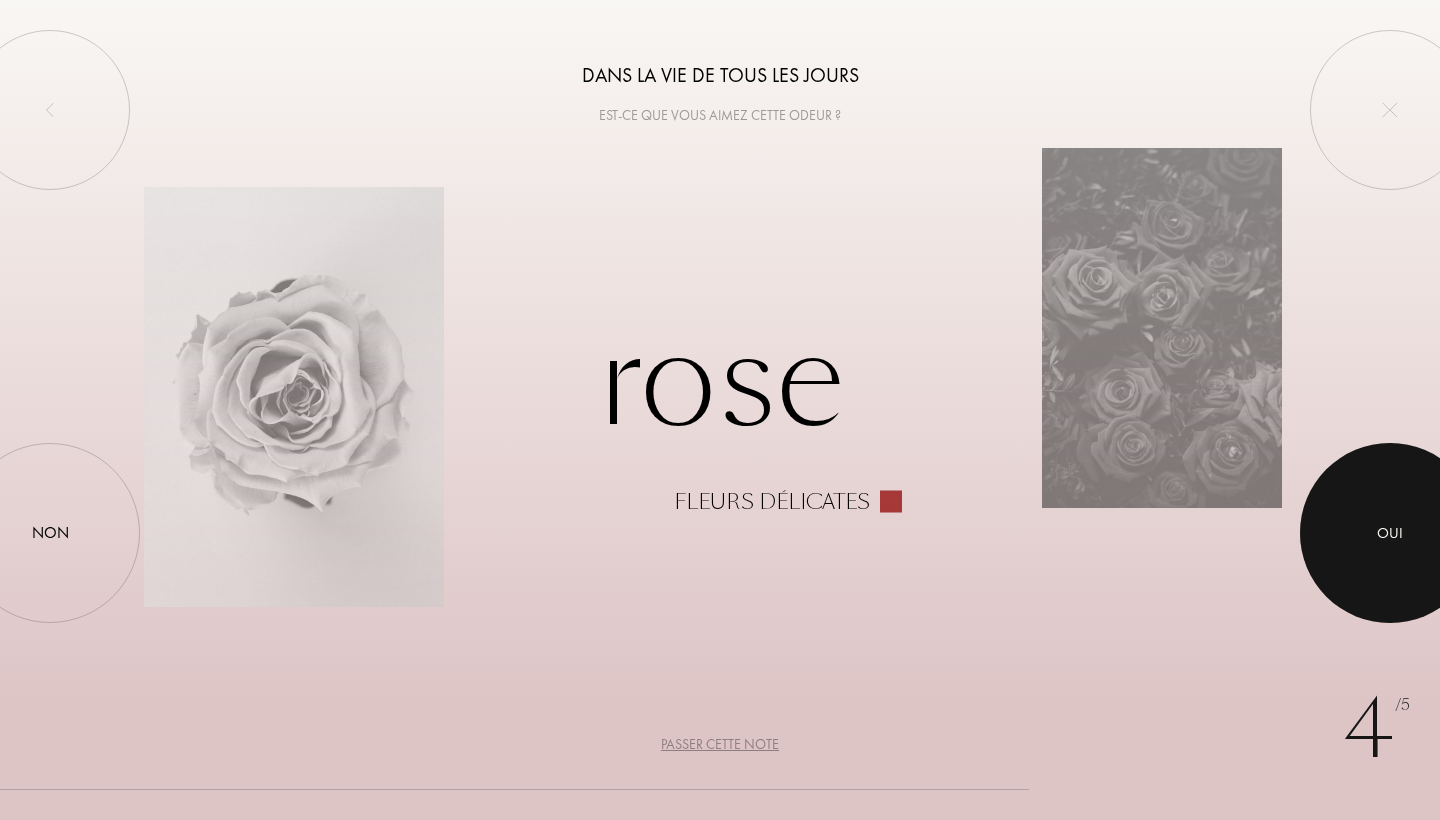 click at bounding box center (1390, 533) 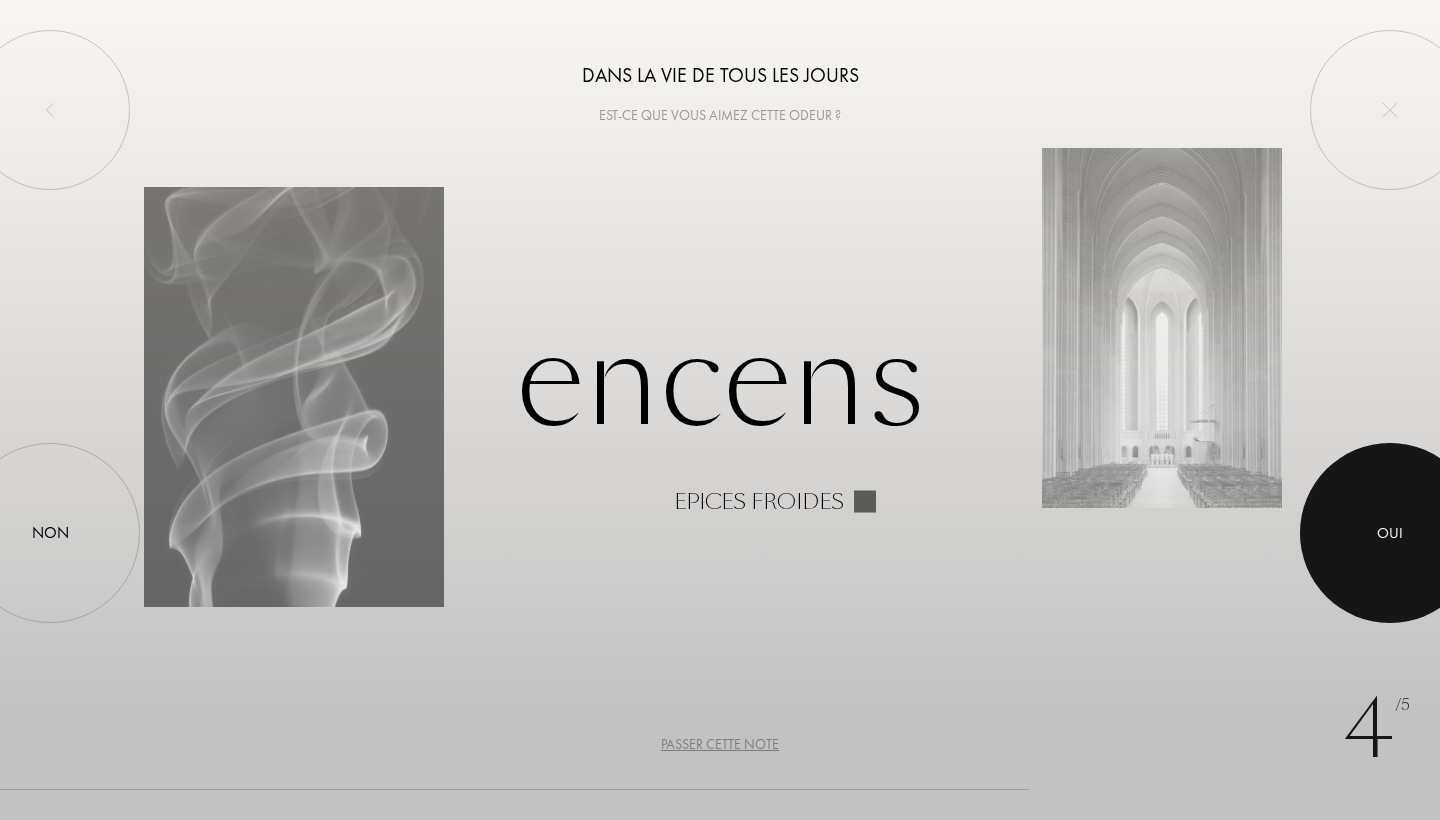click at bounding box center [1390, 533] 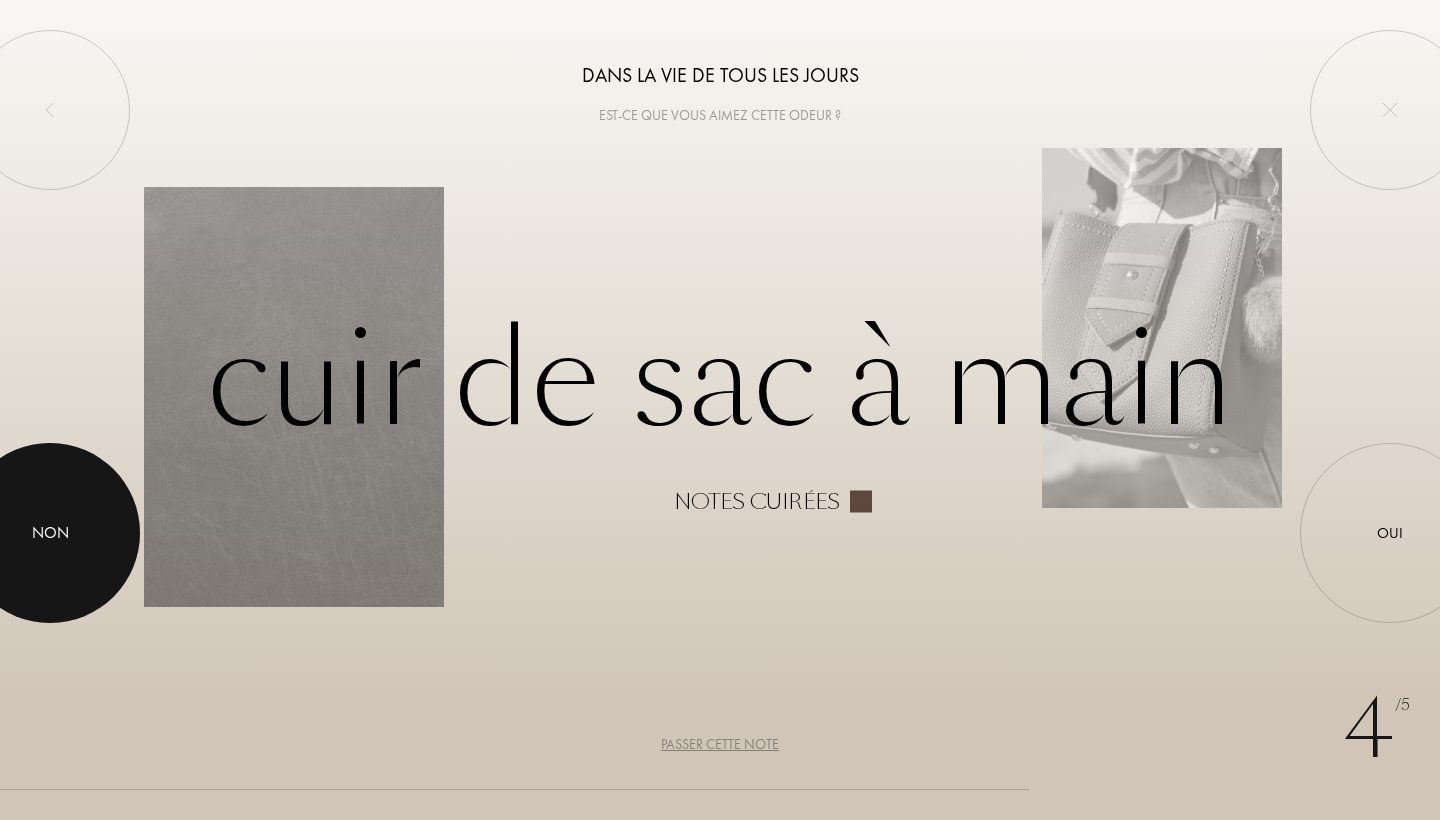 click on "Non" at bounding box center (50, 533) 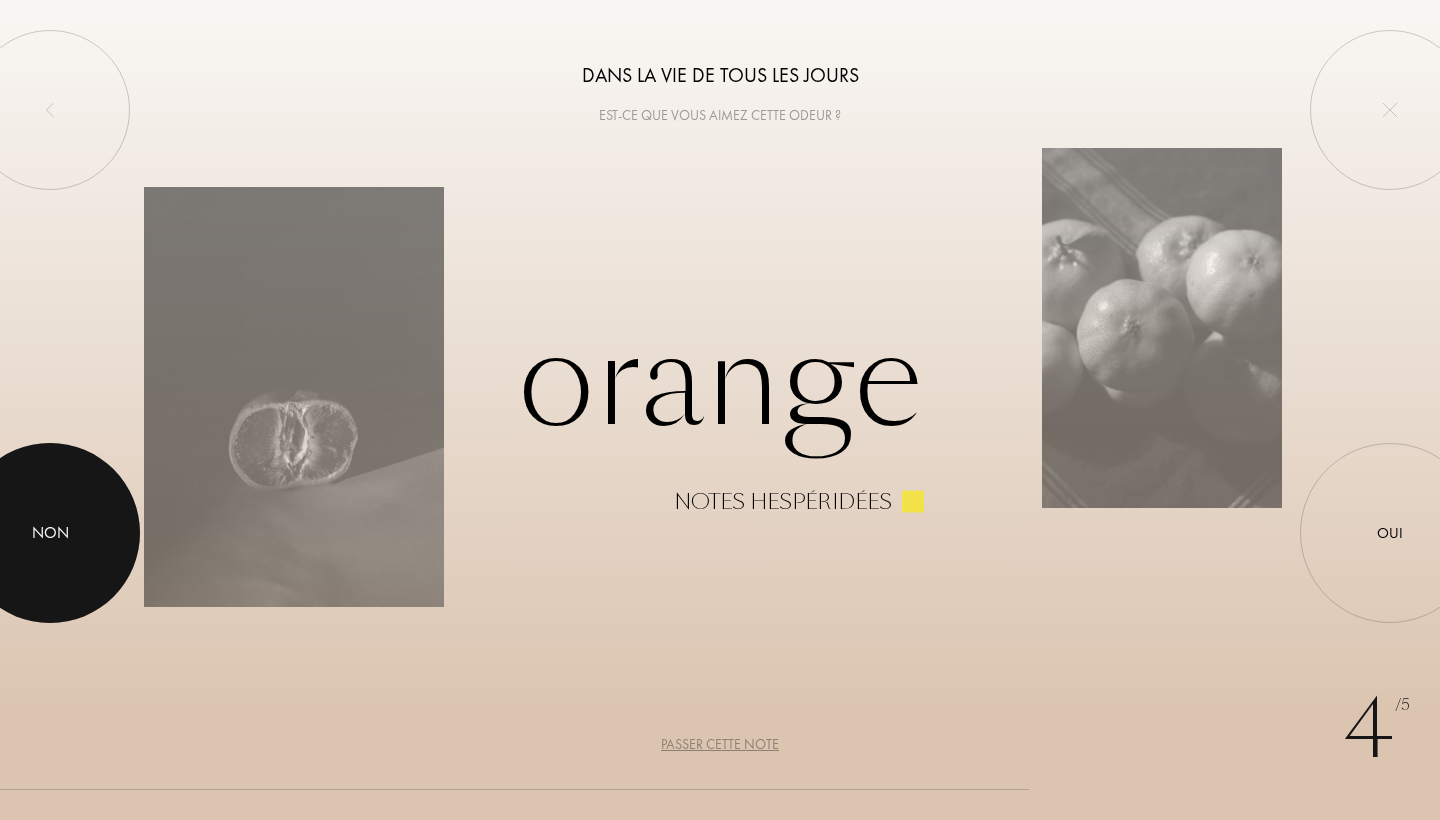 click at bounding box center (50, 533) 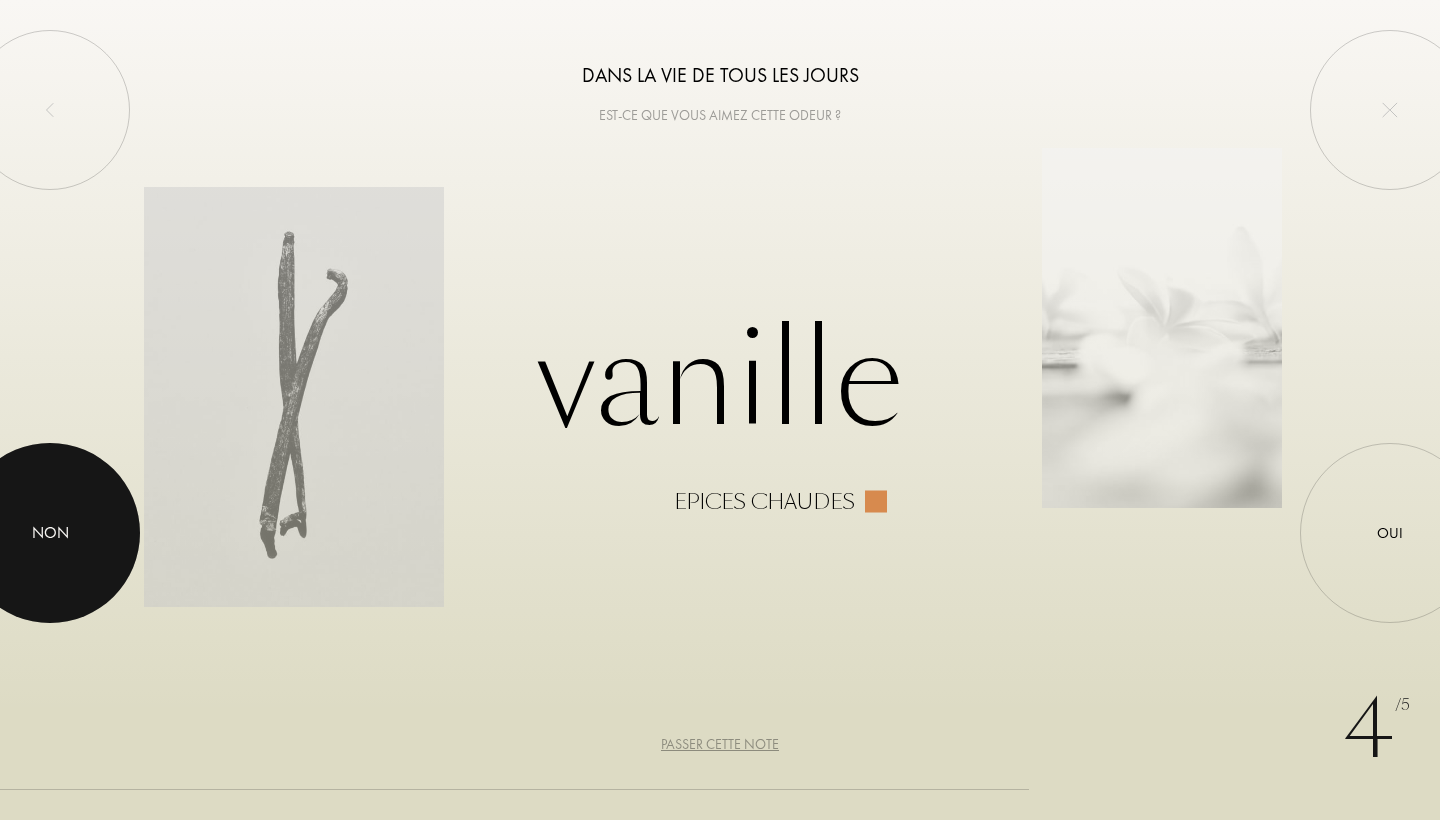 click at bounding box center [50, 533] 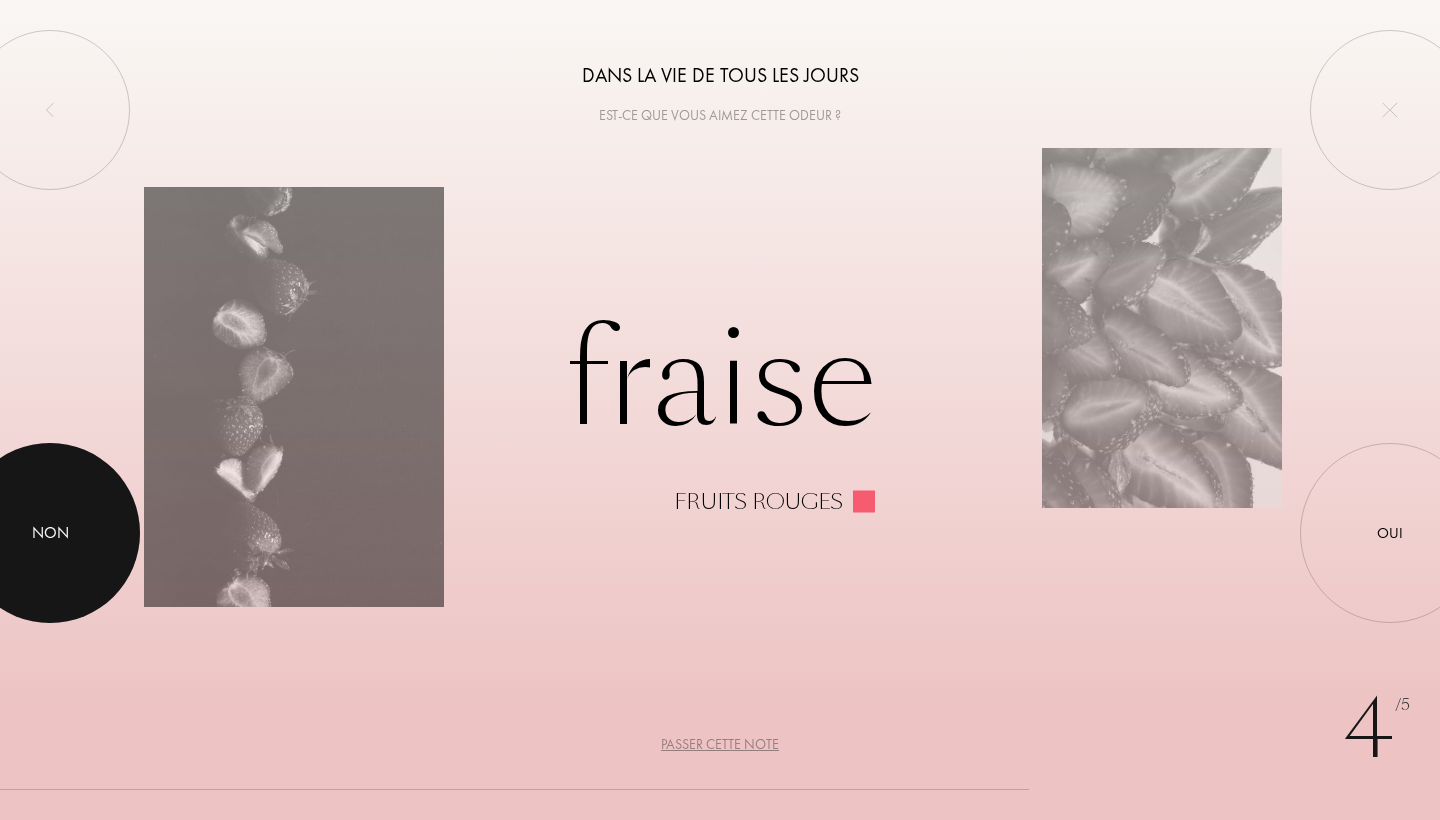 click at bounding box center (50, 533) 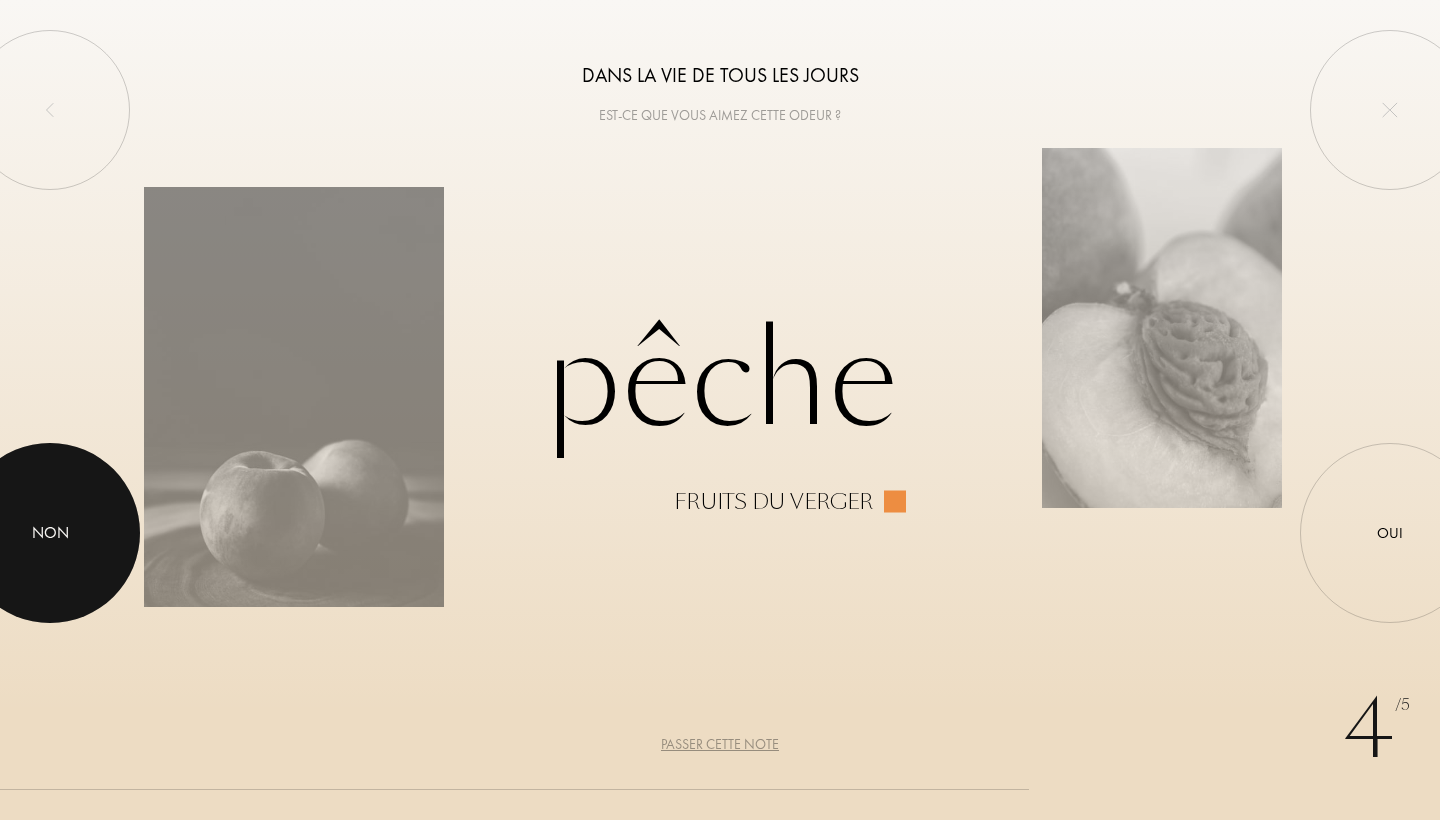 click at bounding box center [50, 533] 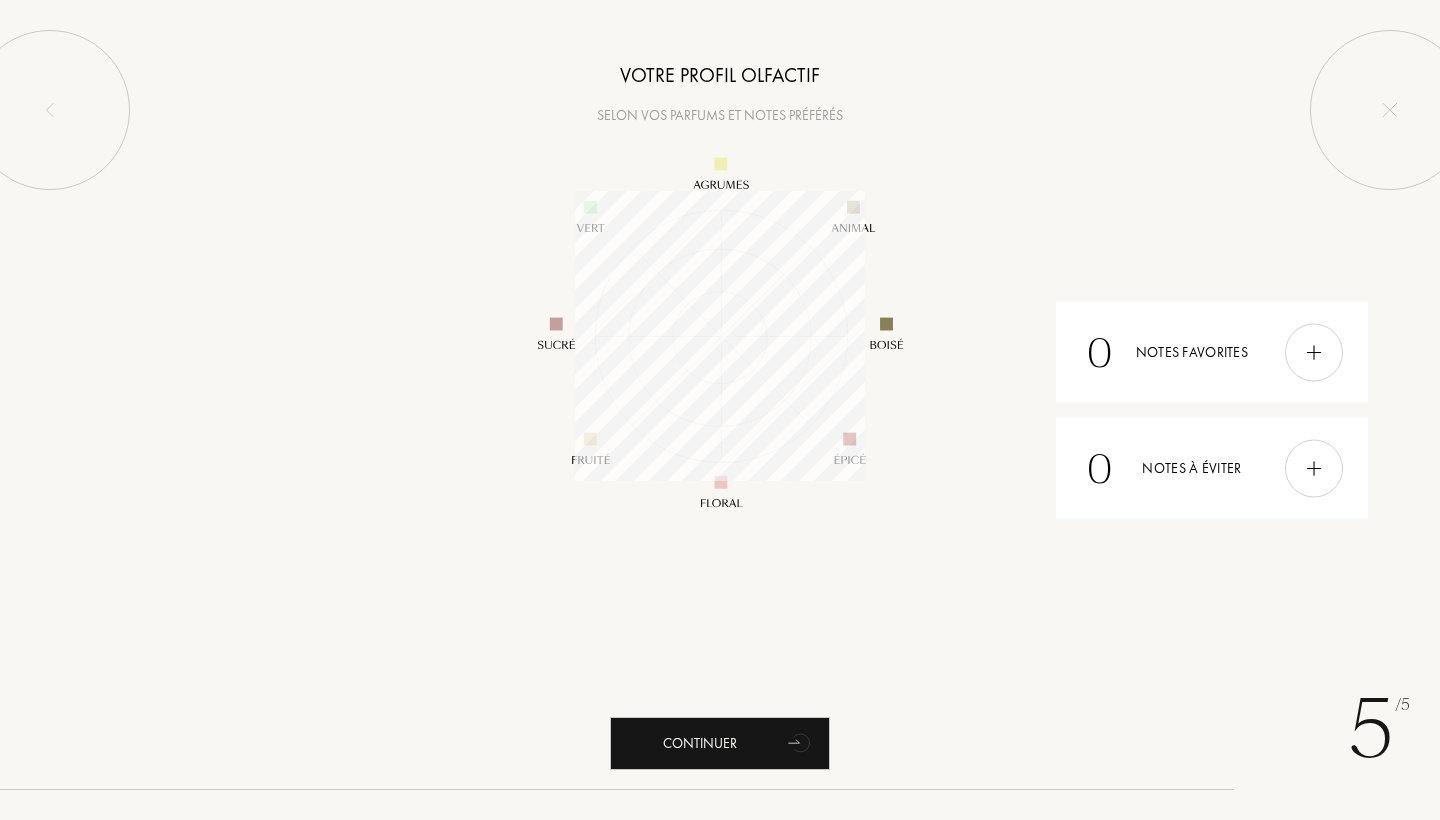 scroll, scrollTop: 999710, scrollLeft: 999710, axis: both 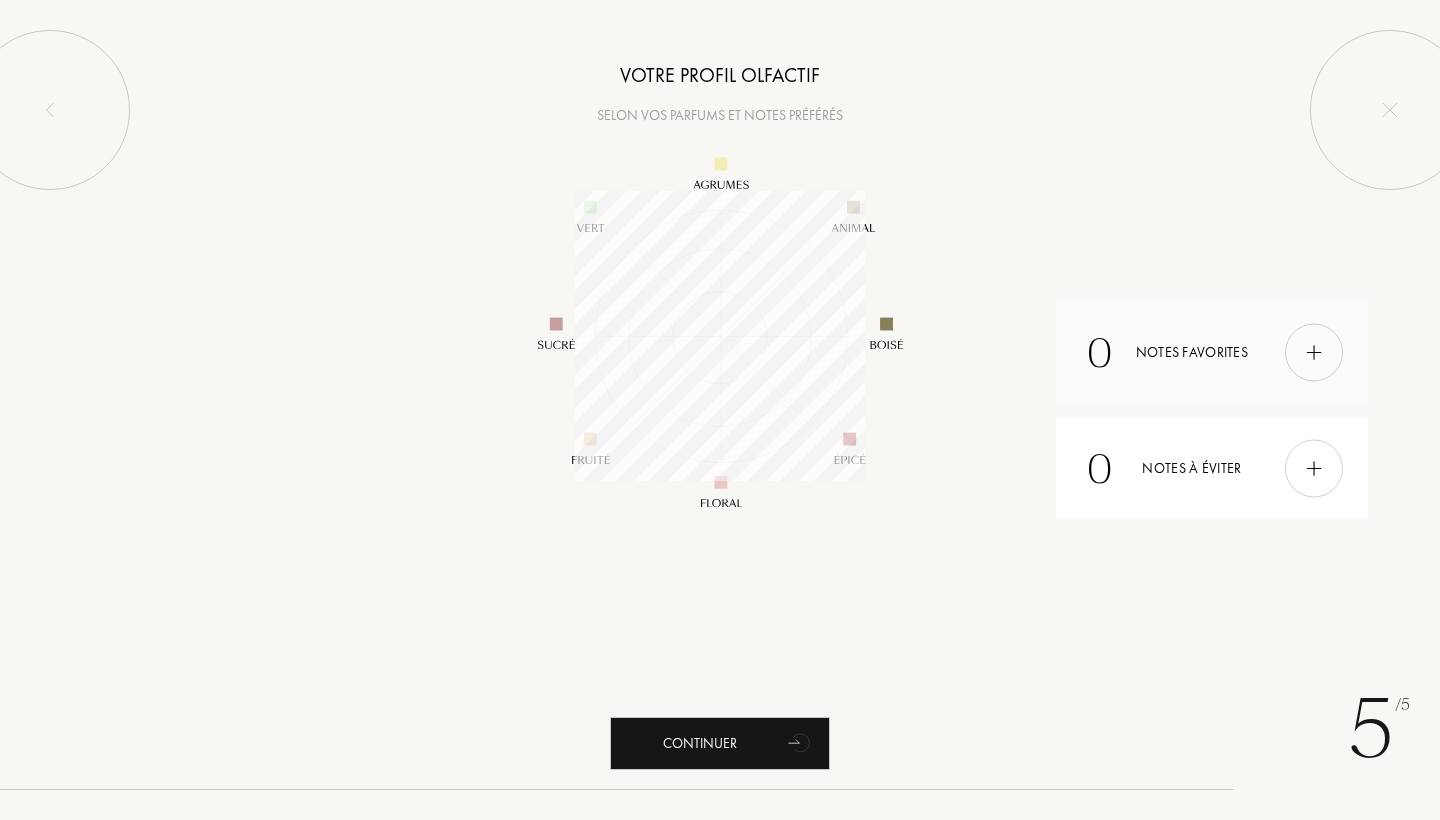 click on "0 Notes favorites" at bounding box center [1212, 352] 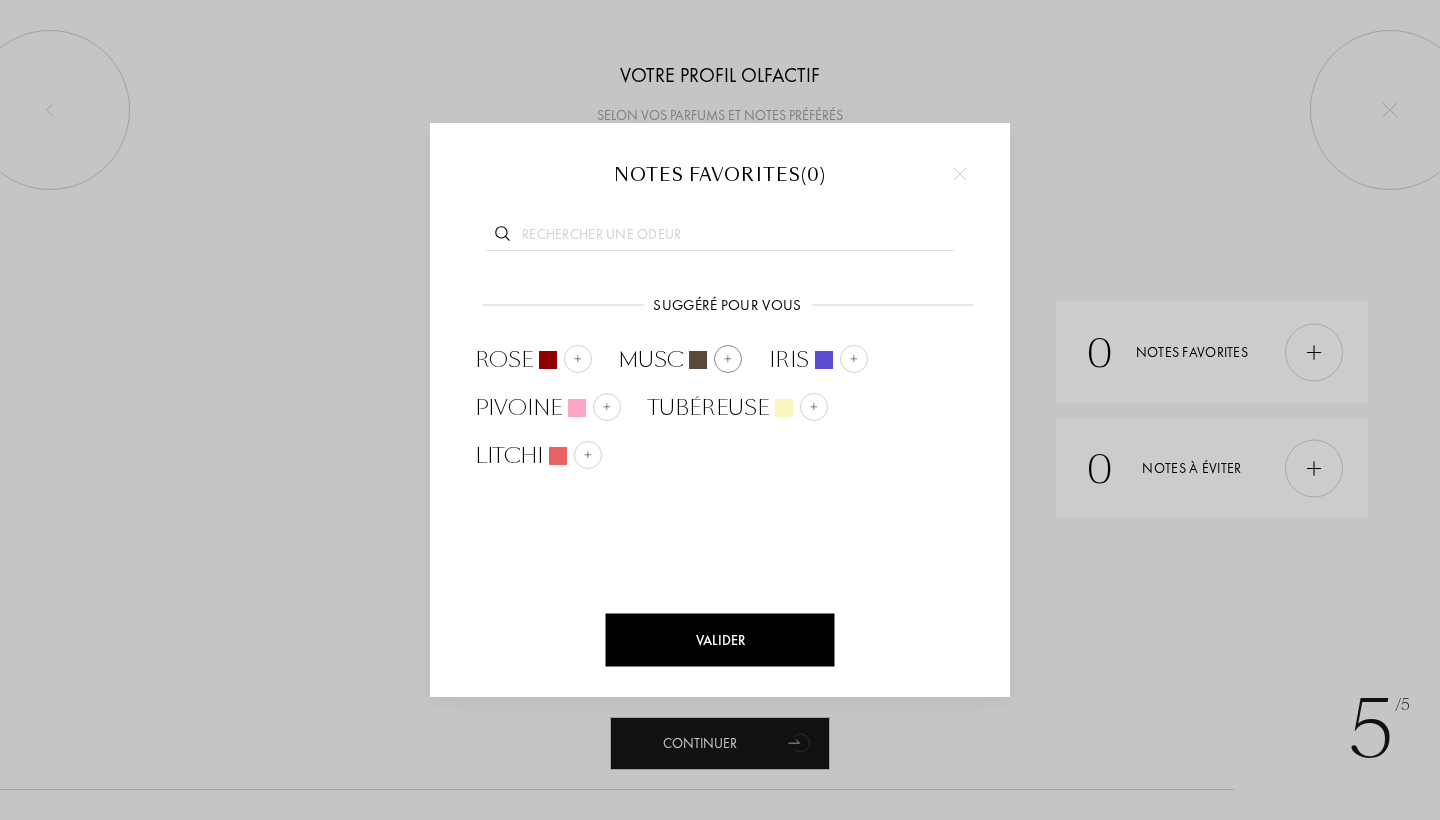 click at bounding box center (728, 359) 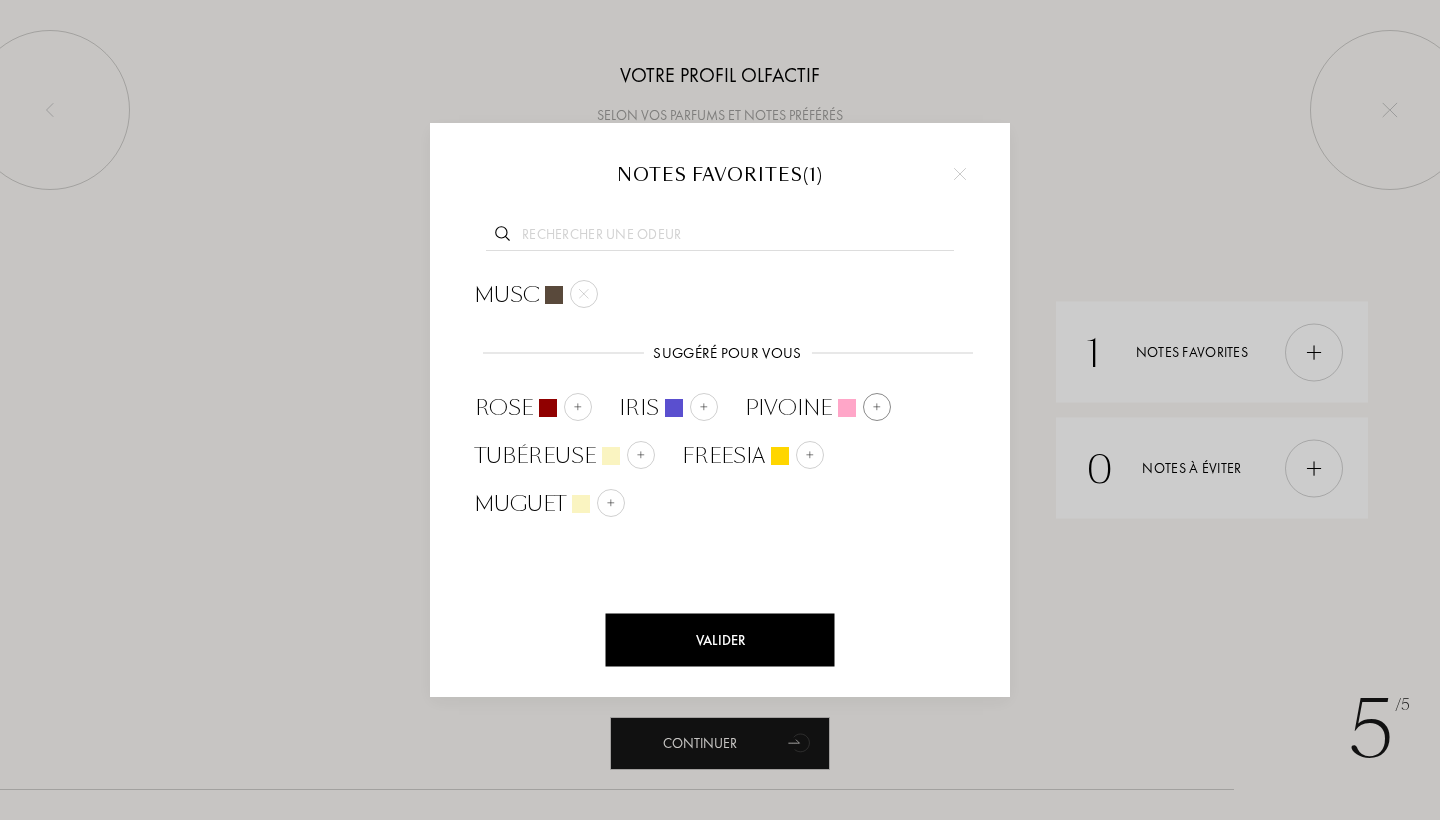 click at bounding box center [877, 407] 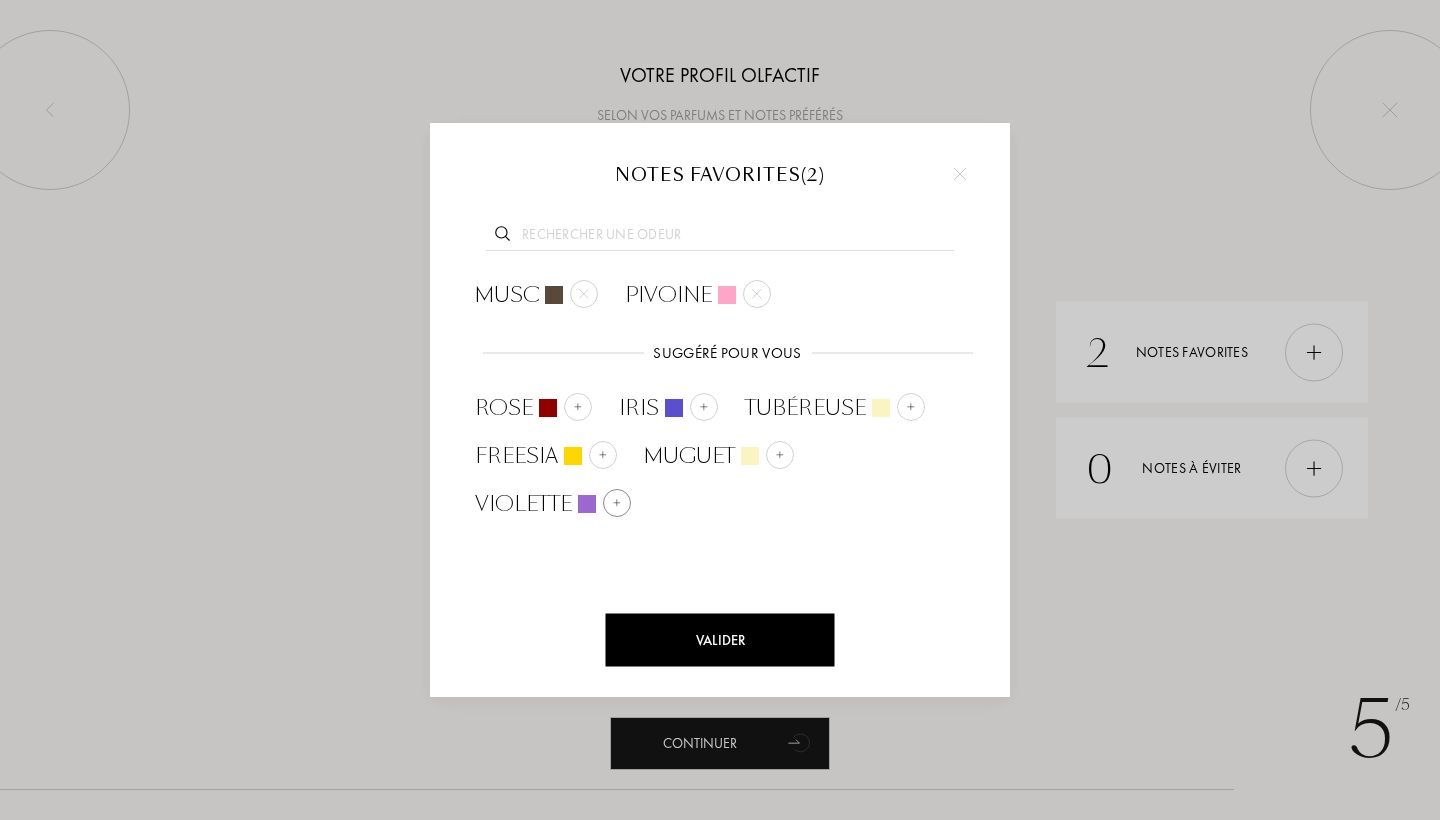 click at bounding box center [617, 503] 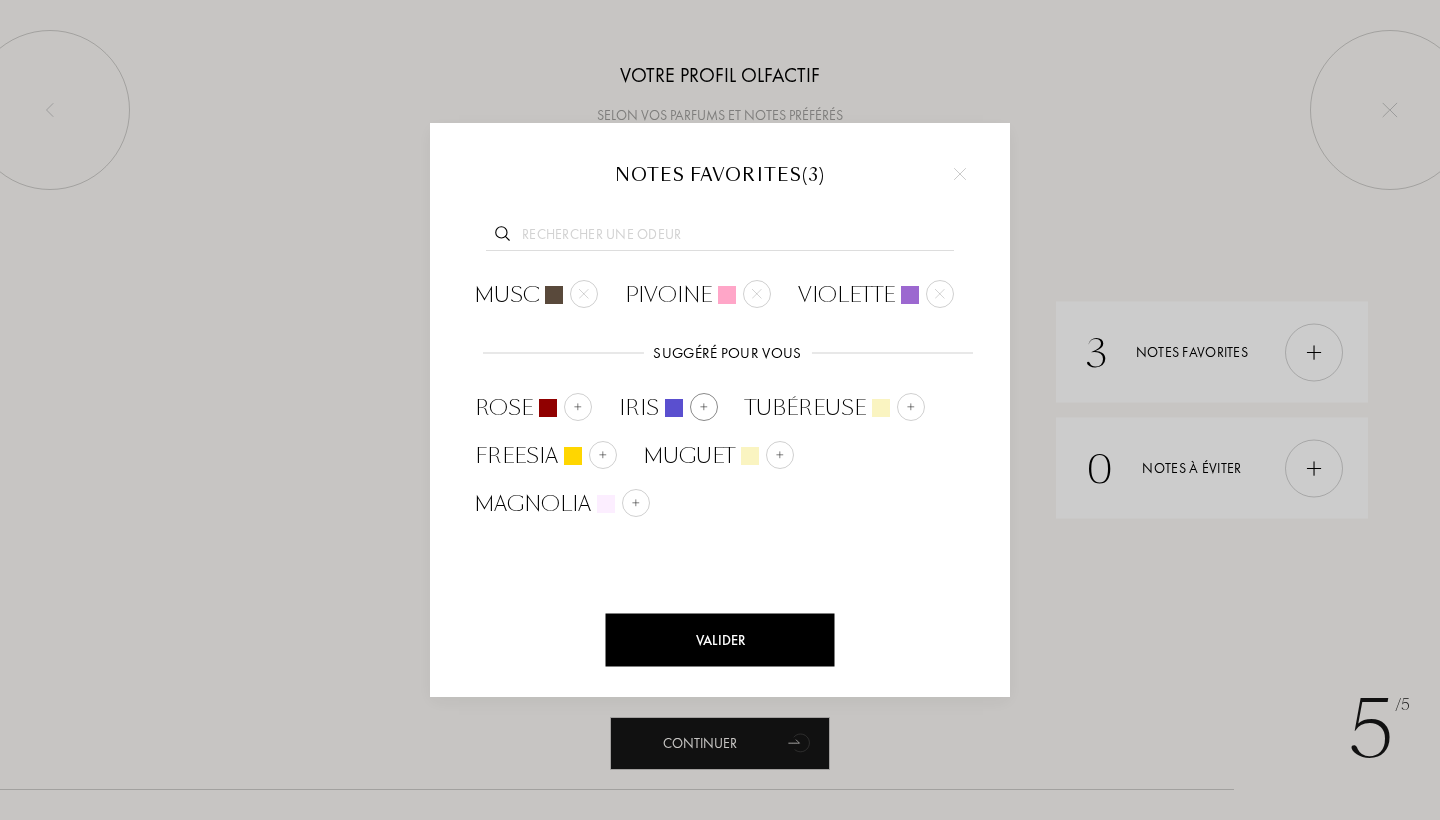click at bounding box center [704, 407] 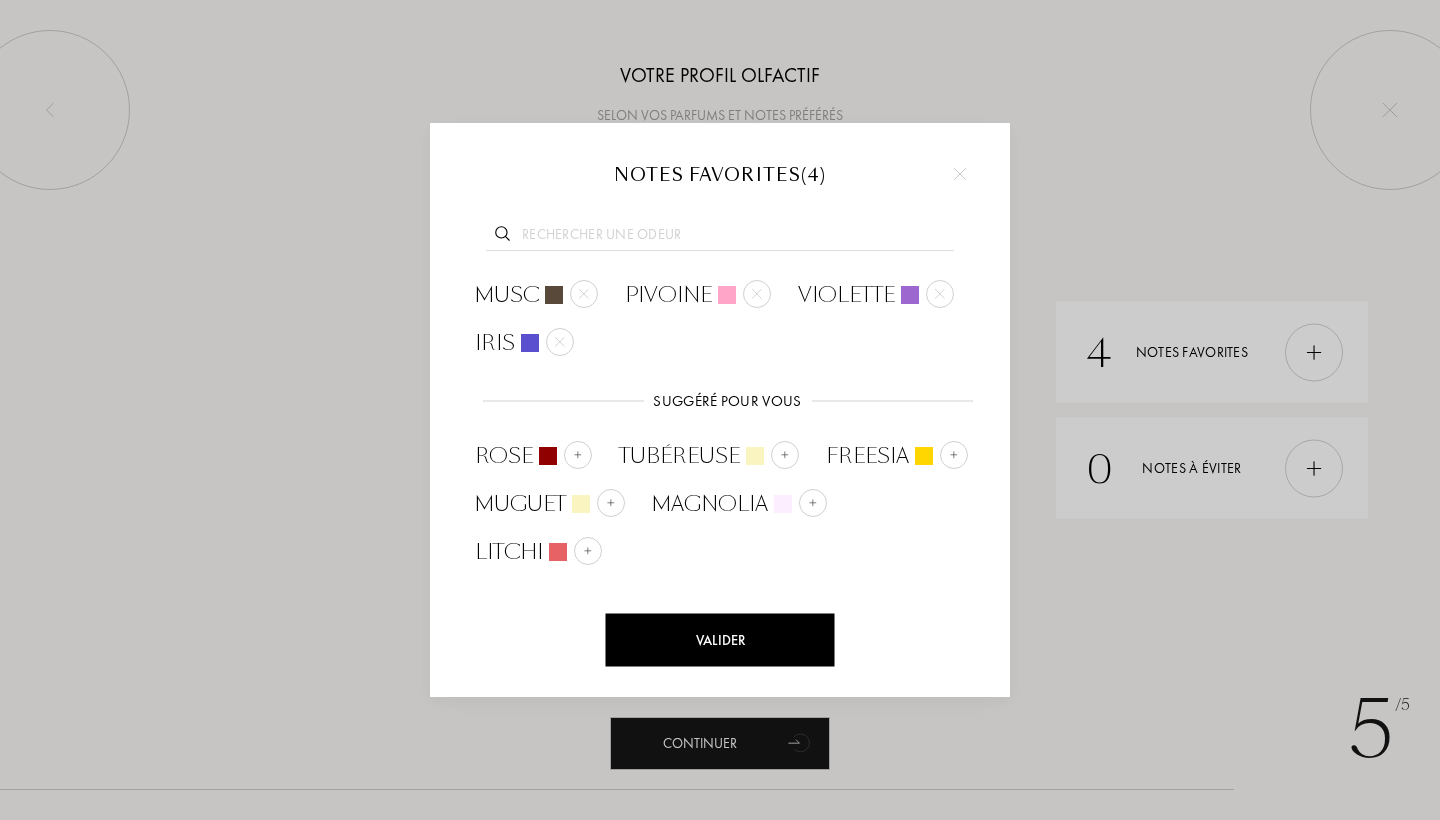 click on "Valider" at bounding box center [720, 640] 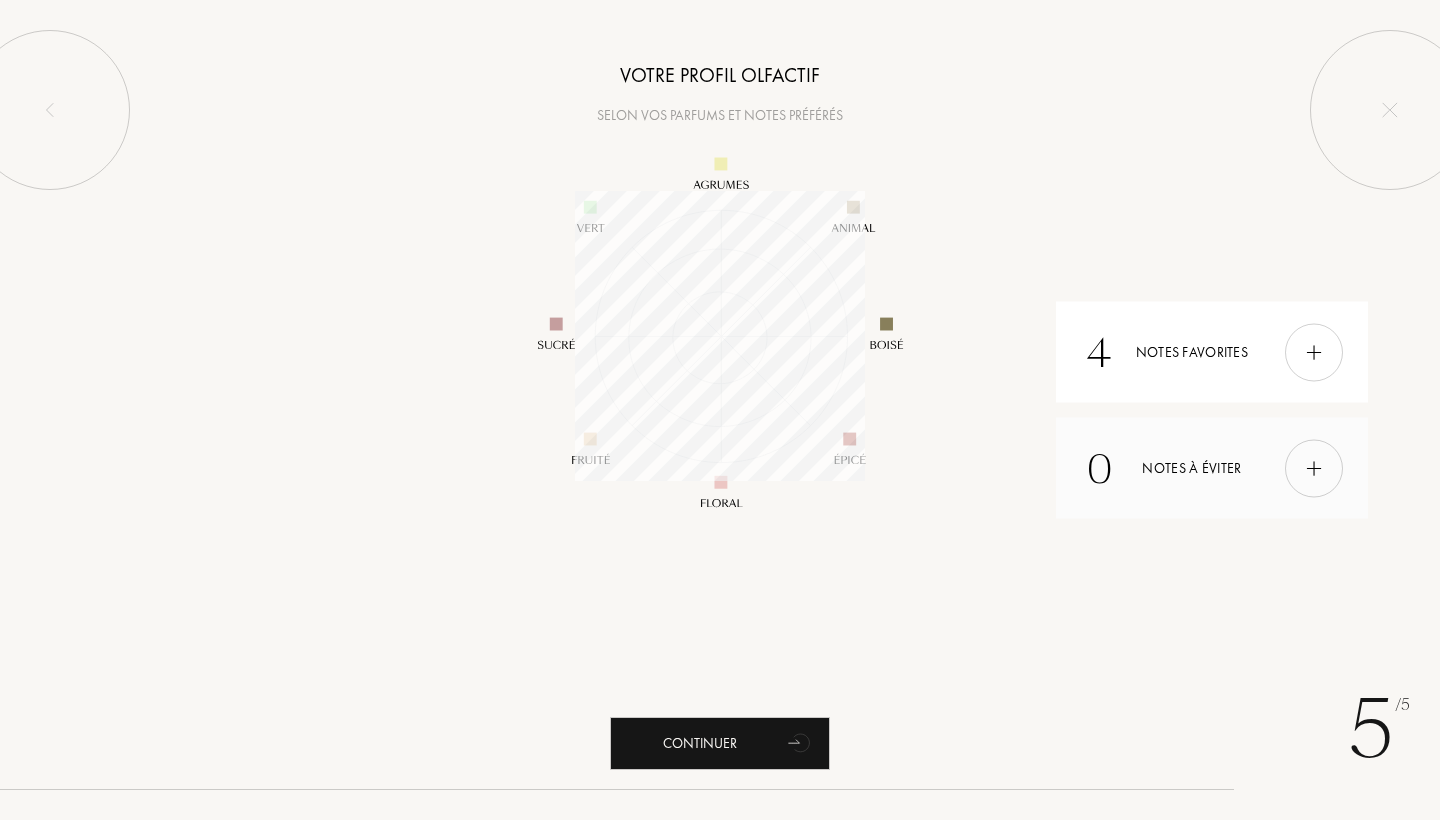 click on "0 Notes à éviter" at bounding box center (1212, 468) 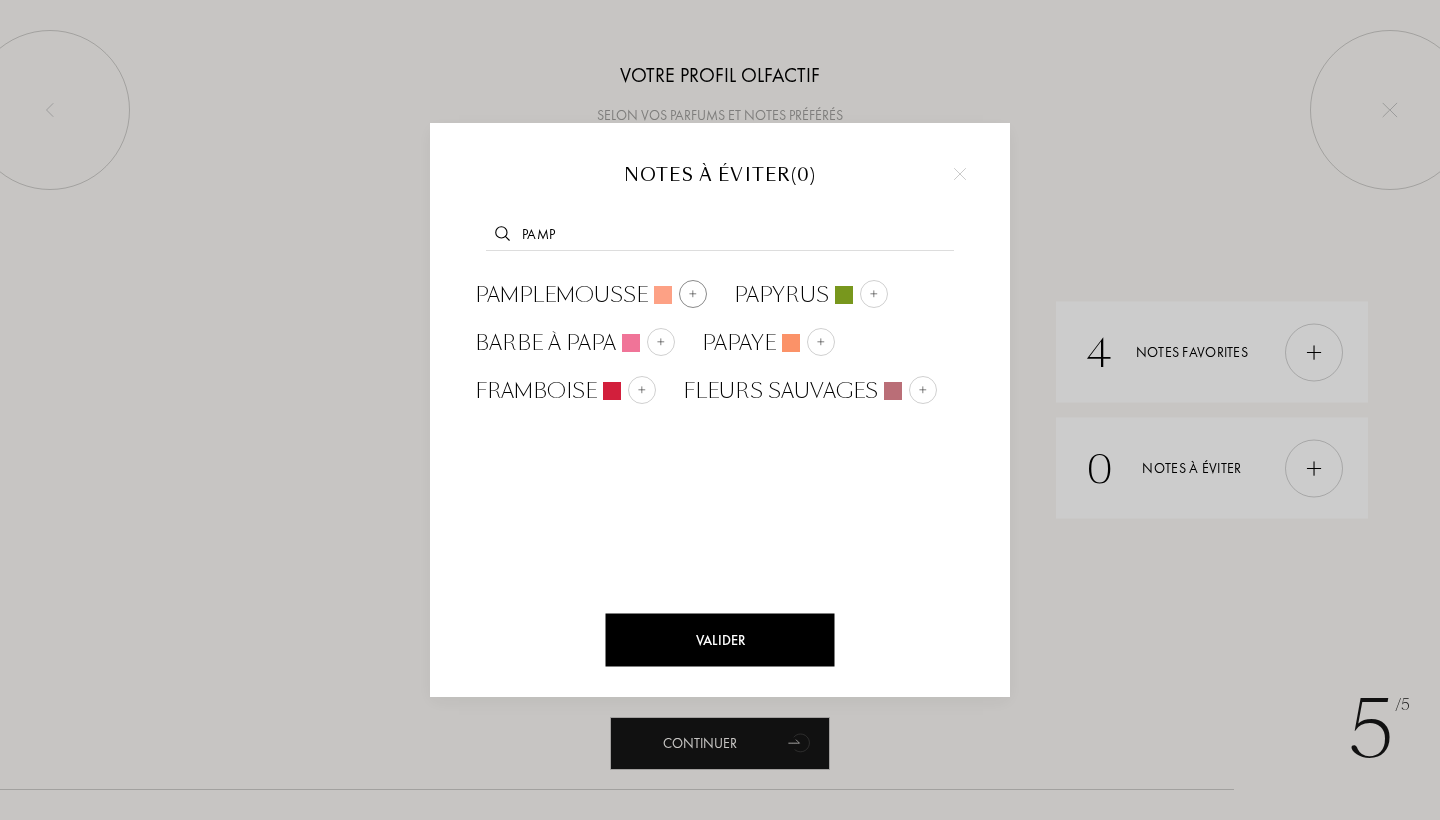 type on "pamp" 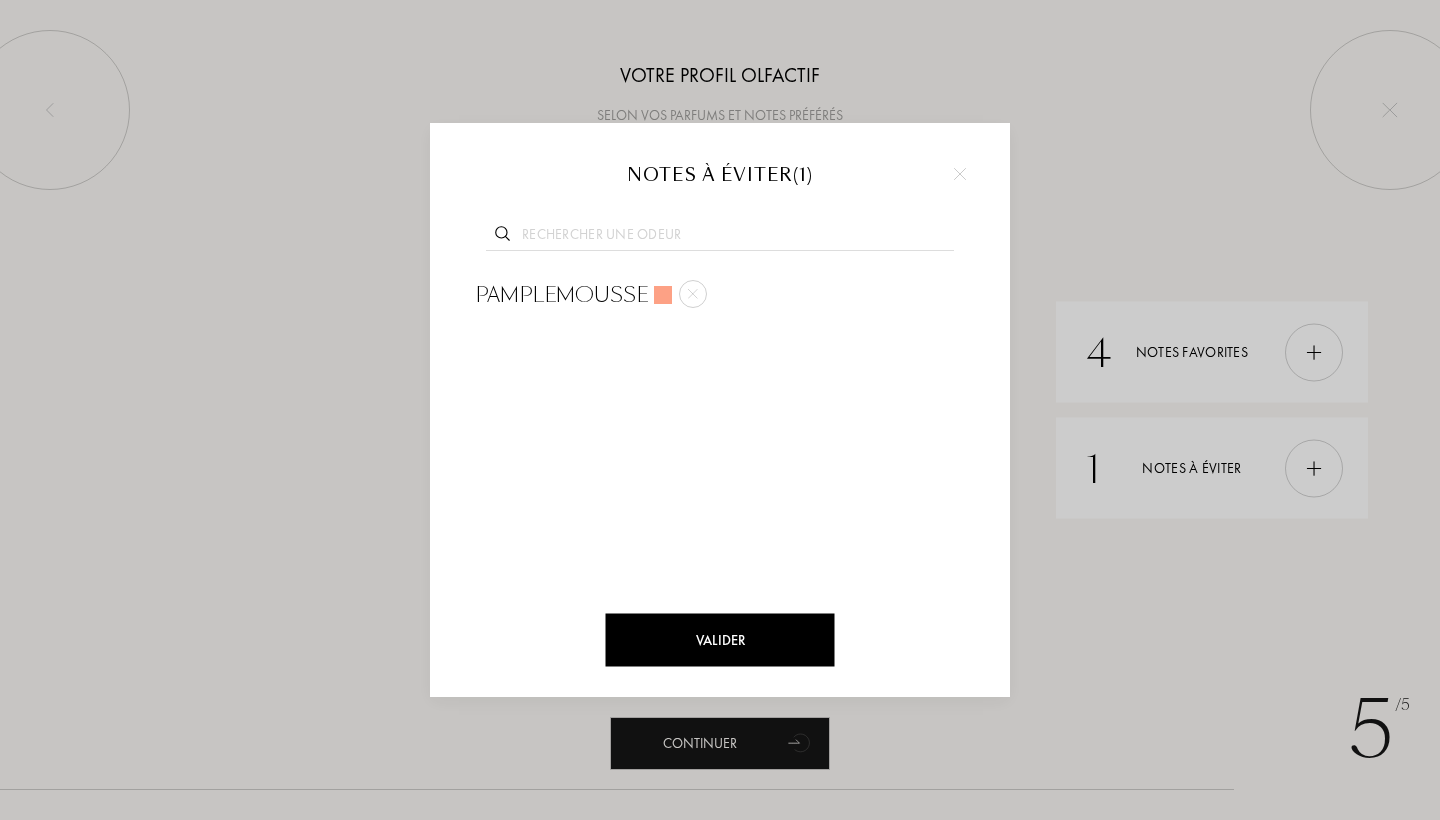 click on "Valider" at bounding box center (720, 640) 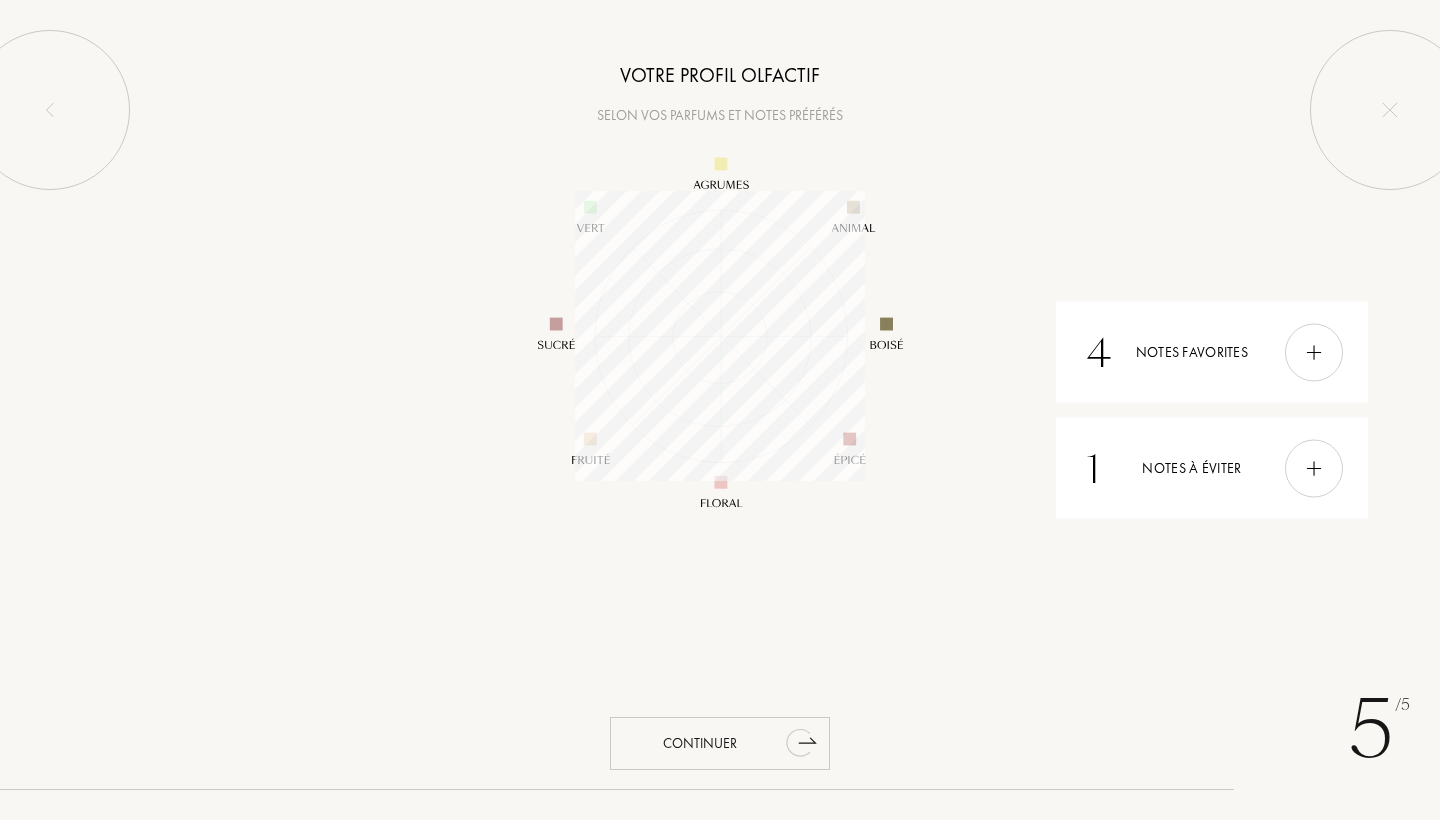 click on "Continuer" at bounding box center (720, 743) 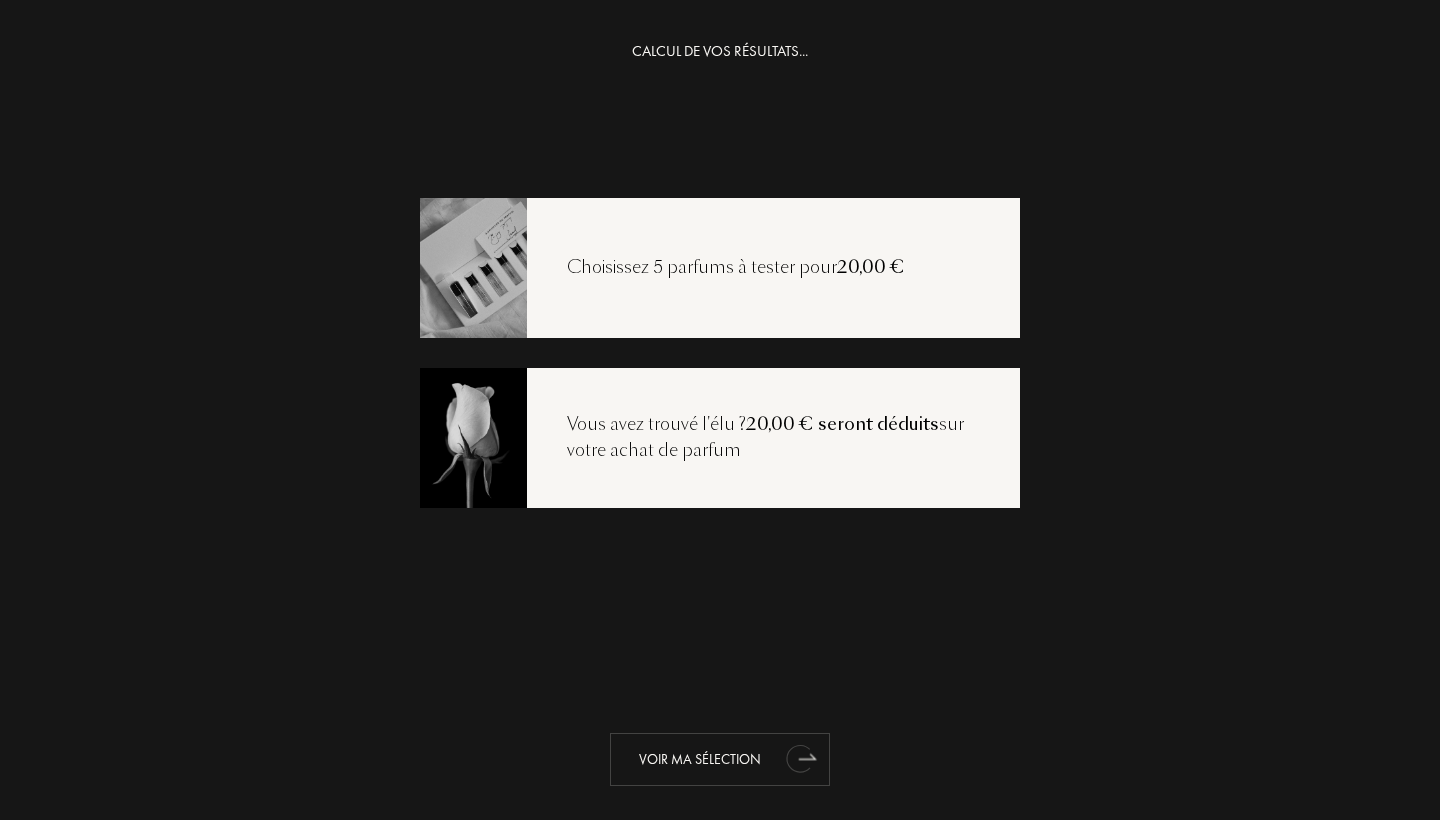 click on "Voir ma sélection" at bounding box center (720, 759) 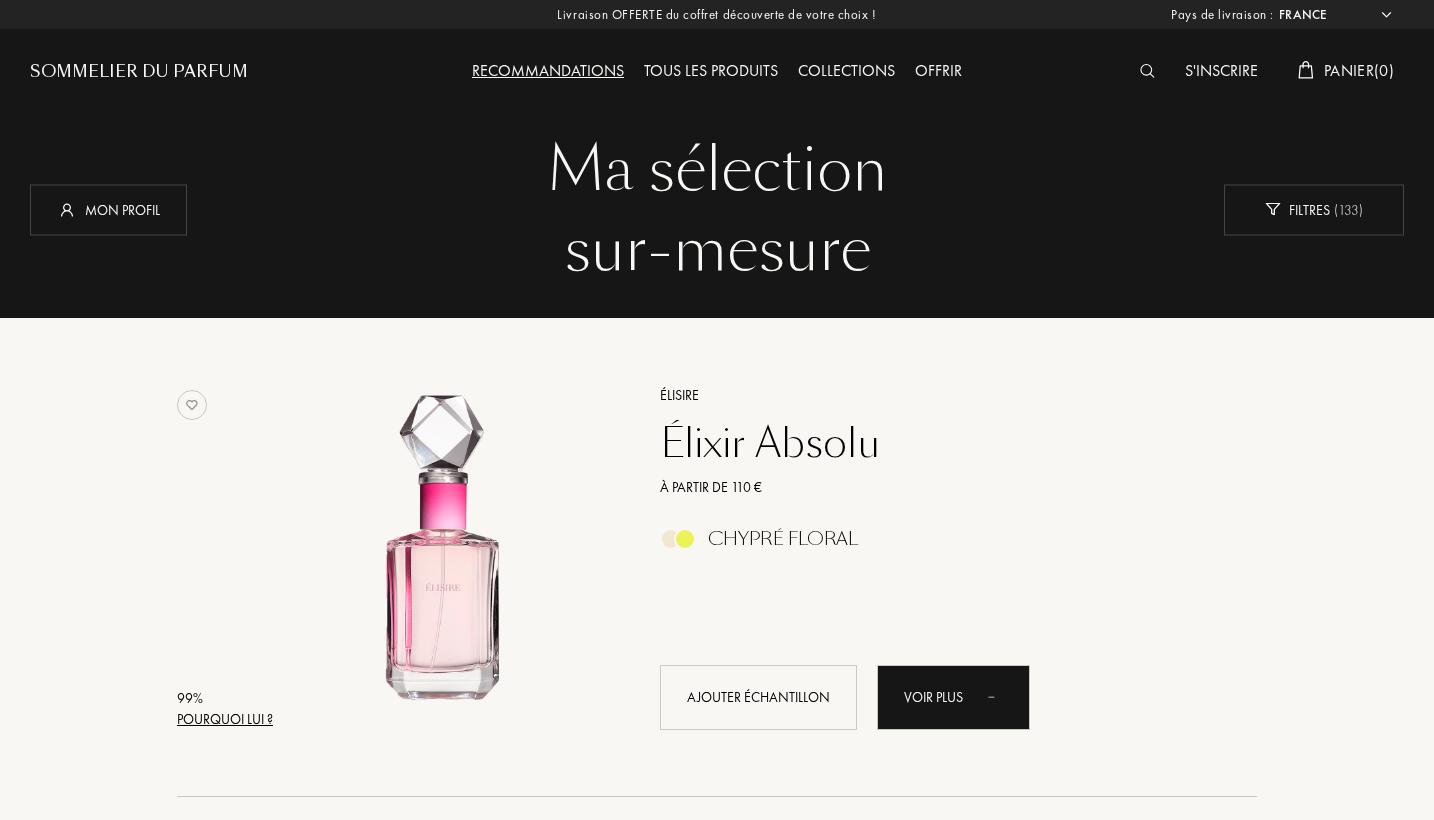 select on "FR" 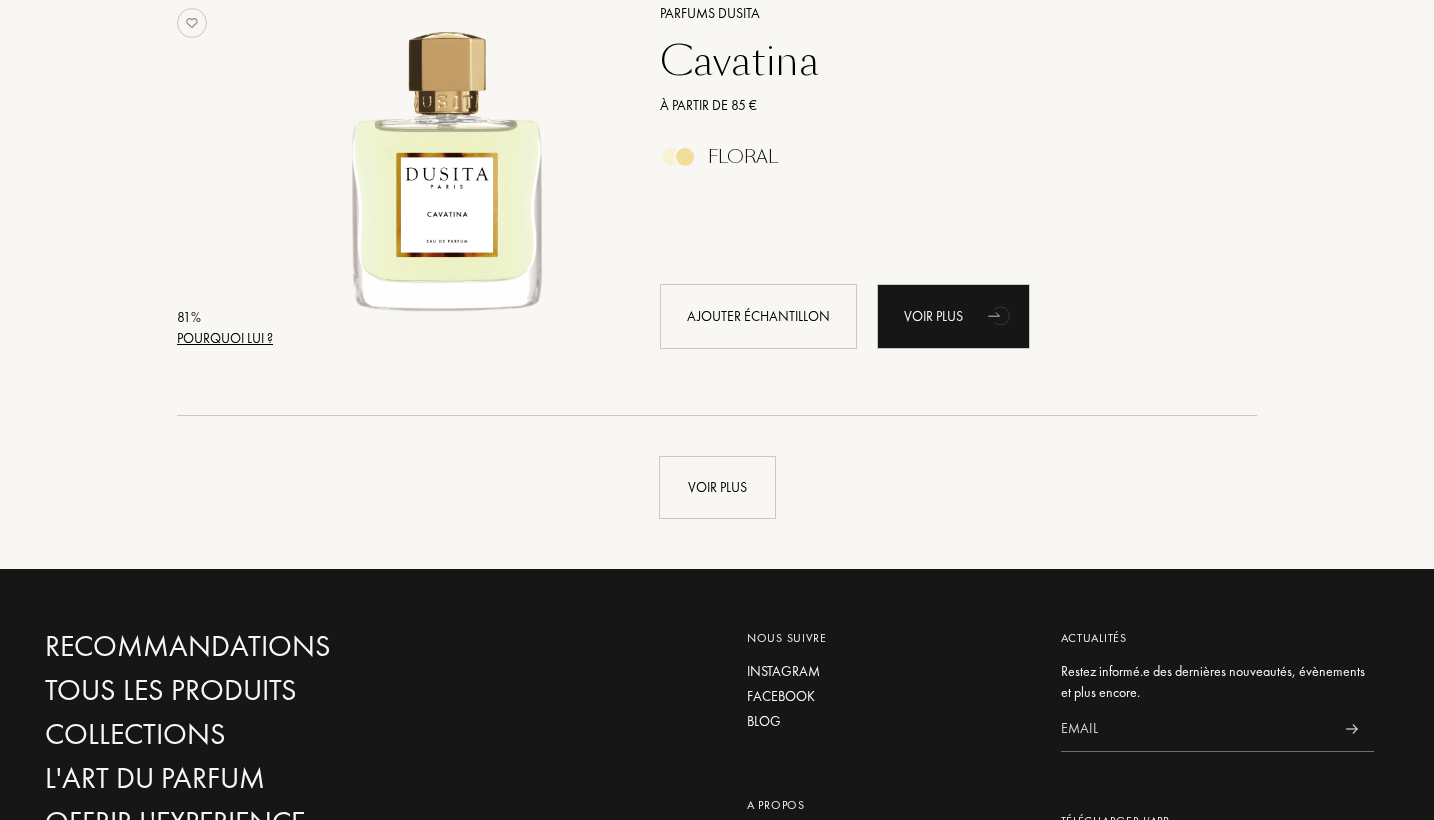 scroll, scrollTop: 4681, scrollLeft: 0, axis: vertical 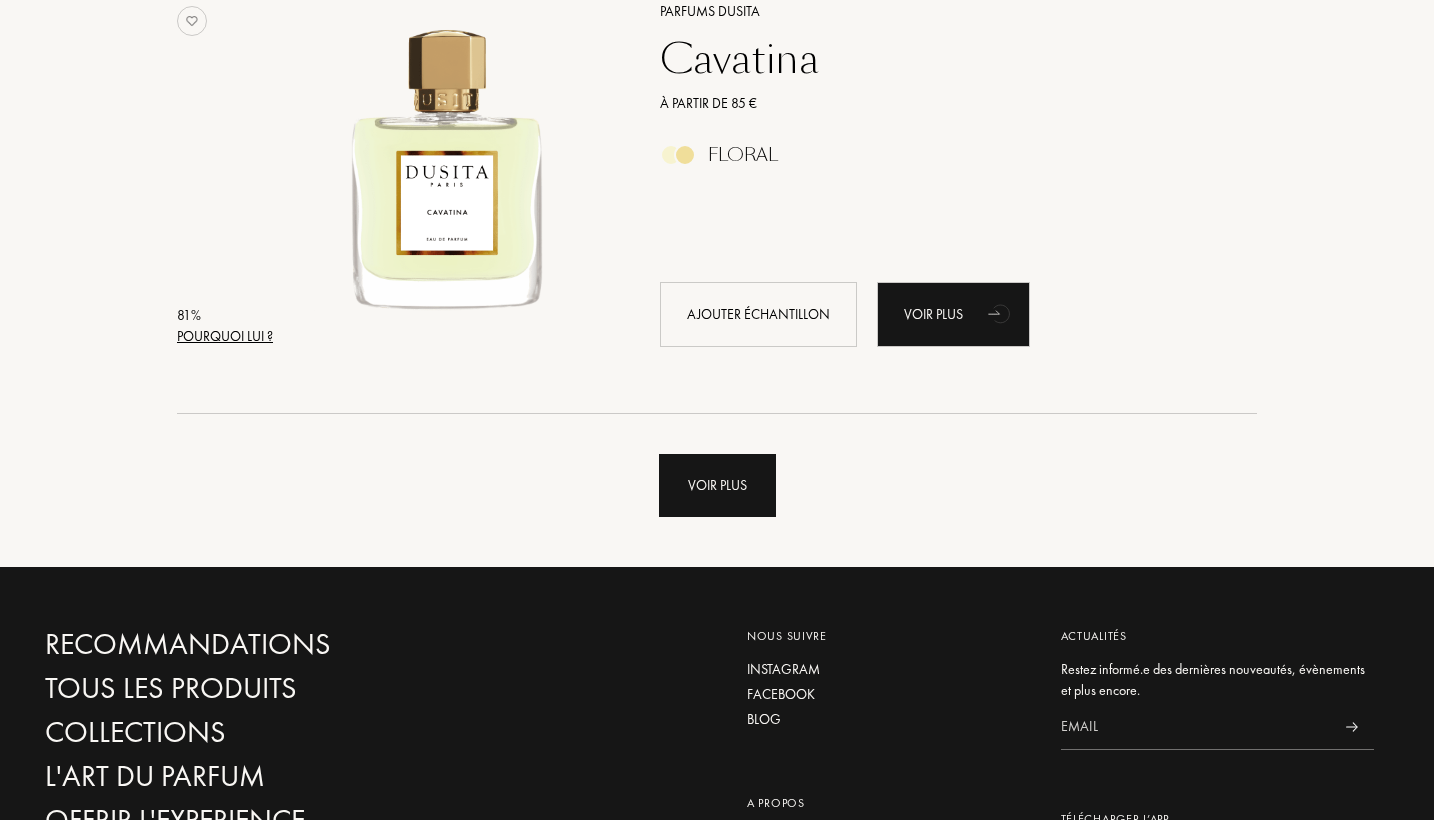 click on "Voir plus" at bounding box center [717, 485] 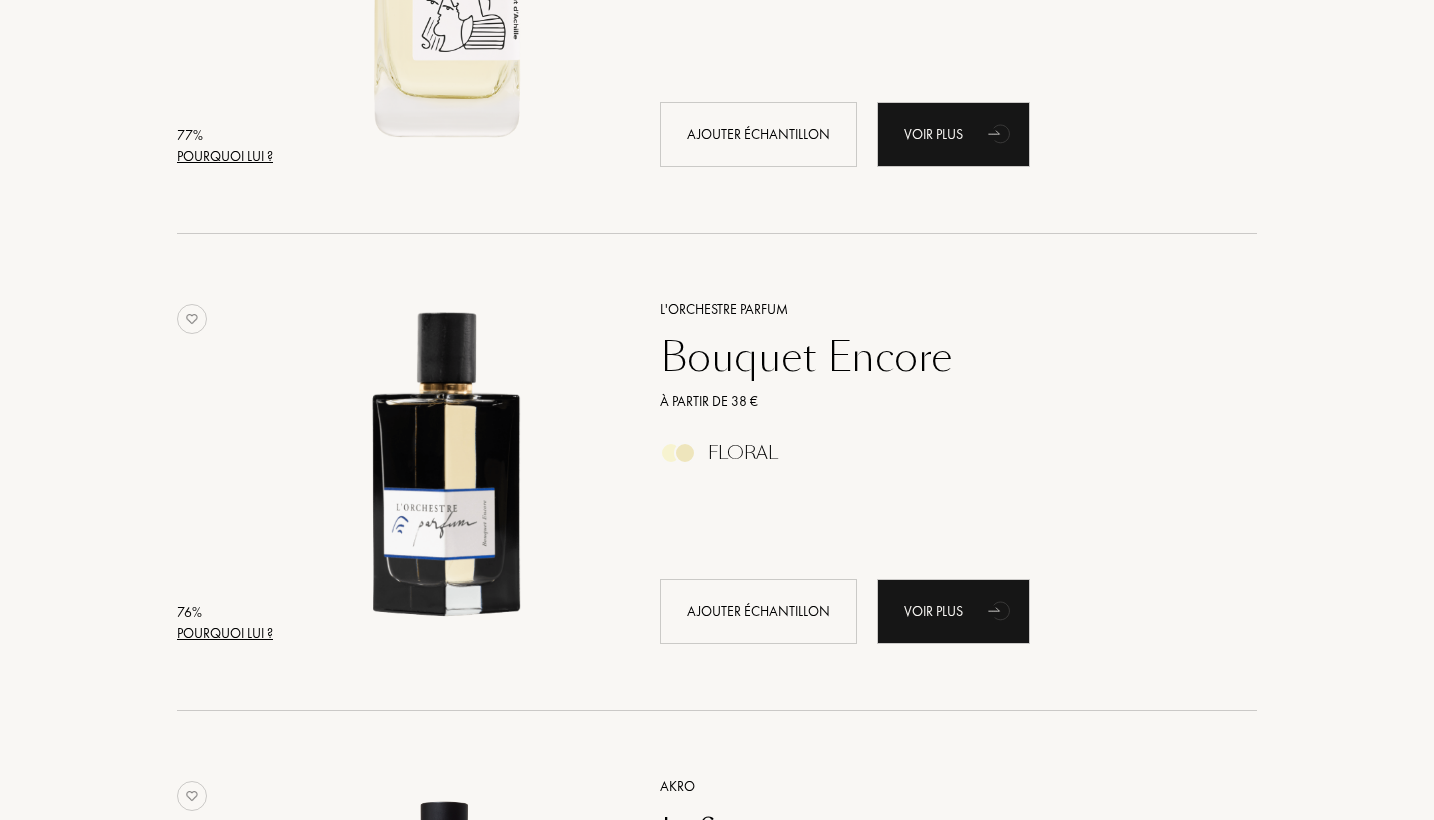 scroll, scrollTop: 7728, scrollLeft: 0, axis: vertical 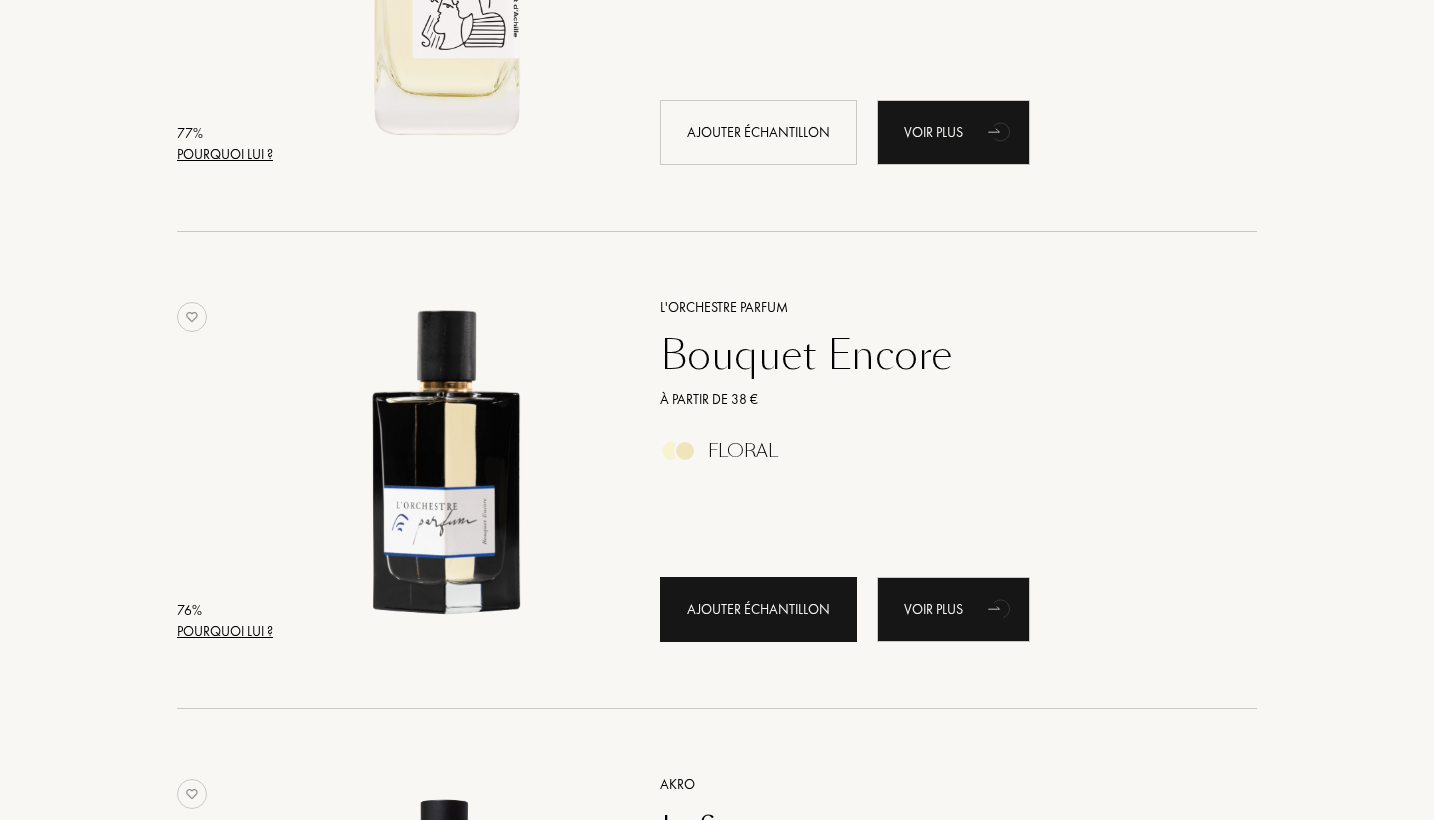click on "Ajouter échantillon" at bounding box center [758, 609] 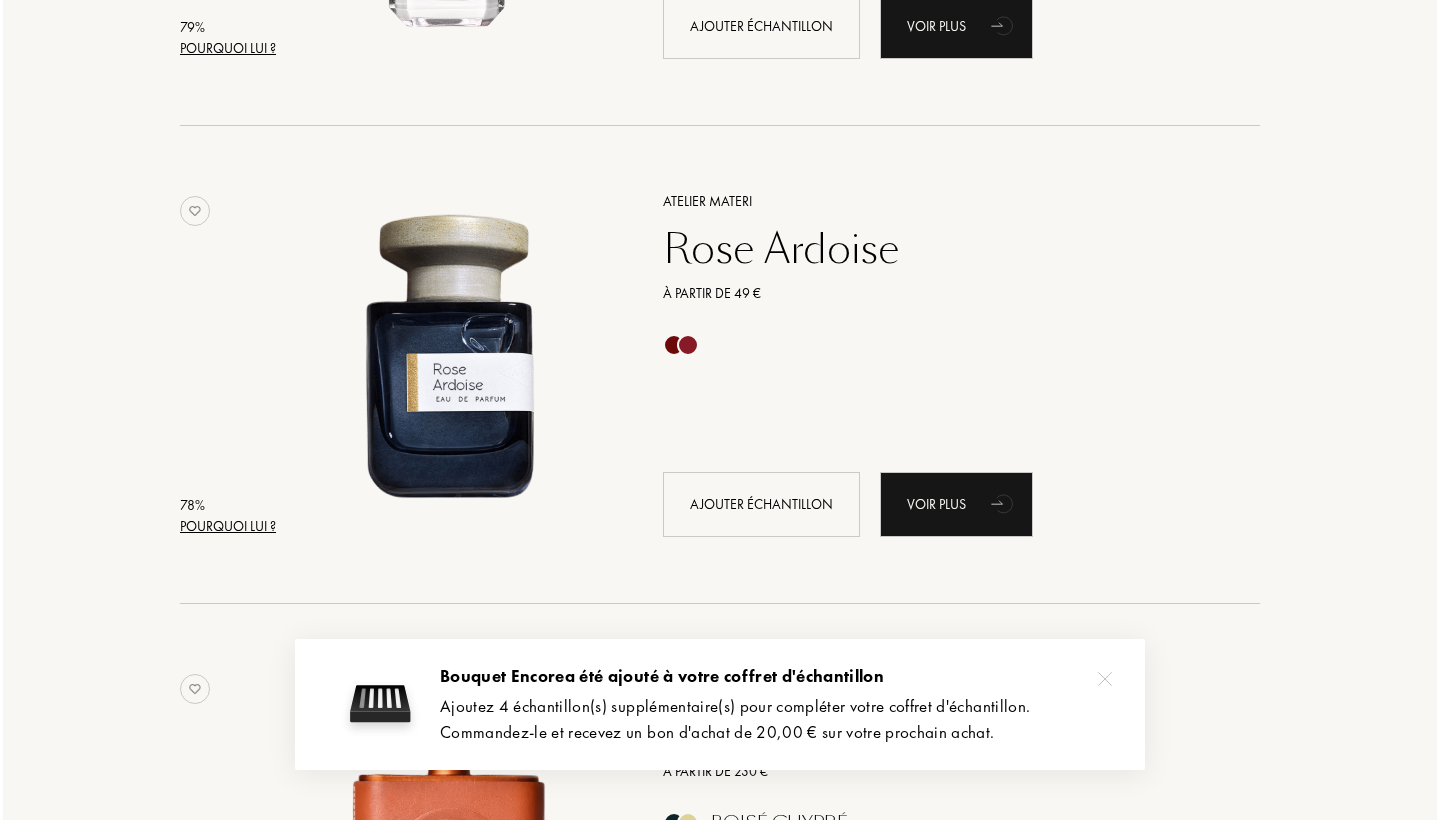 scroll, scrollTop: 6400, scrollLeft: 0, axis: vertical 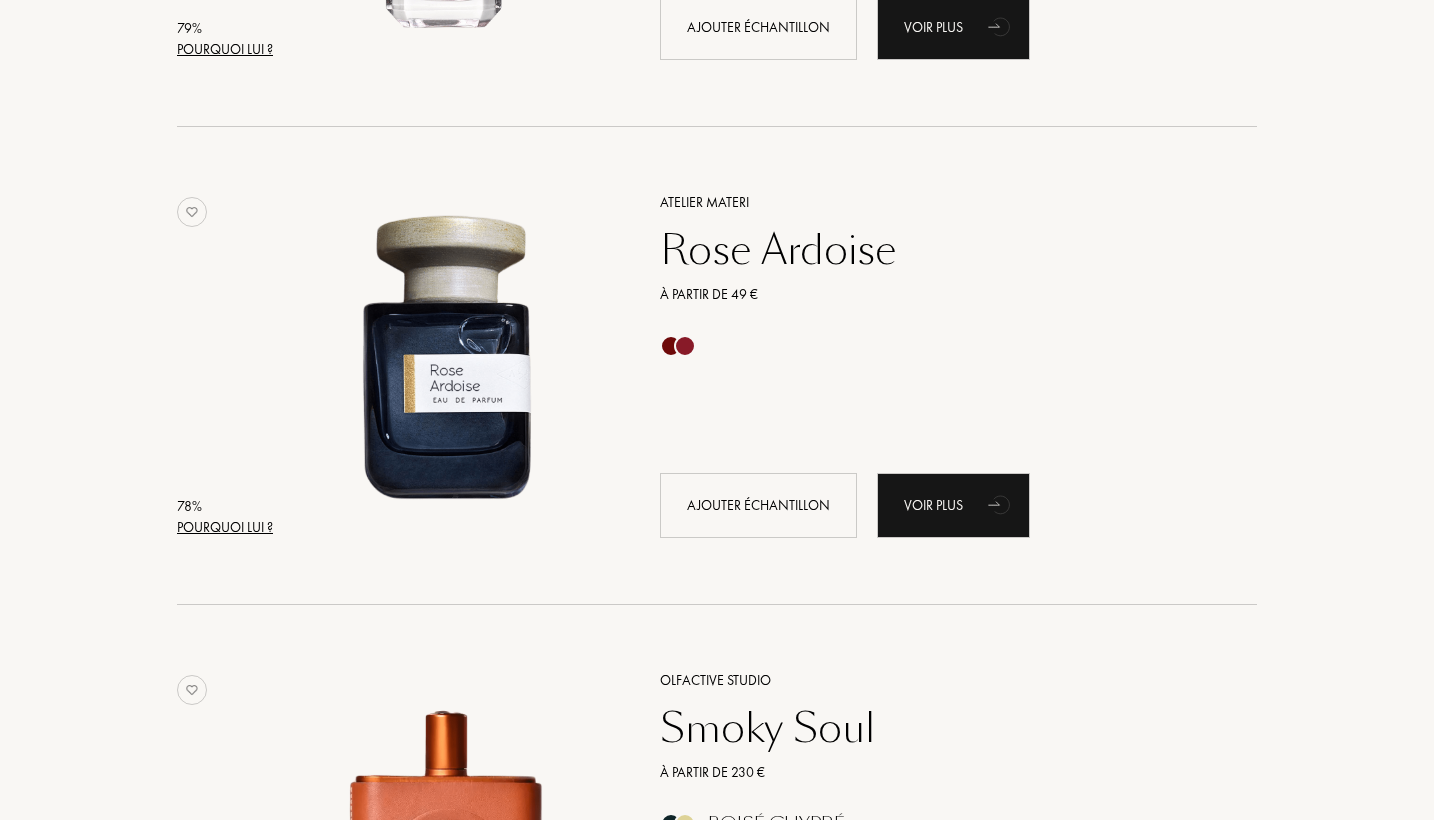 click on "Pourquoi lui ?" at bounding box center [225, 527] 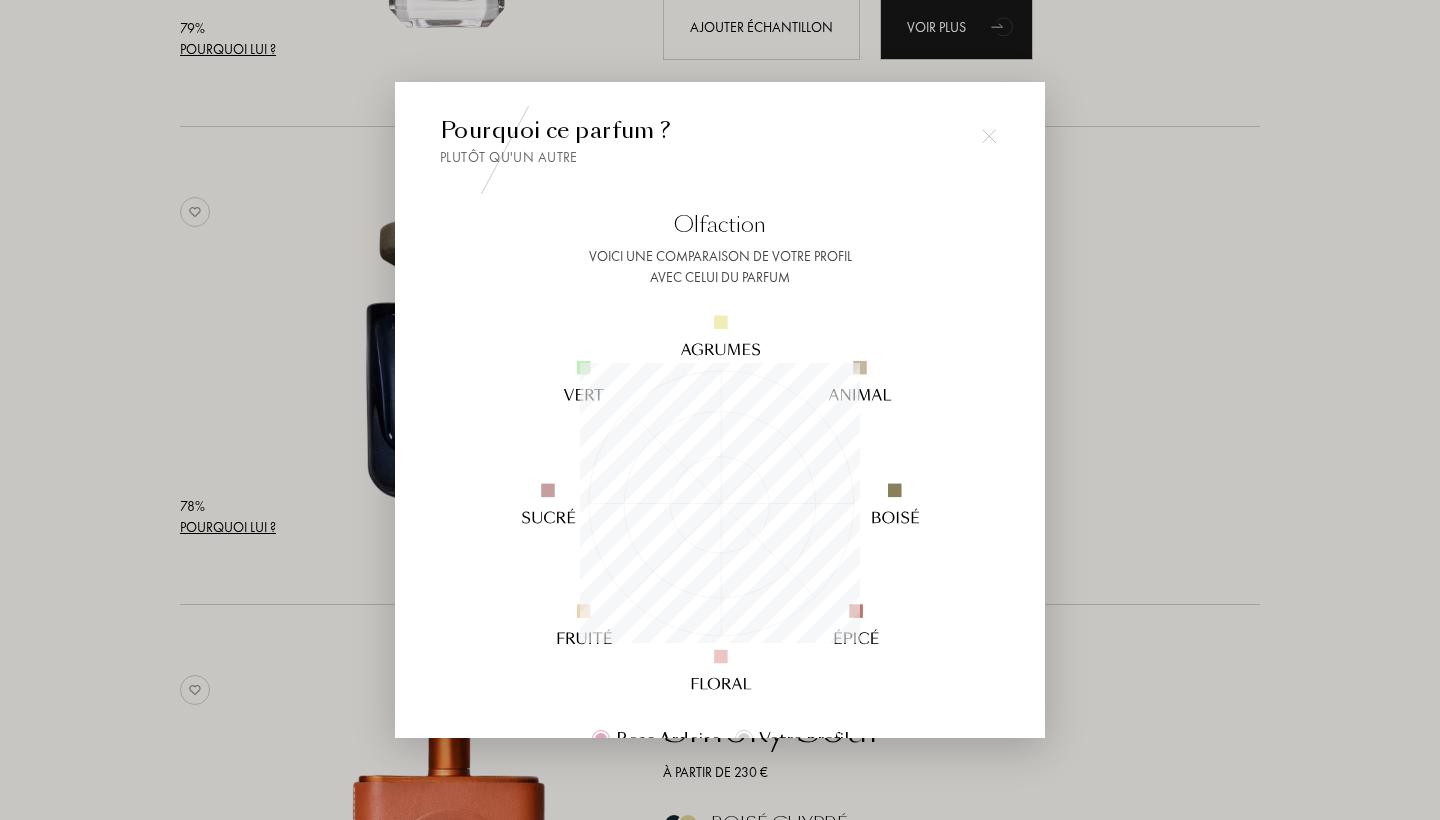 scroll, scrollTop: 999720, scrollLeft: 999720, axis: both 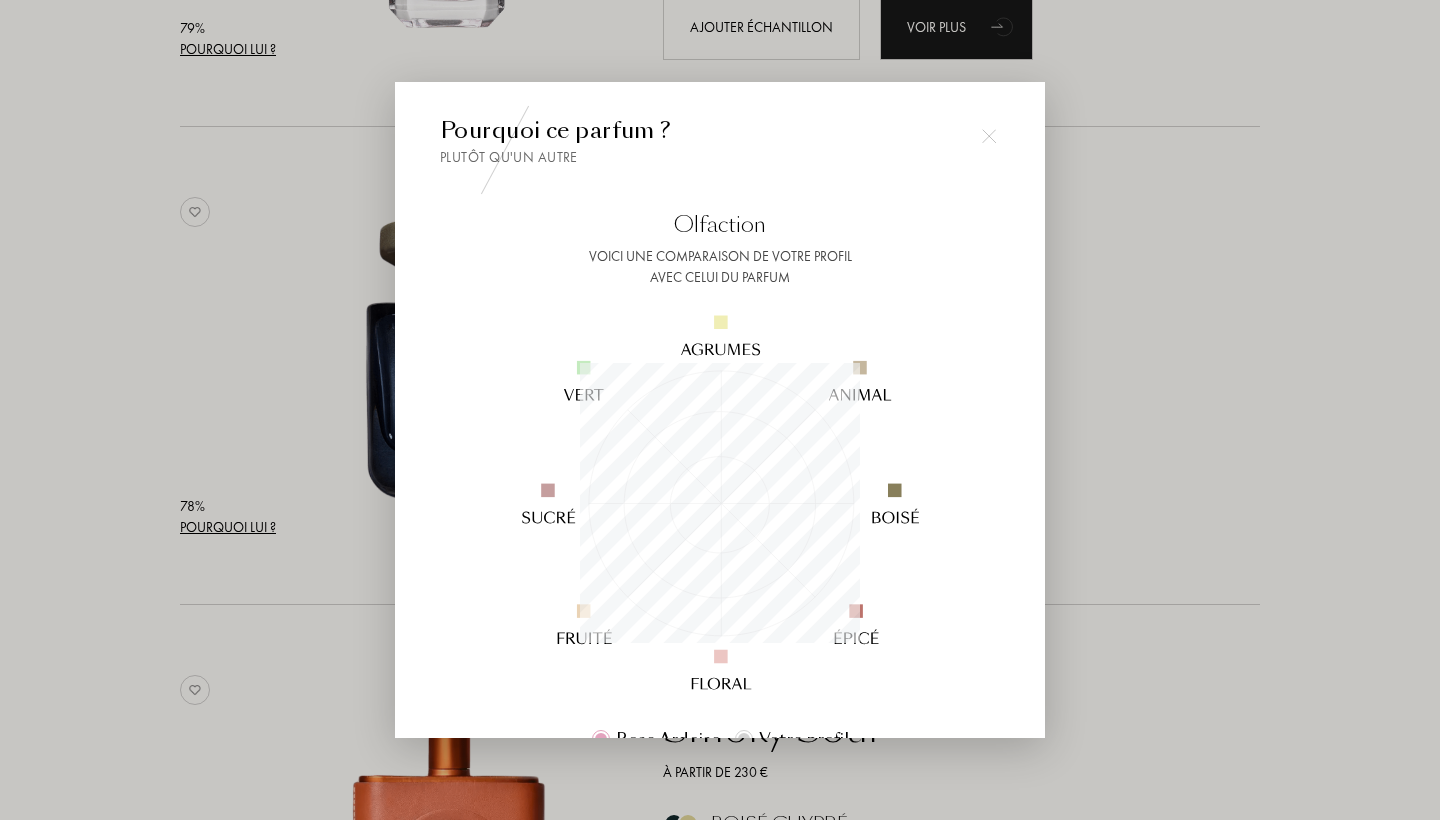 click at bounding box center [989, 136] 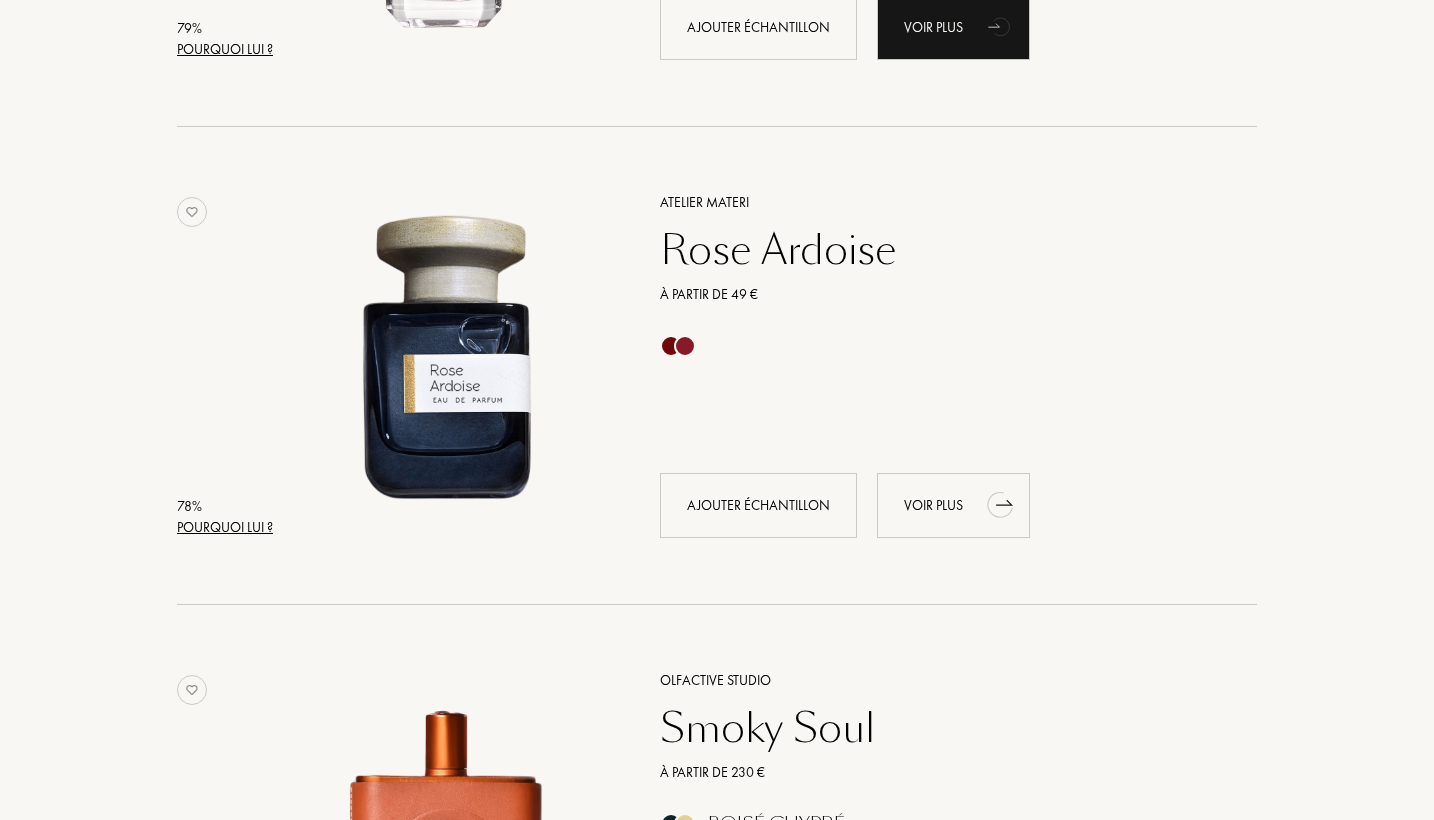 click on "Voir plus" at bounding box center [953, 505] 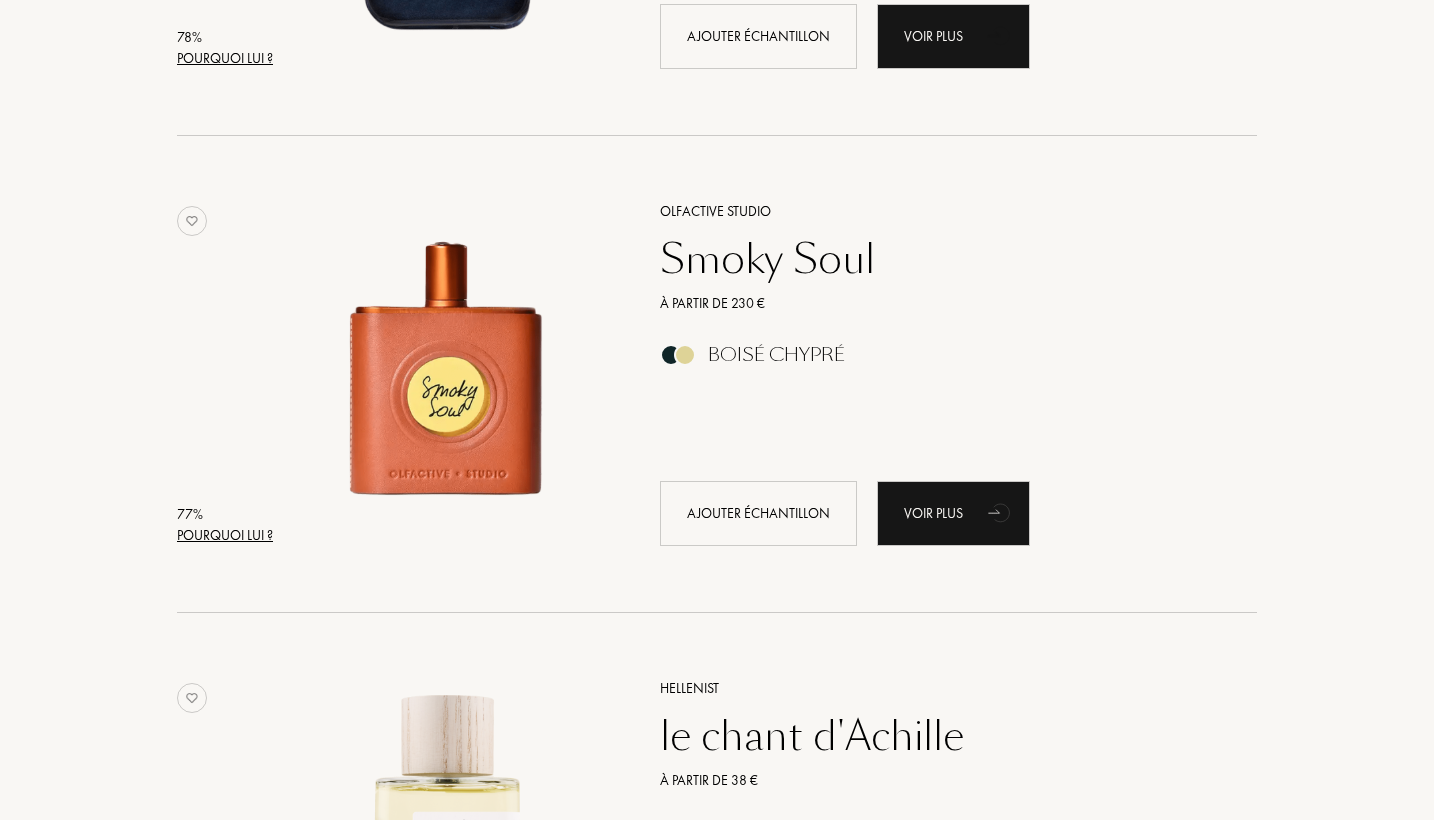 scroll, scrollTop: 6874, scrollLeft: 0, axis: vertical 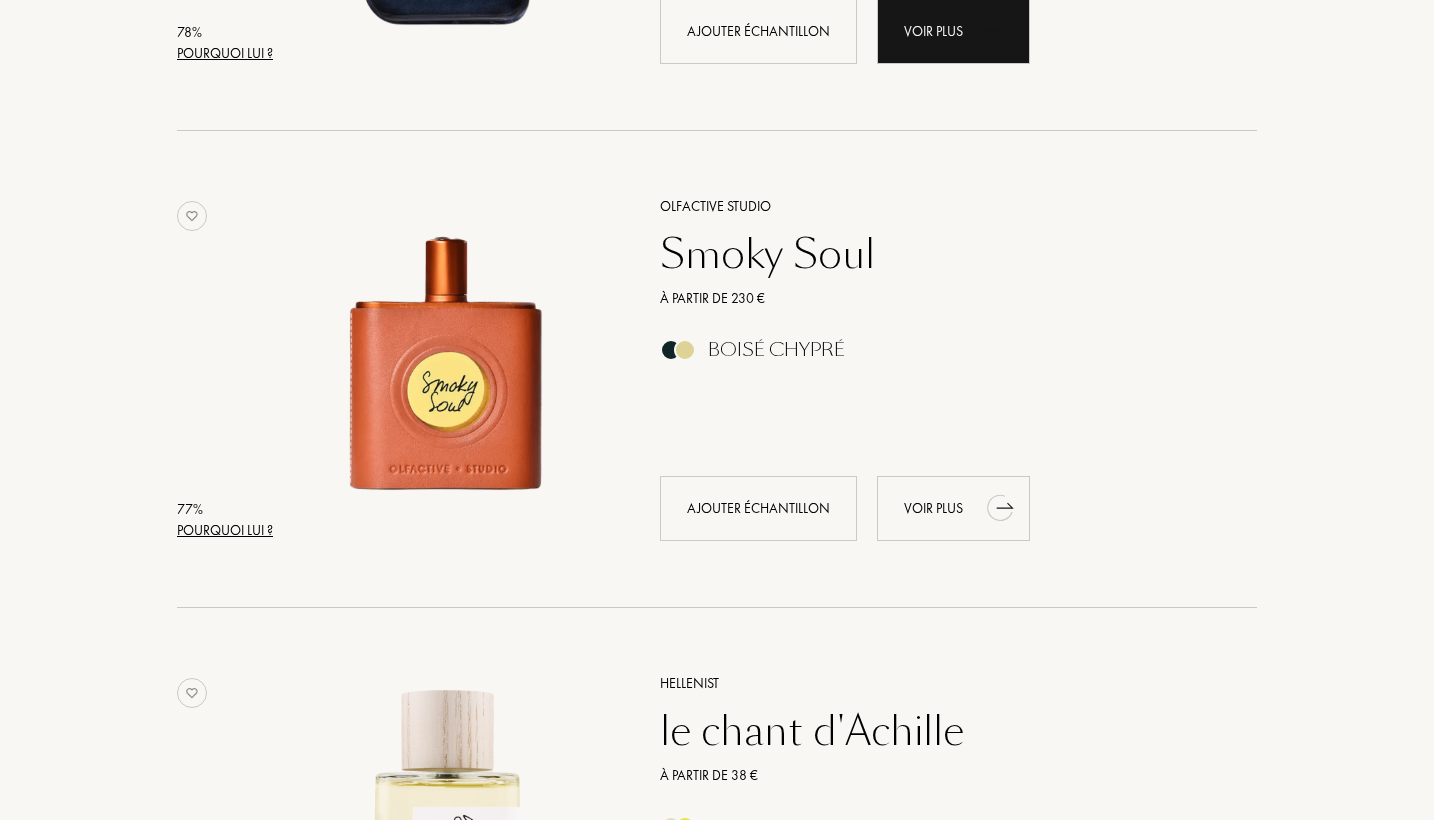 click on "Voir plus" at bounding box center [953, 508] 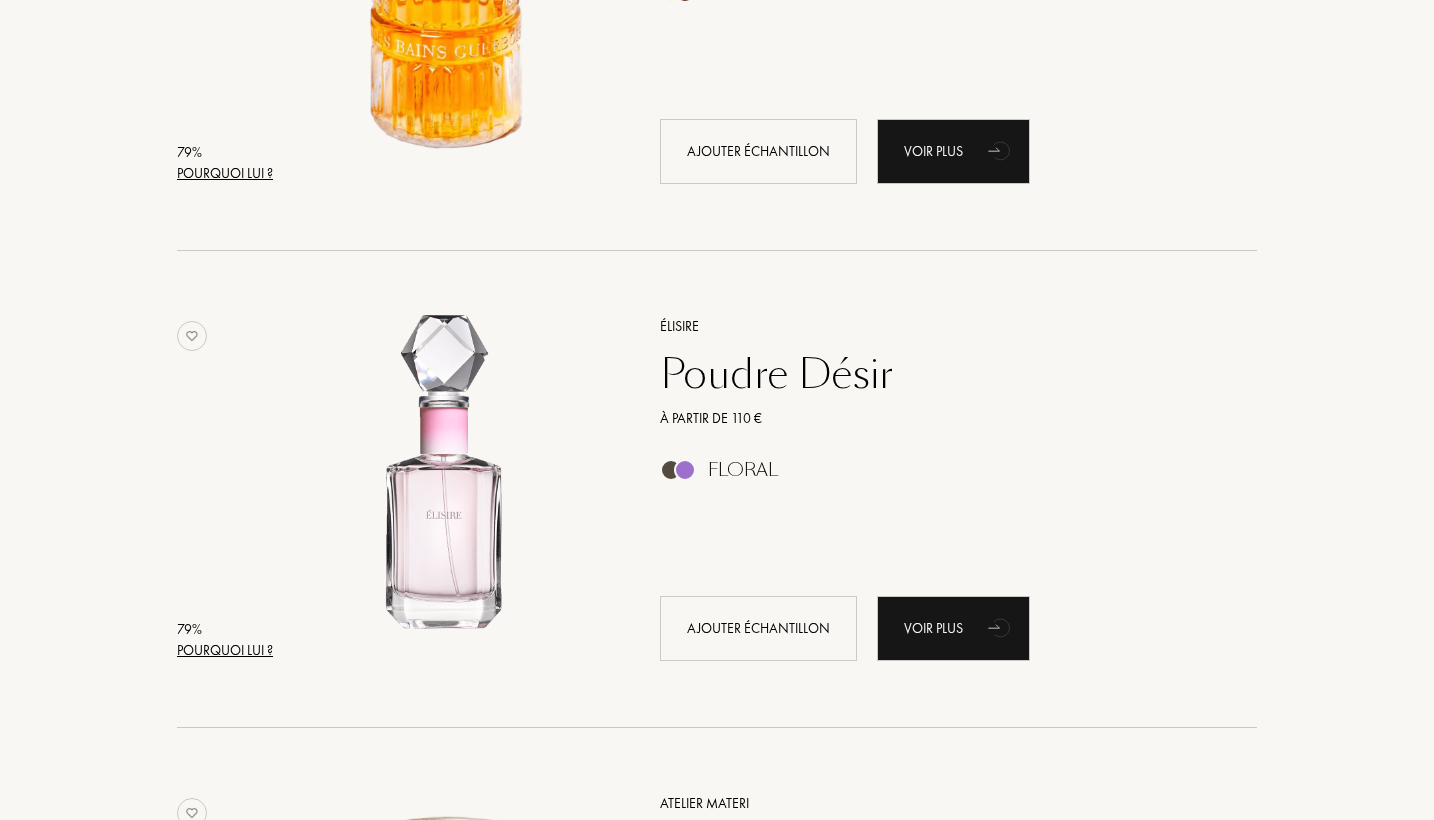 scroll, scrollTop: 5750, scrollLeft: 0, axis: vertical 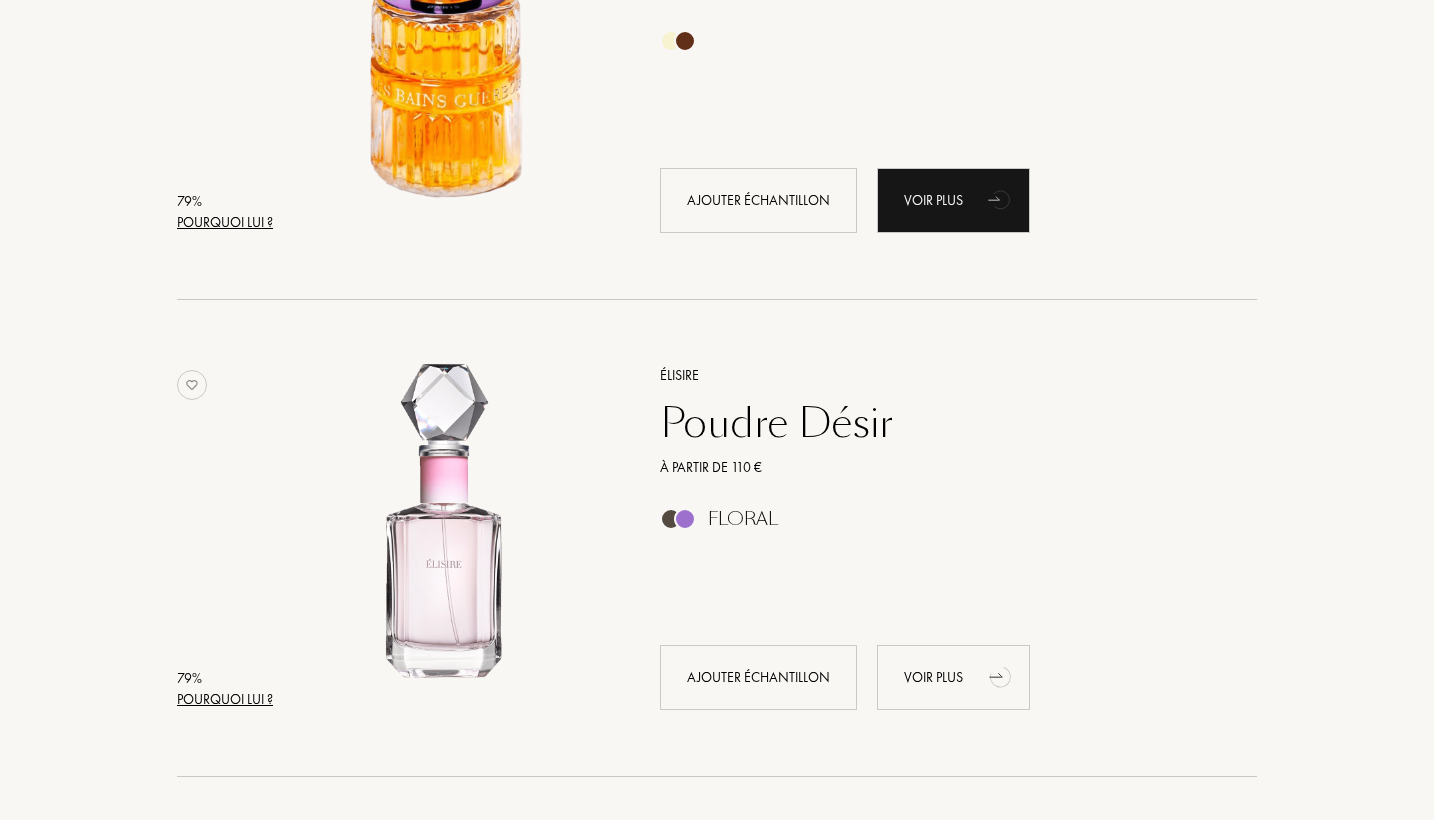 click 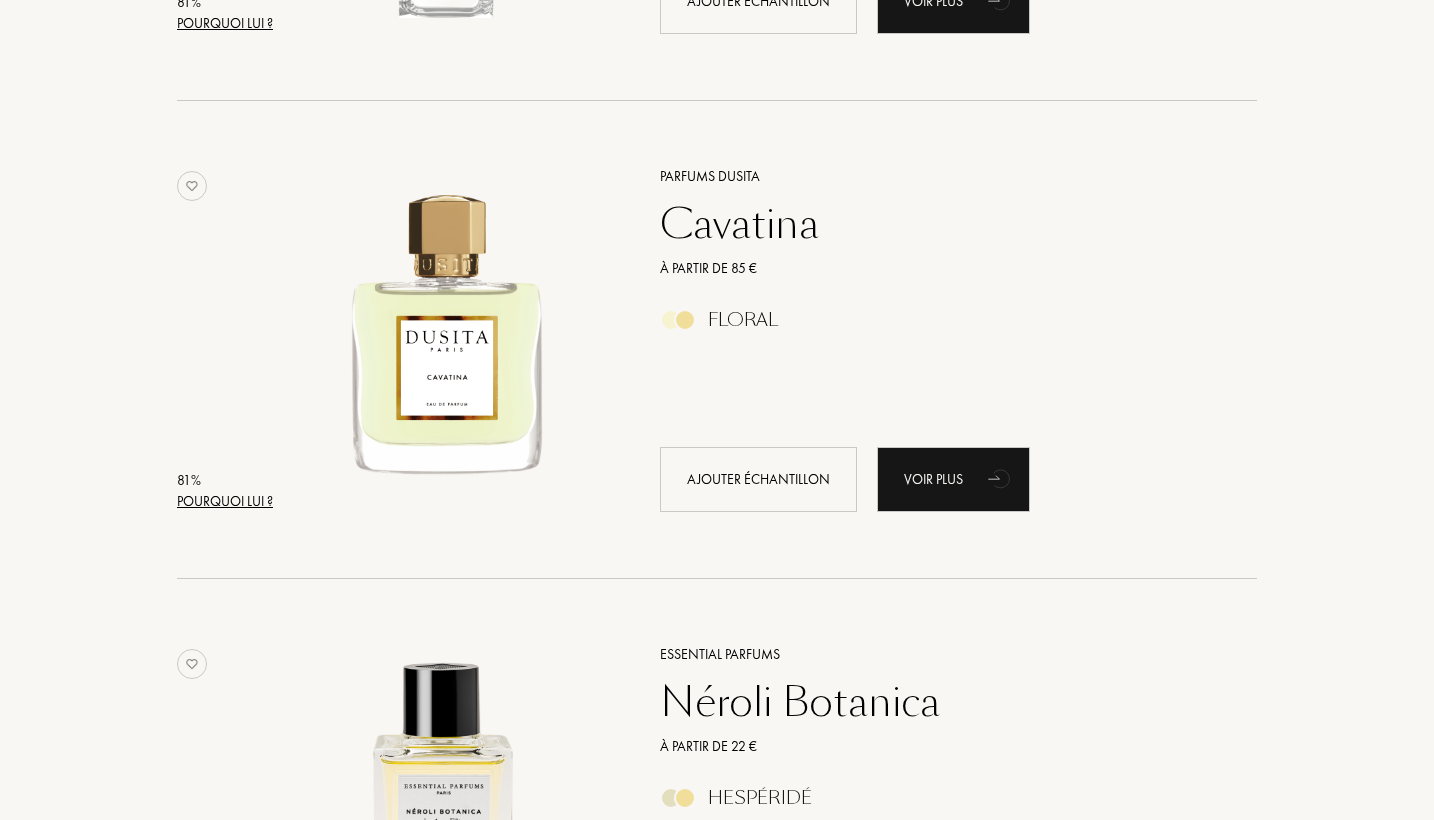 scroll, scrollTop: 4514, scrollLeft: 0, axis: vertical 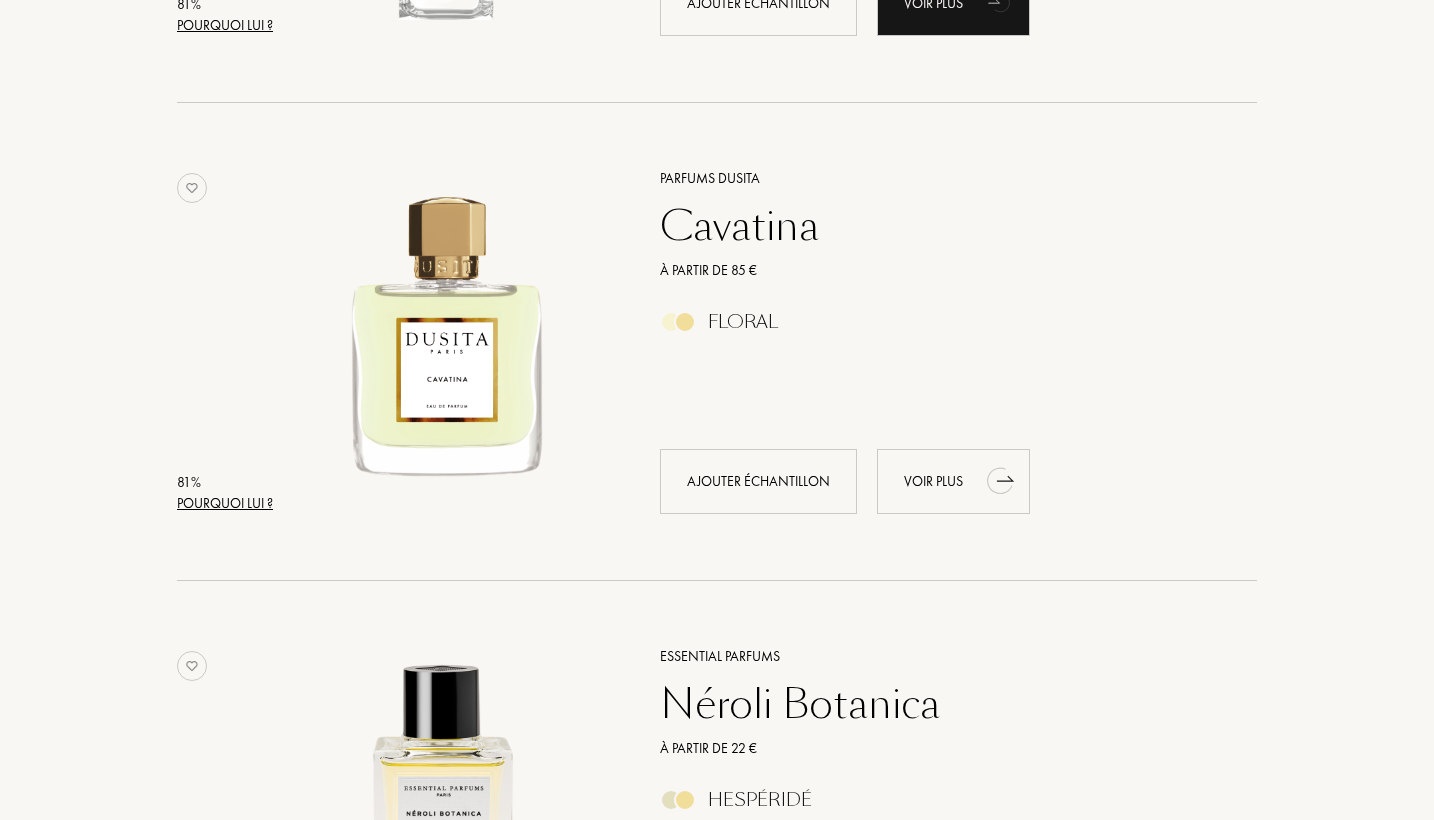 click on "Voir plus" at bounding box center [953, 481] 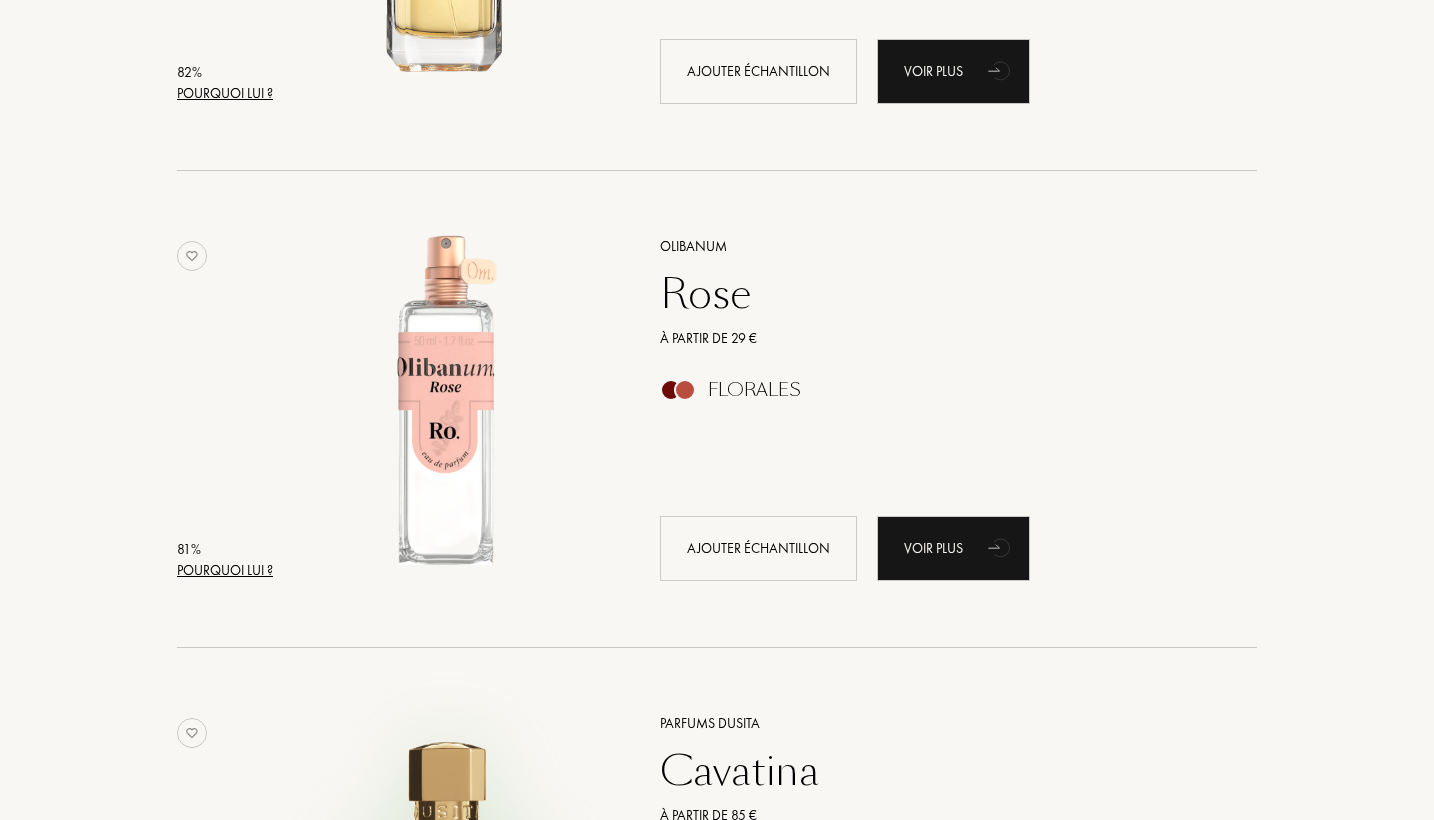 scroll, scrollTop: 3967, scrollLeft: 0, axis: vertical 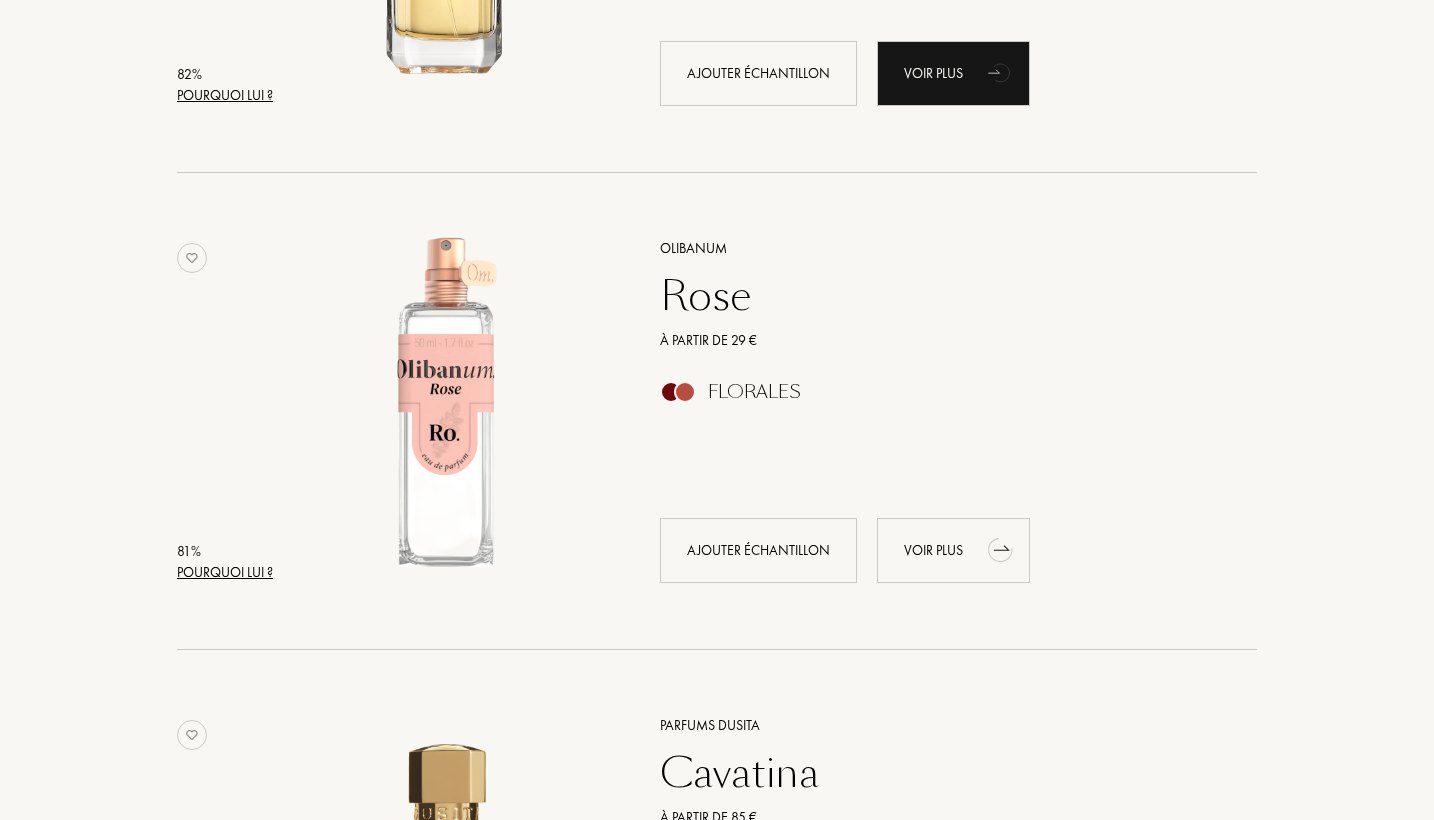 click on "Voir plus" at bounding box center [953, 550] 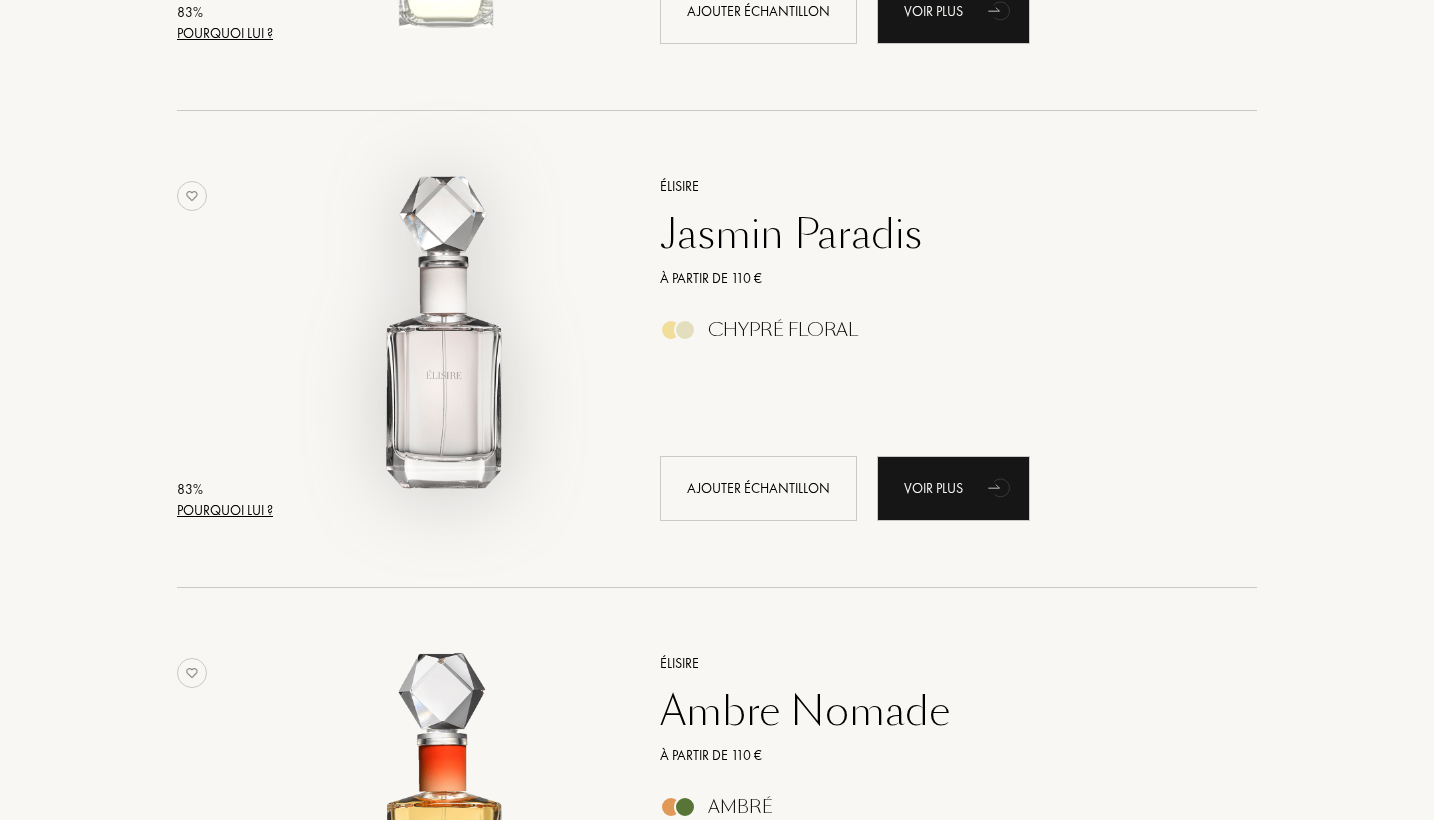 scroll, scrollTop: 3028, scrollLeft: 0, axis: vertical 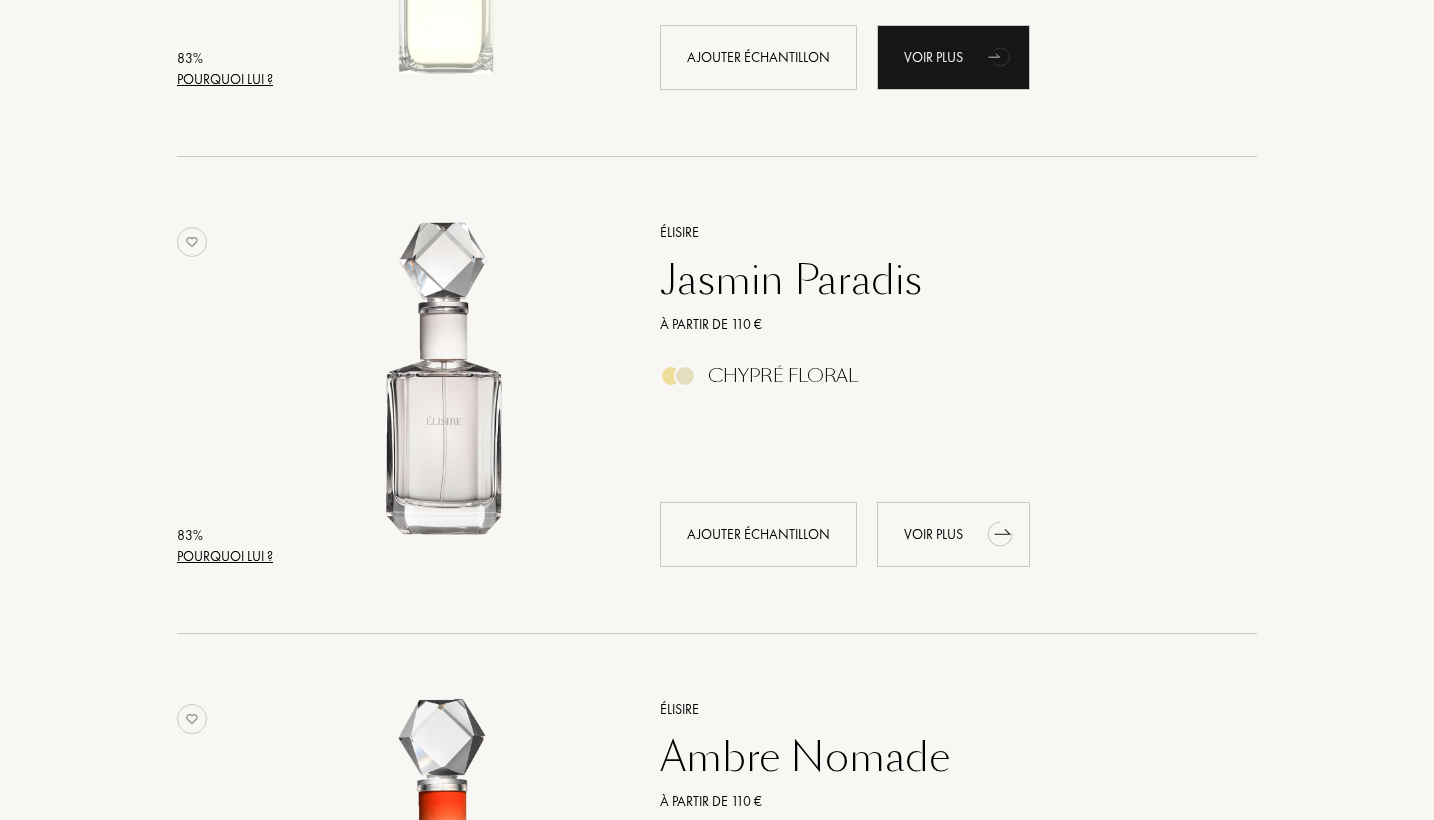 click on "Voir plus" at bounding box center [953, 534] 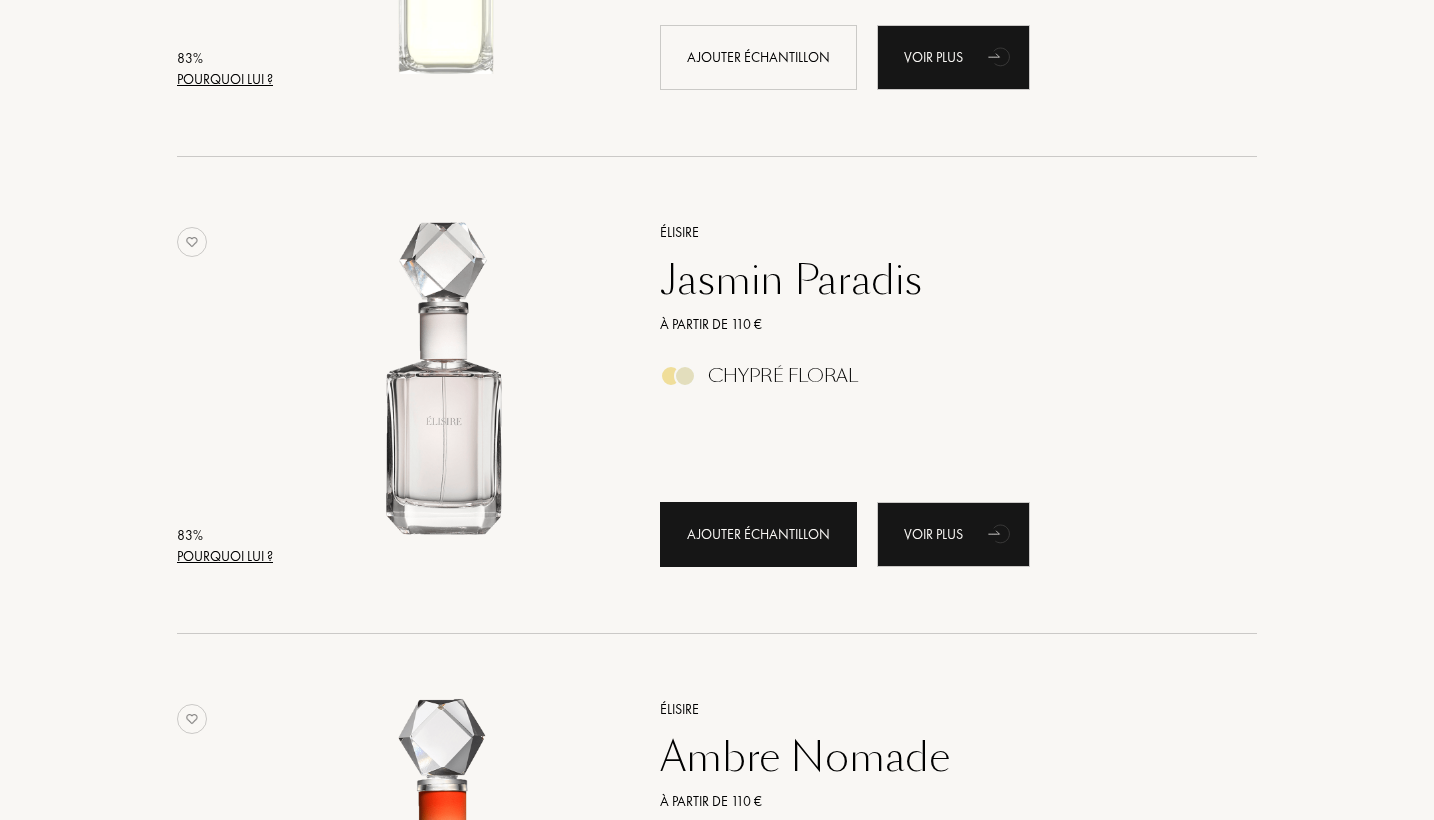 click on "Ajouter échantillon" at bounding box center [758, 534] 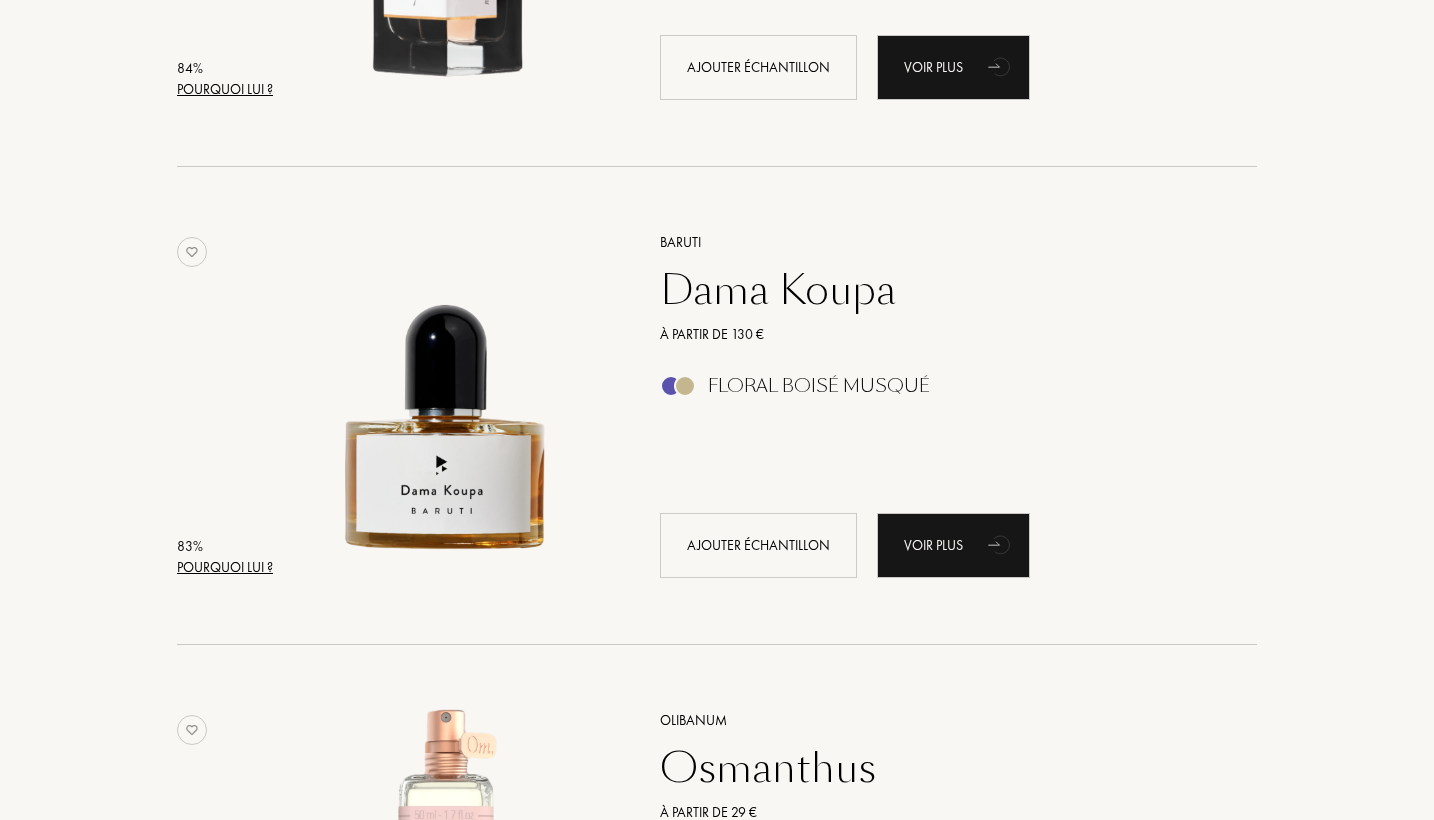 scroll, scrollTop: 1584, scrollLeft: 0, axis: vertical 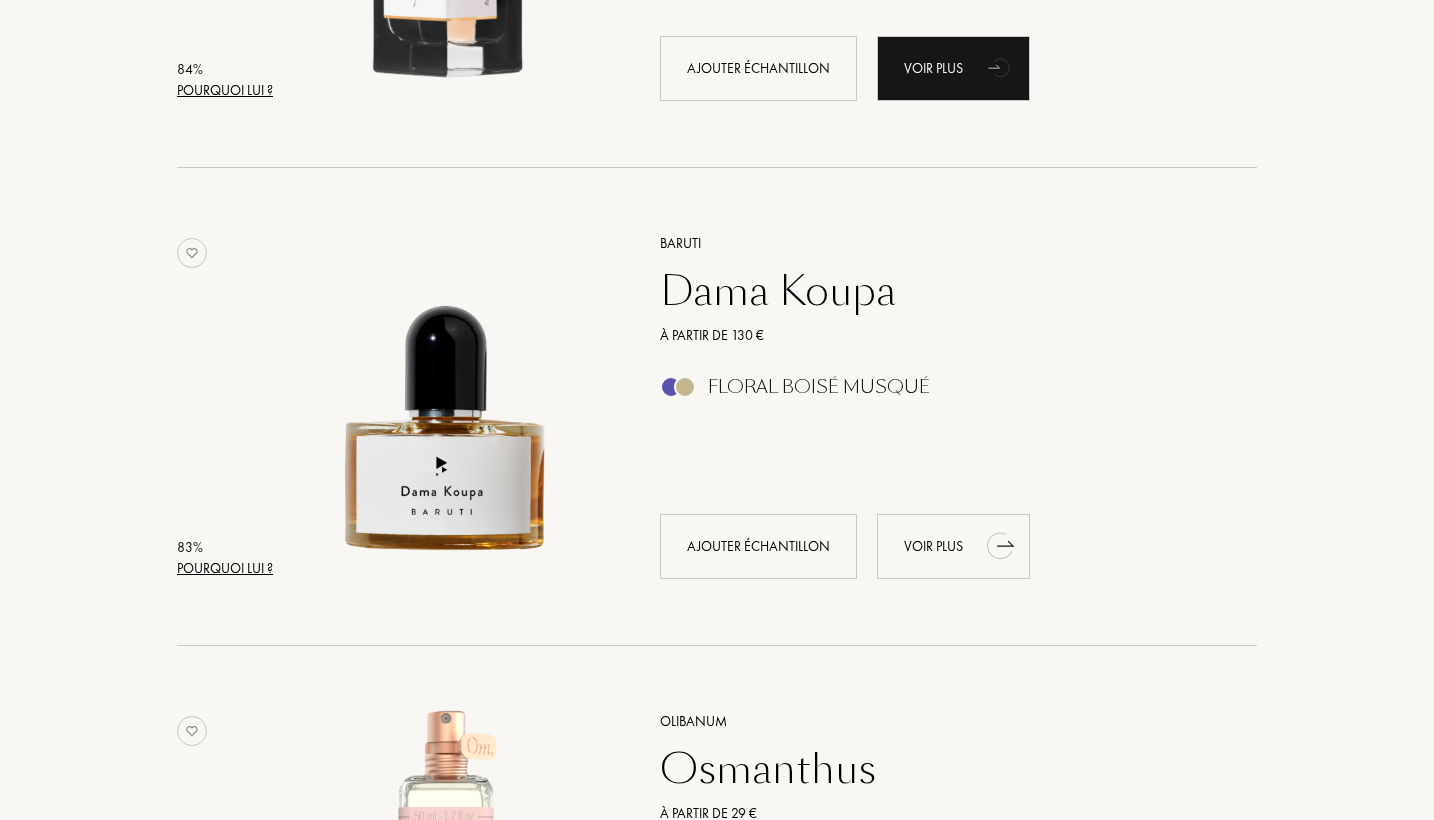 click on "Voir plus" at bounding box center (953, 546) 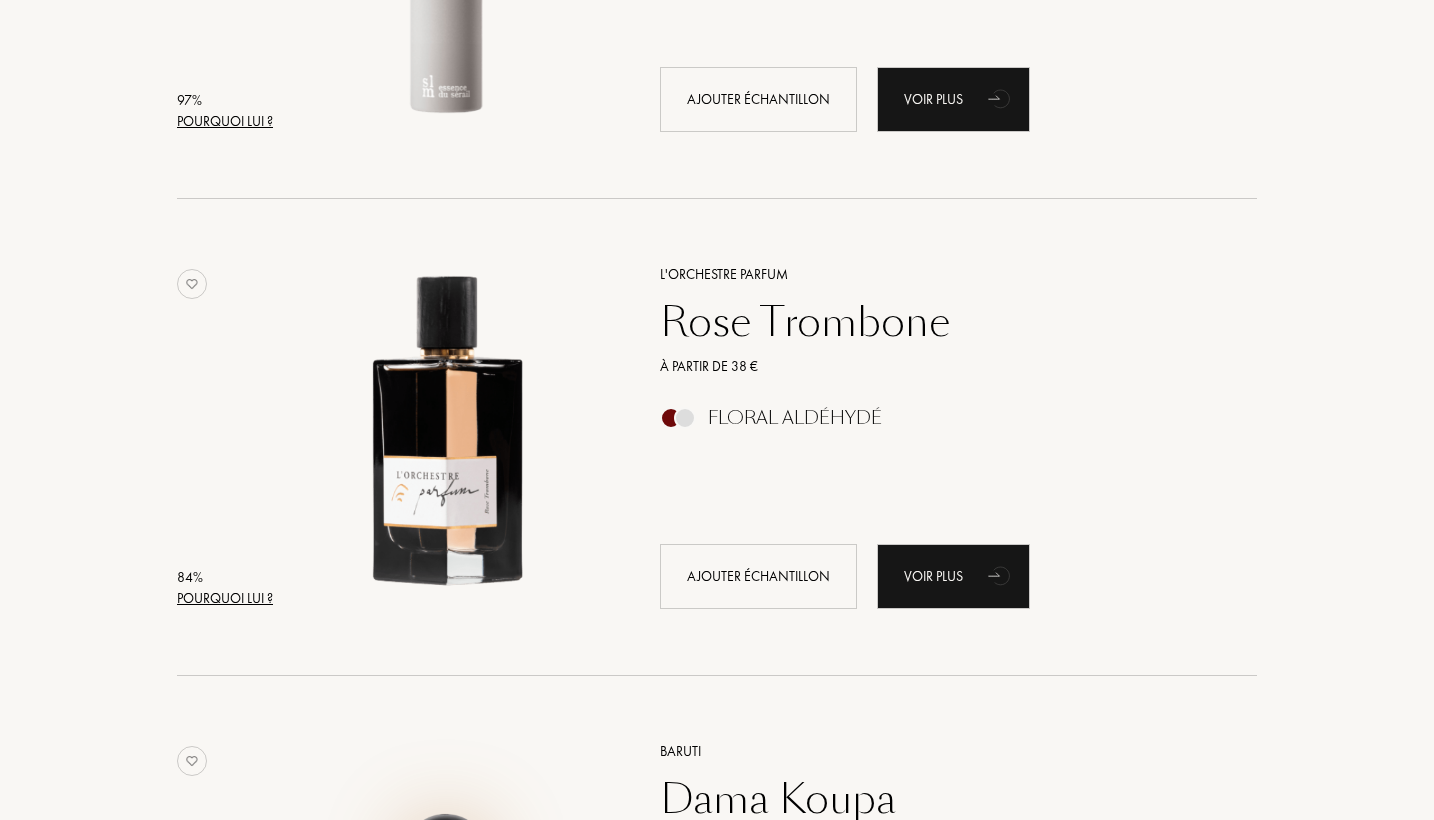 scroll, scrollTop: 1073, scrollLeft: 0, axis: vertical 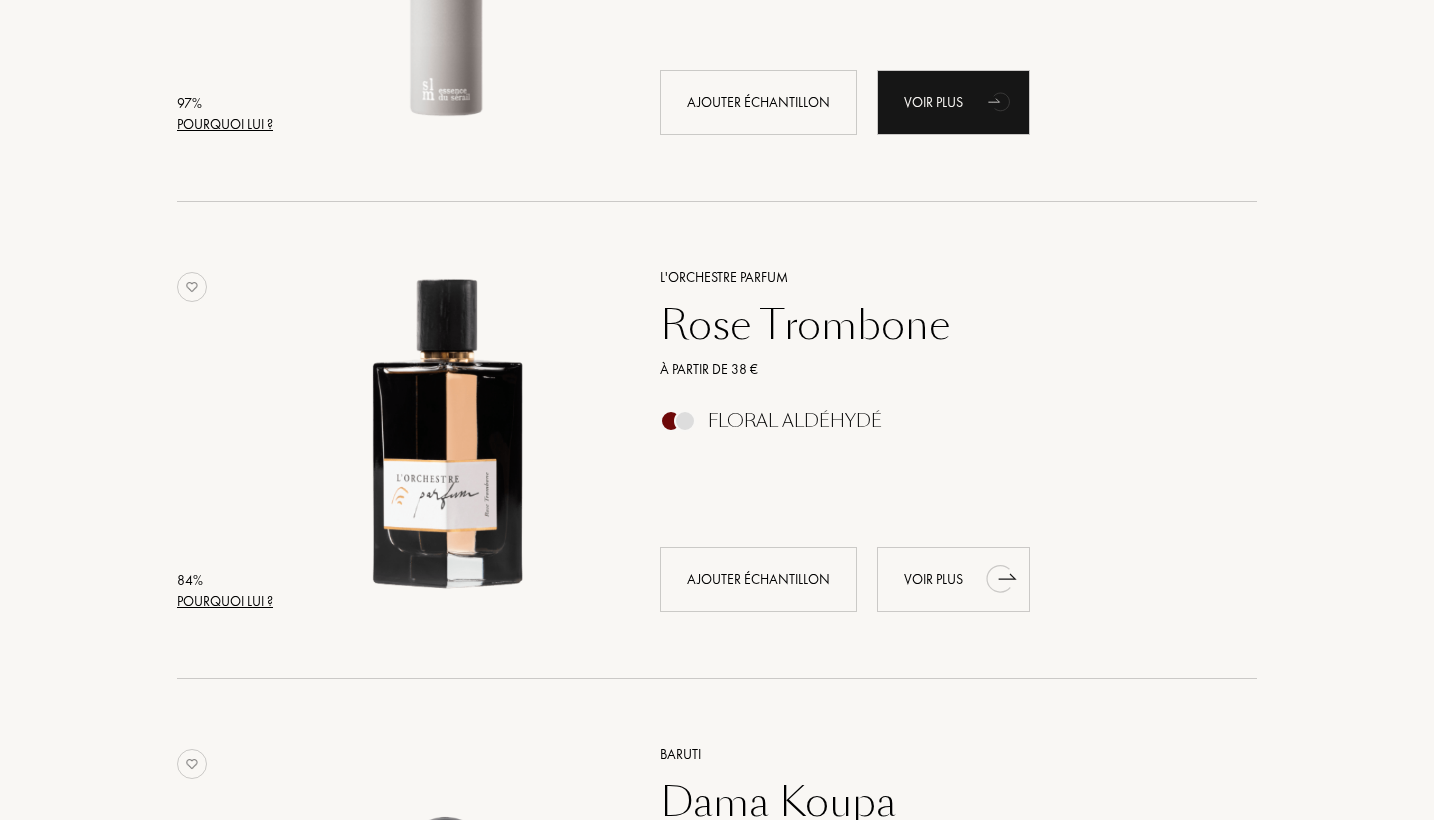 click on "Voir plus" at bounding box center (953, 579) 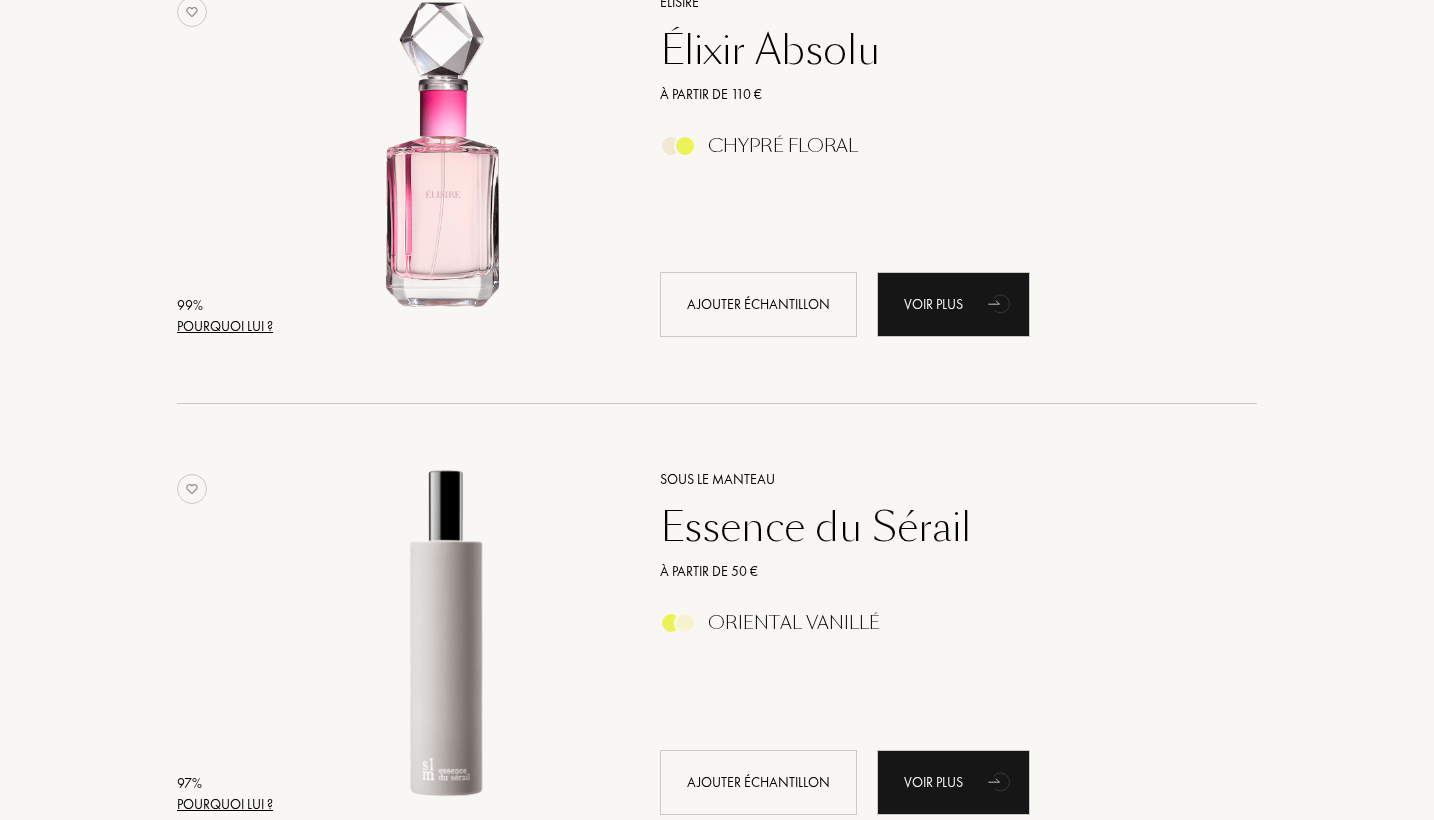 scroll, scrollTop: 372, scrollLeft: 0, axis: vertical 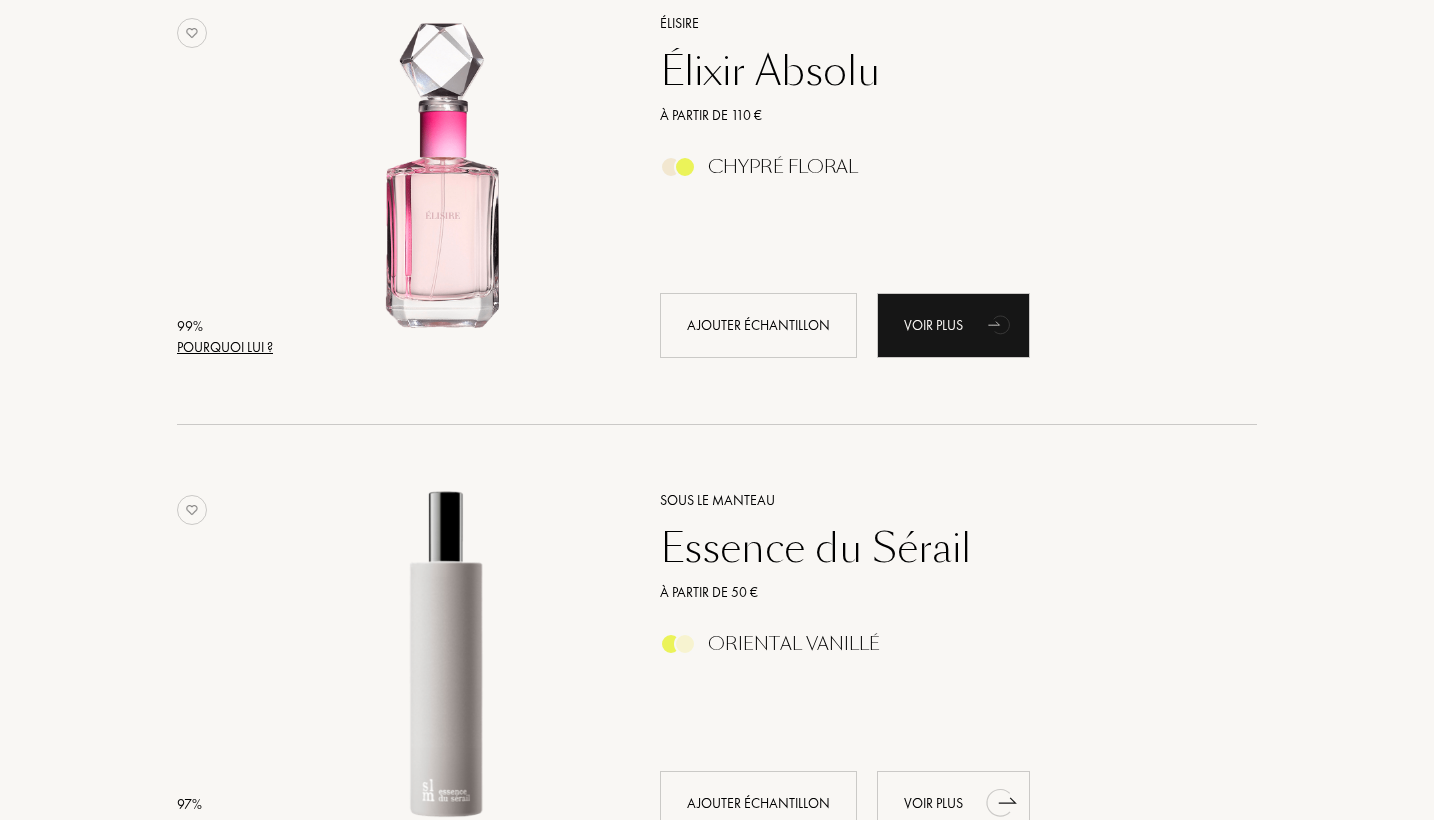 click on "Voir plus" at bounding box center (953, 803) 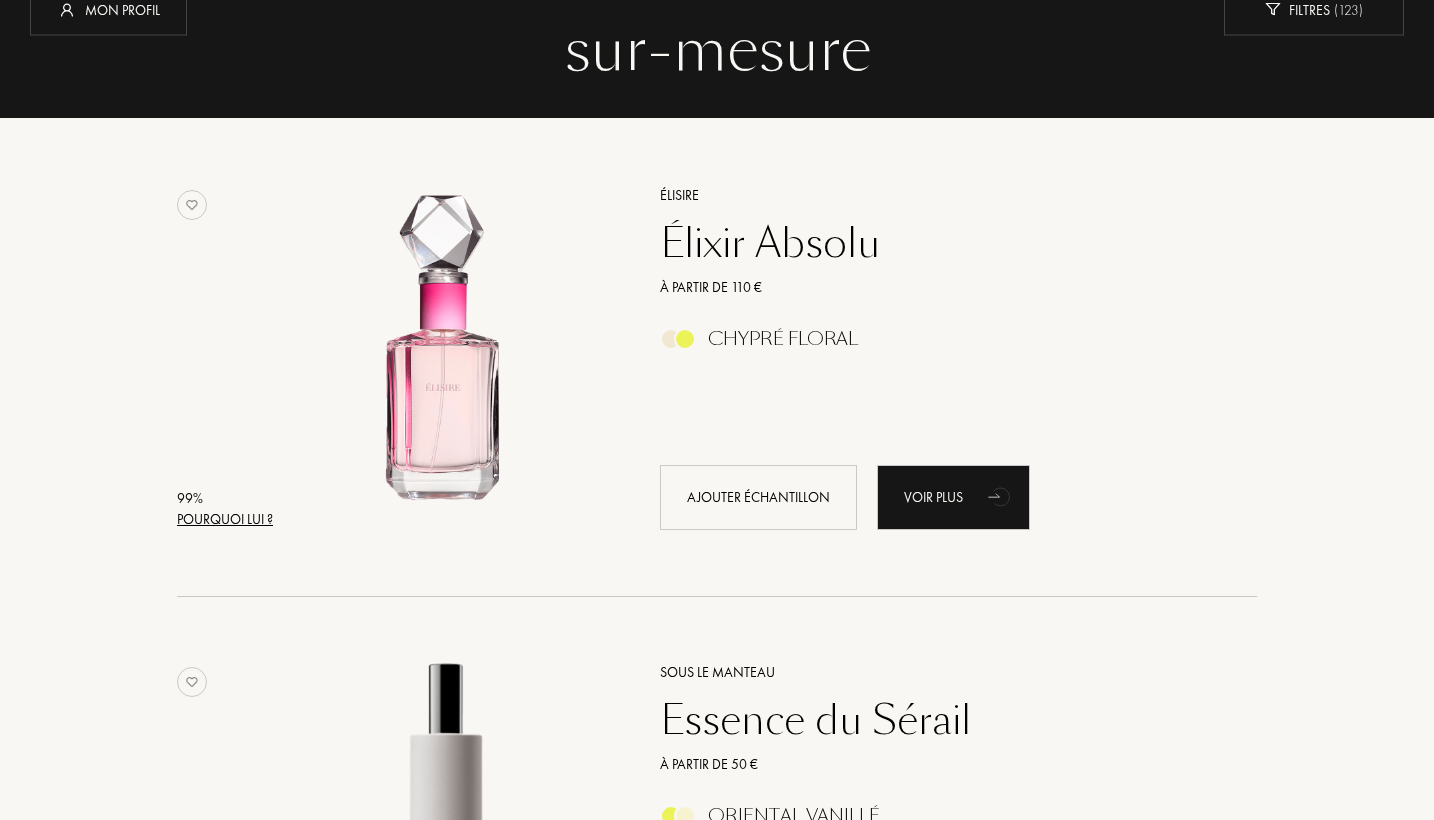 scroll, scrollTop: 209, scrollLeft: 0, axis: vertical 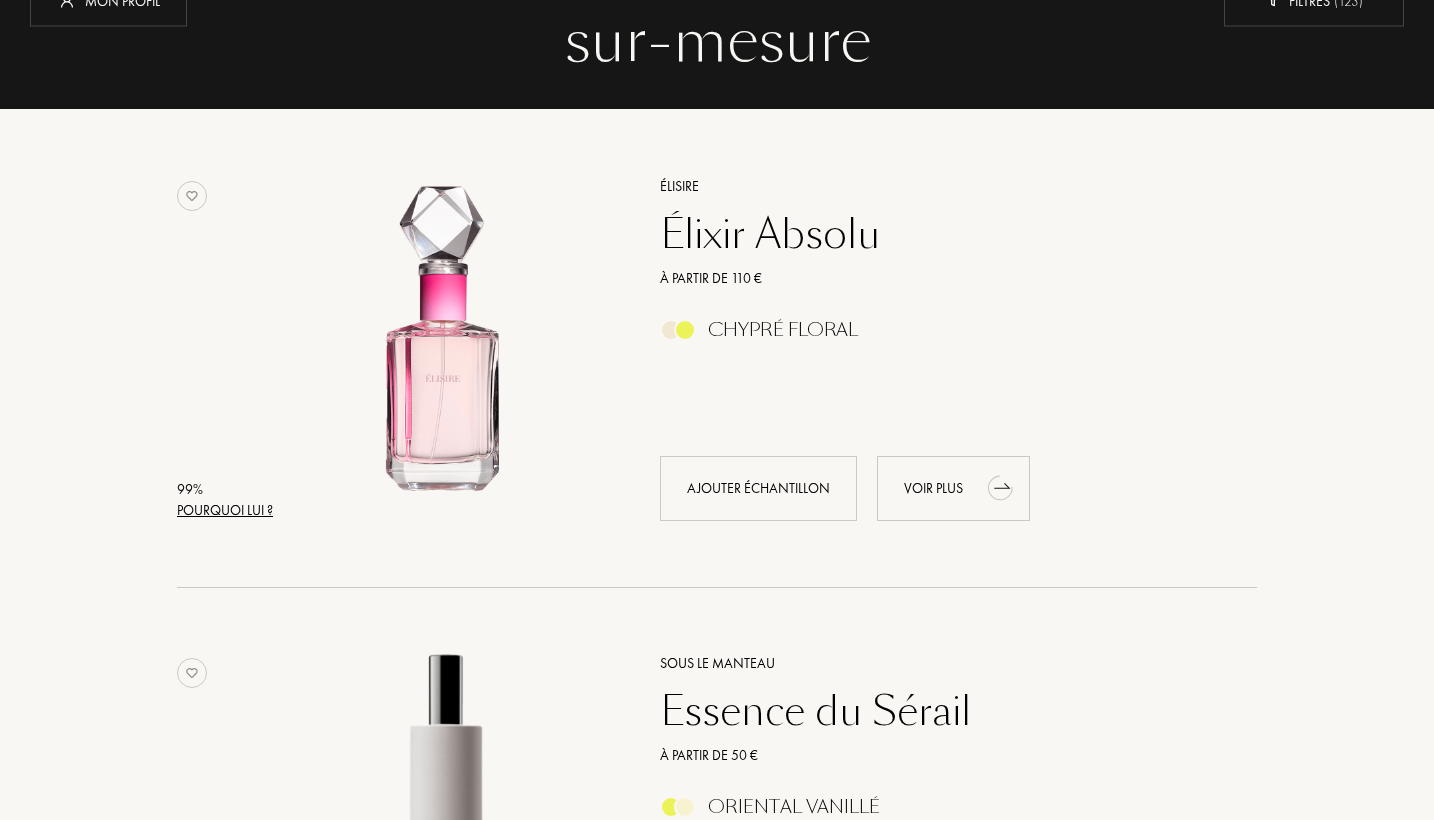 click on "Voir plus" at bounding box center [953, 488] 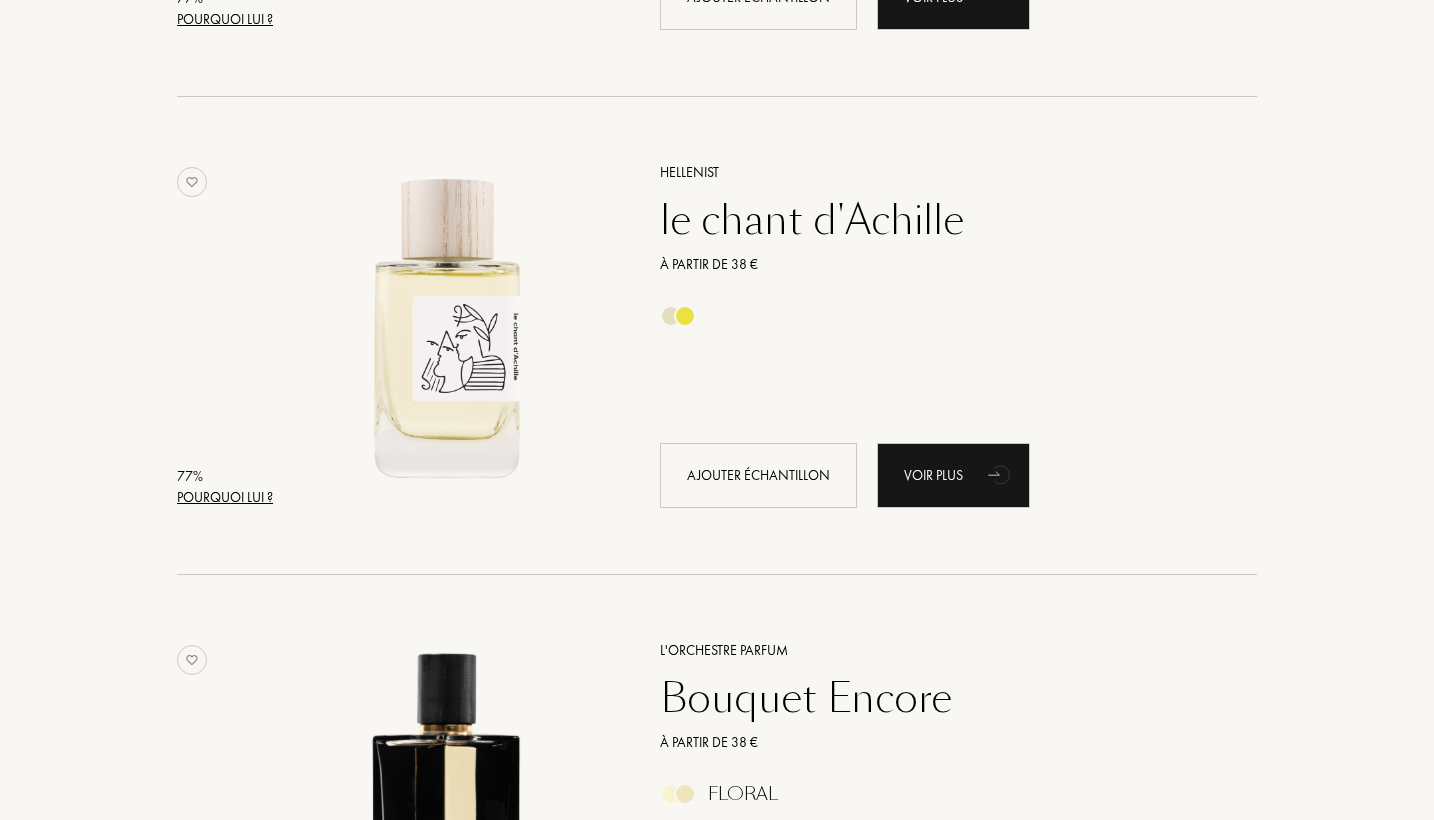 scroll, scrollTop: 7372, scrollLeft: 0, axis: vertical 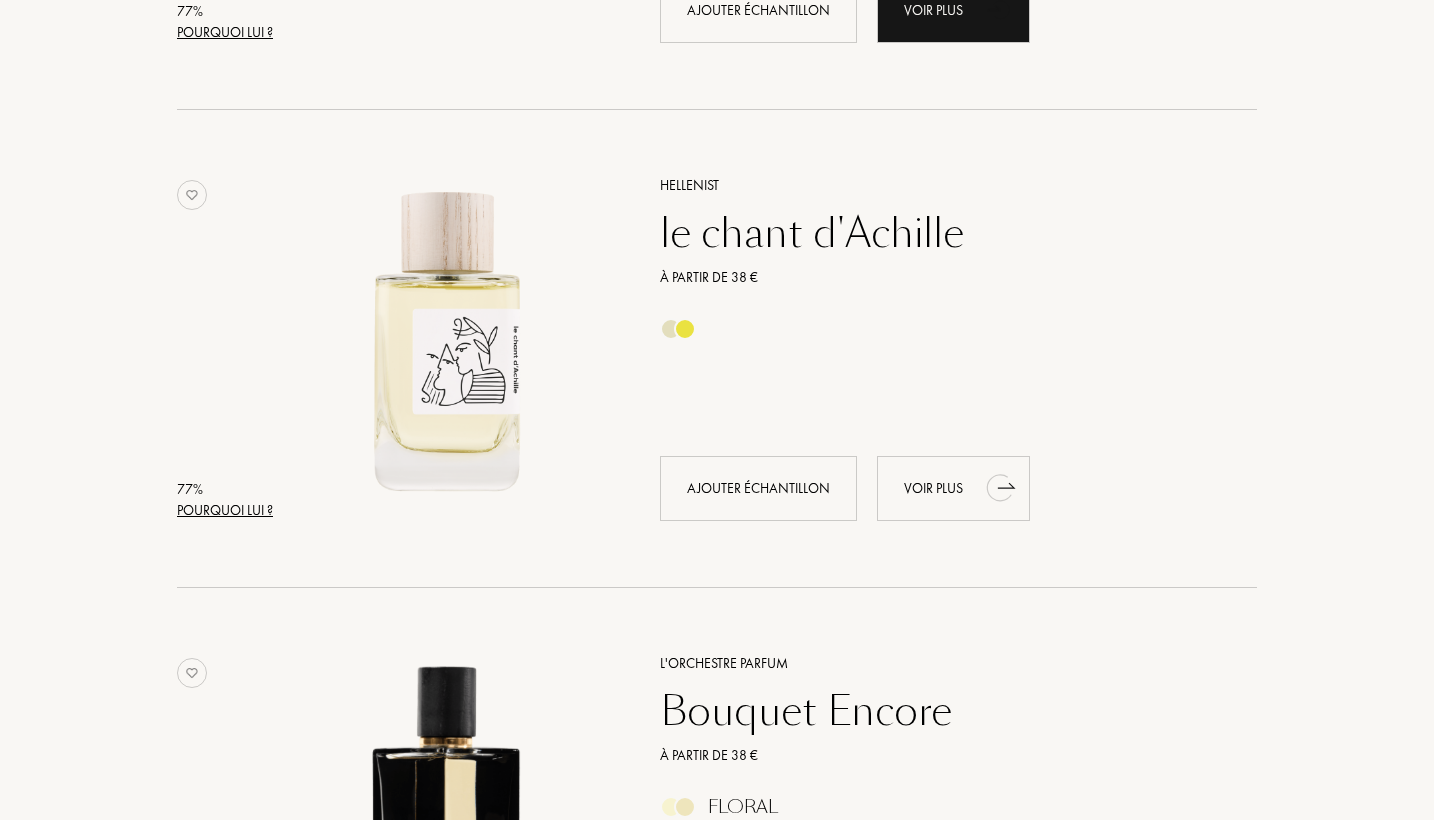 click on "Voir plus" at bounding box center [953, 488] 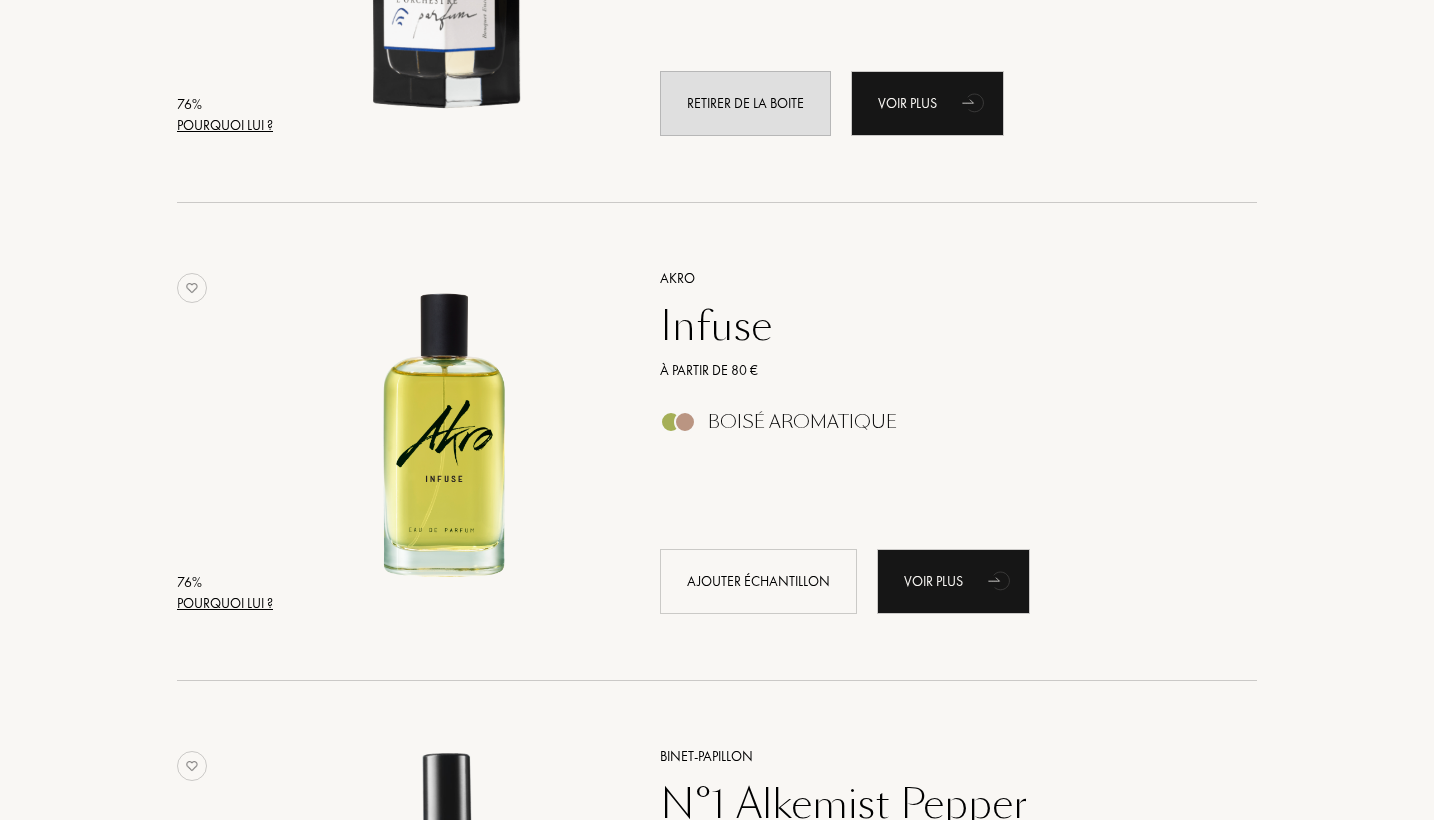 scroll, scrollTop: 8236, scrollLeft: 0, axis: vertical 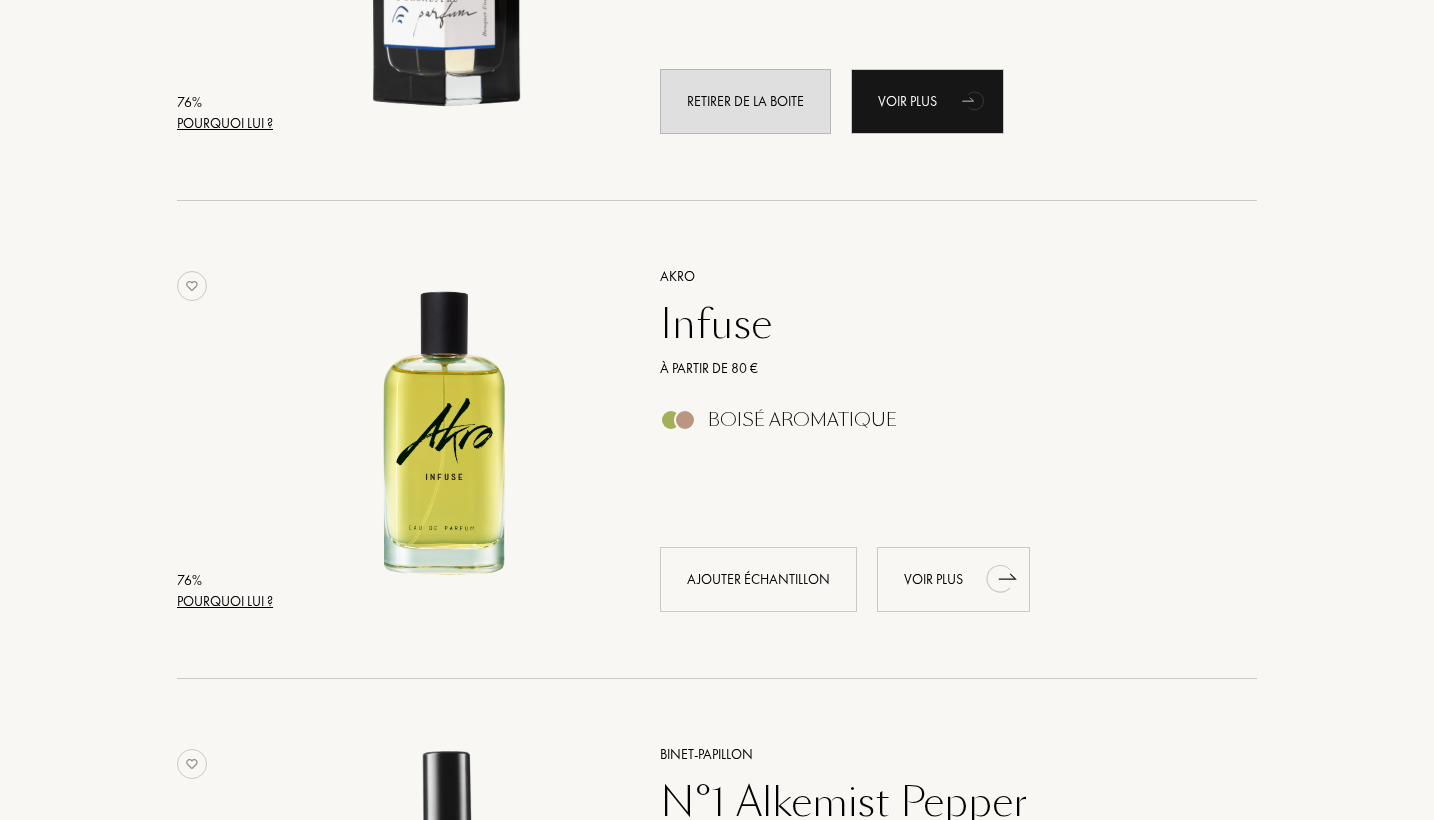 click on "Voir plus" at bounding box center [953, 579] 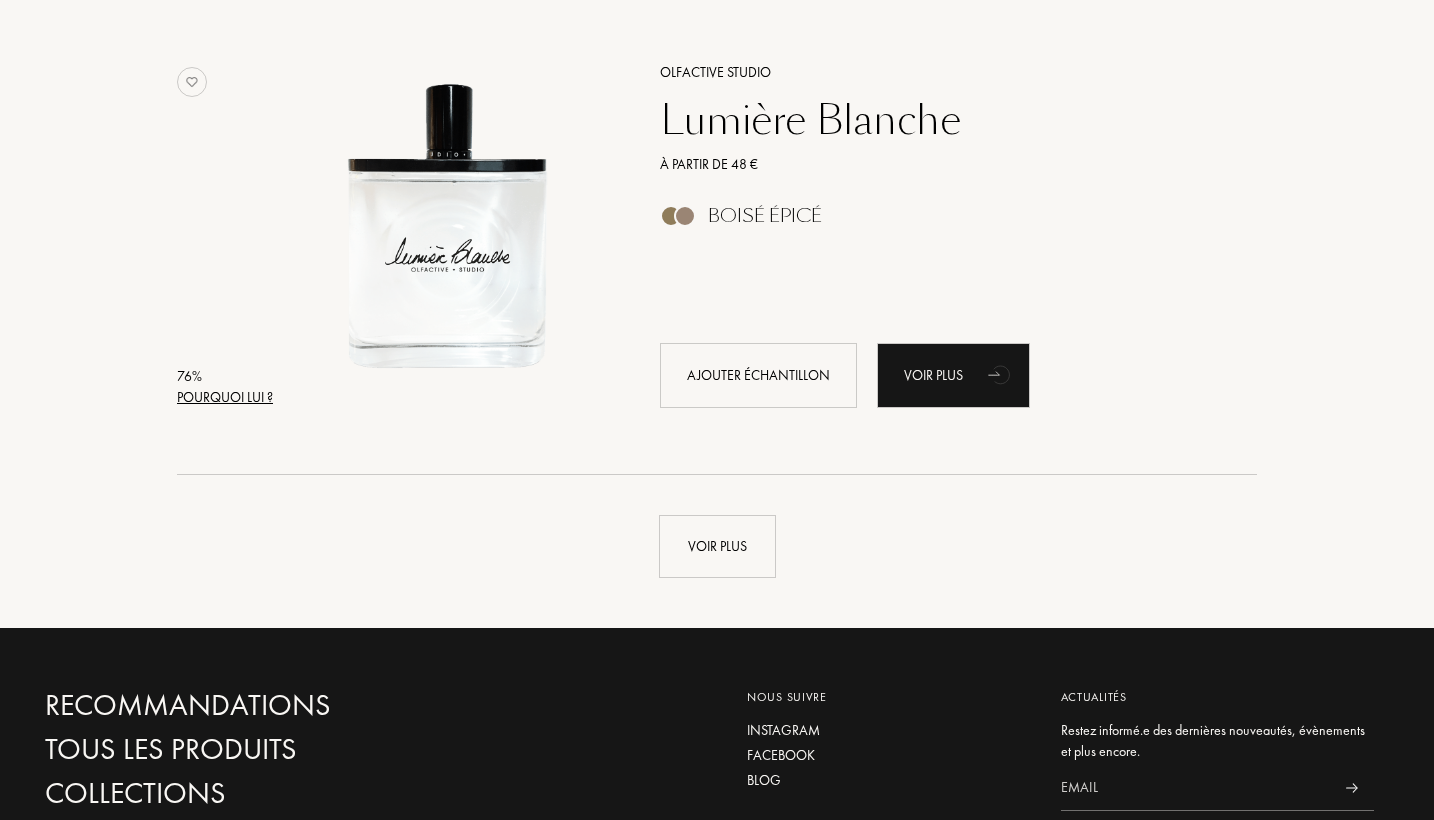 scroll, scrollTop: 9396, scrollLeft: 0, axis: vertical 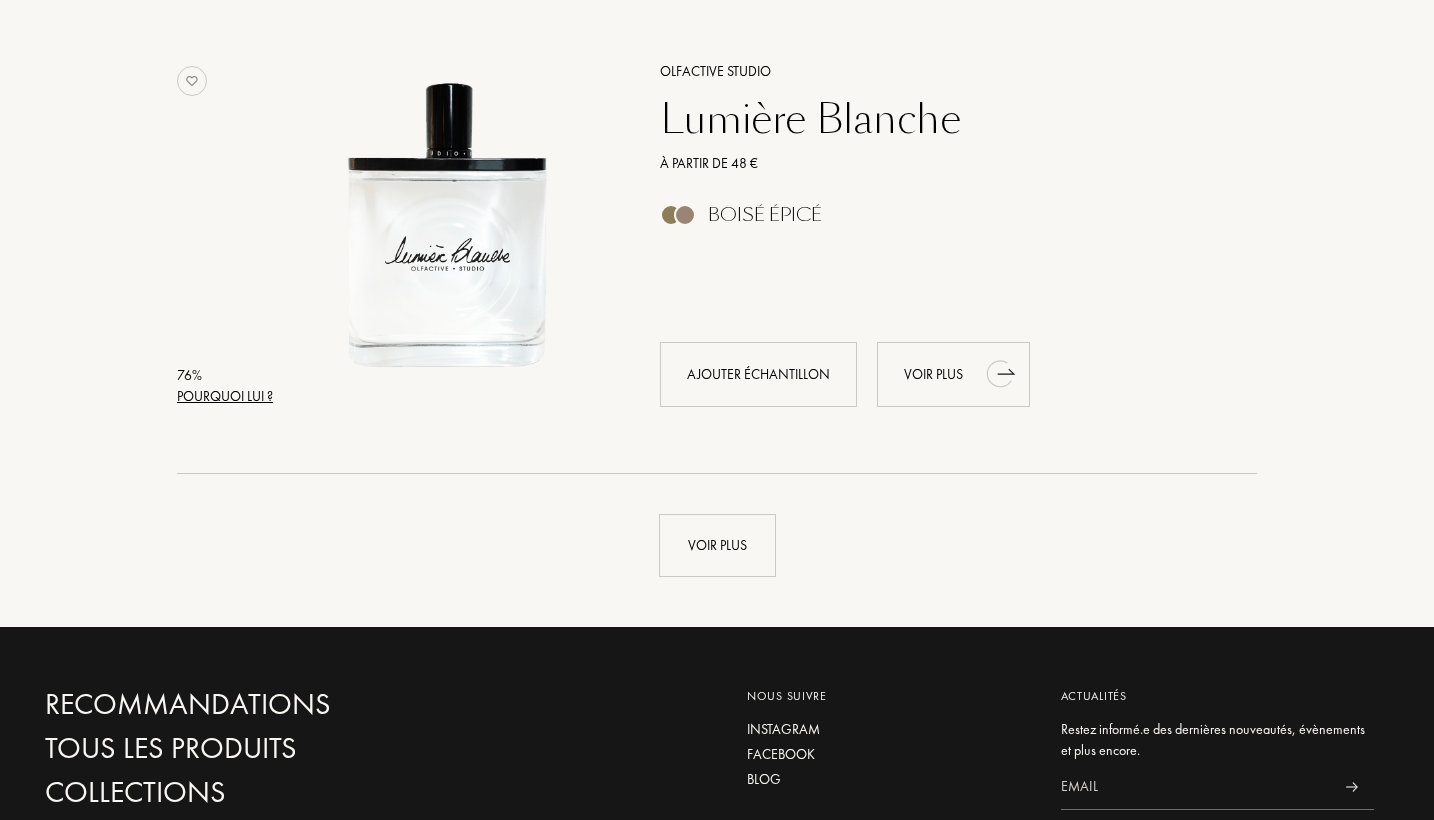 click on "Voir plus" at bounding box center (953, 374) 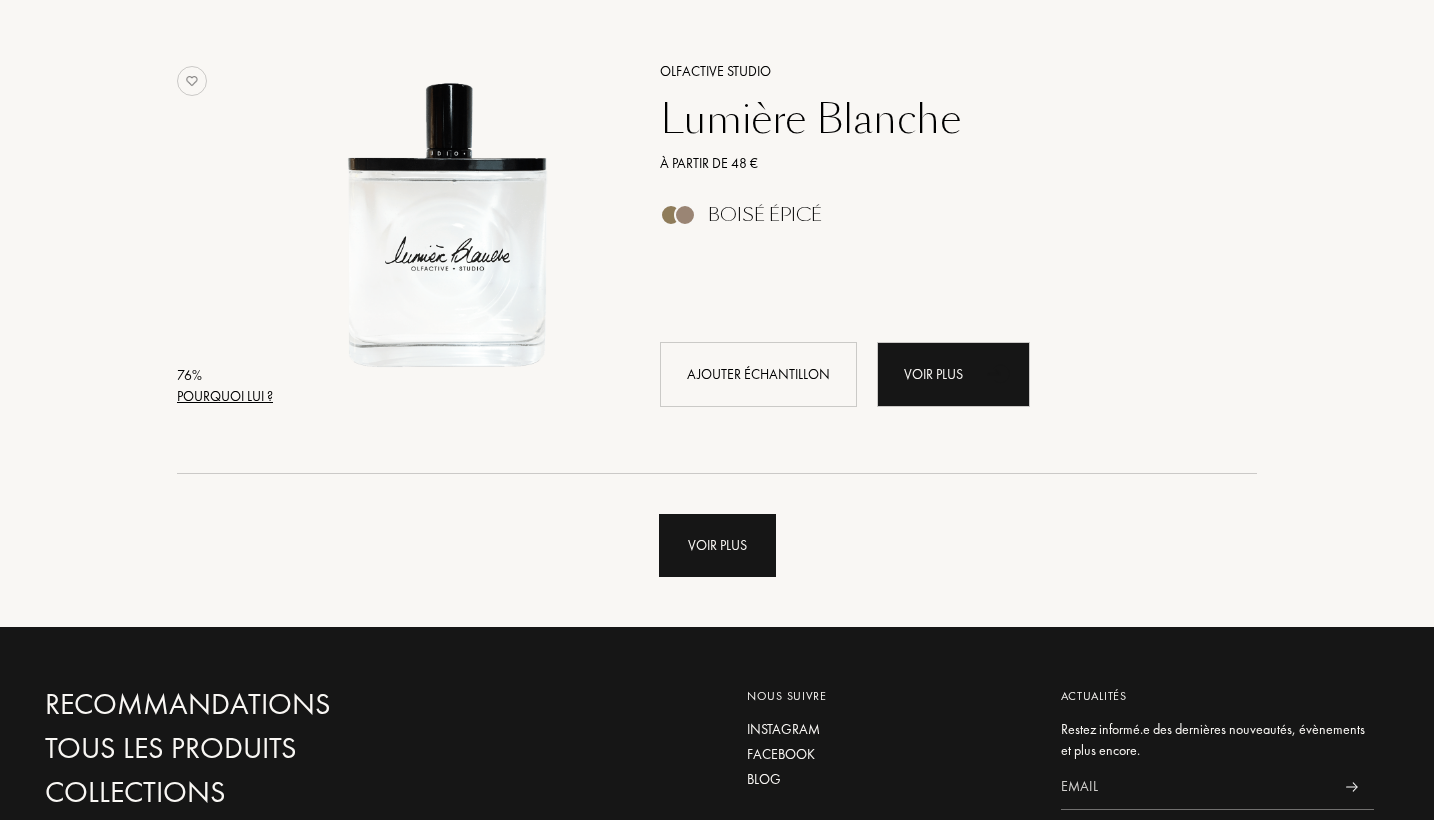 click on "Voir plus" at bounding box center [717, 545] 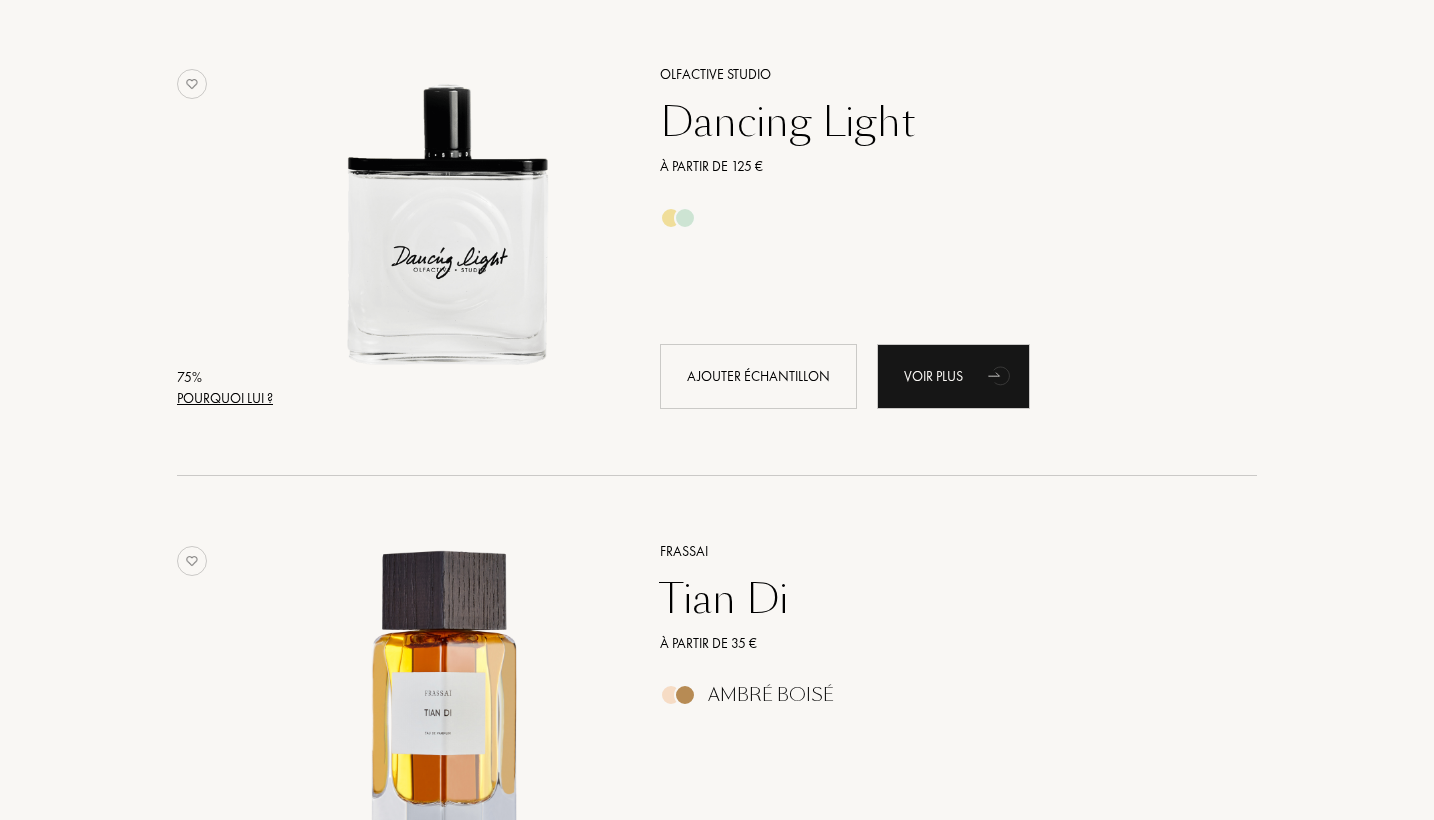 scroll, scrollTop: 9872, scrollLeft: 0, axis: vertical 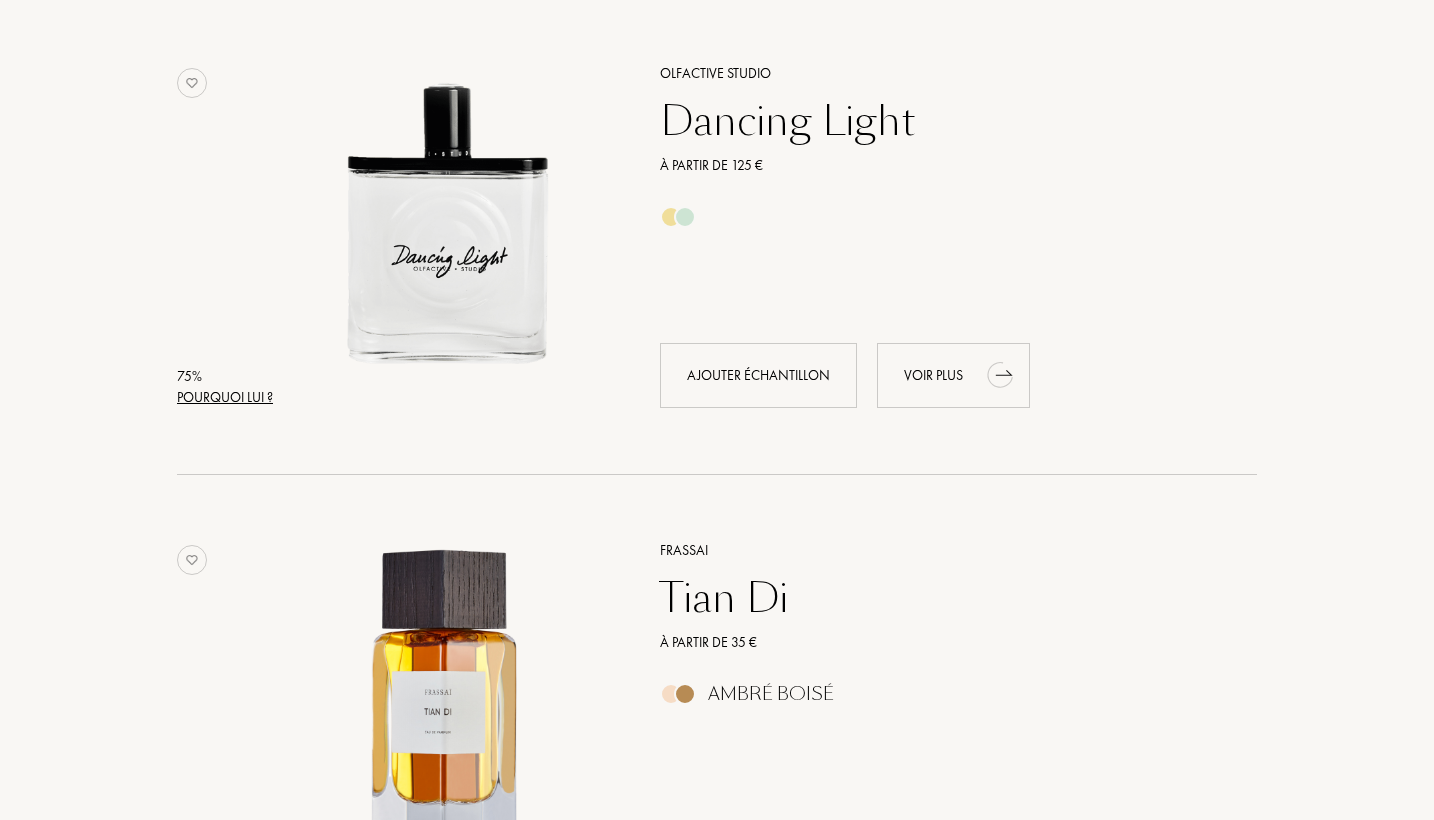 click on "Voir plus" at bounding box center (953, 375) 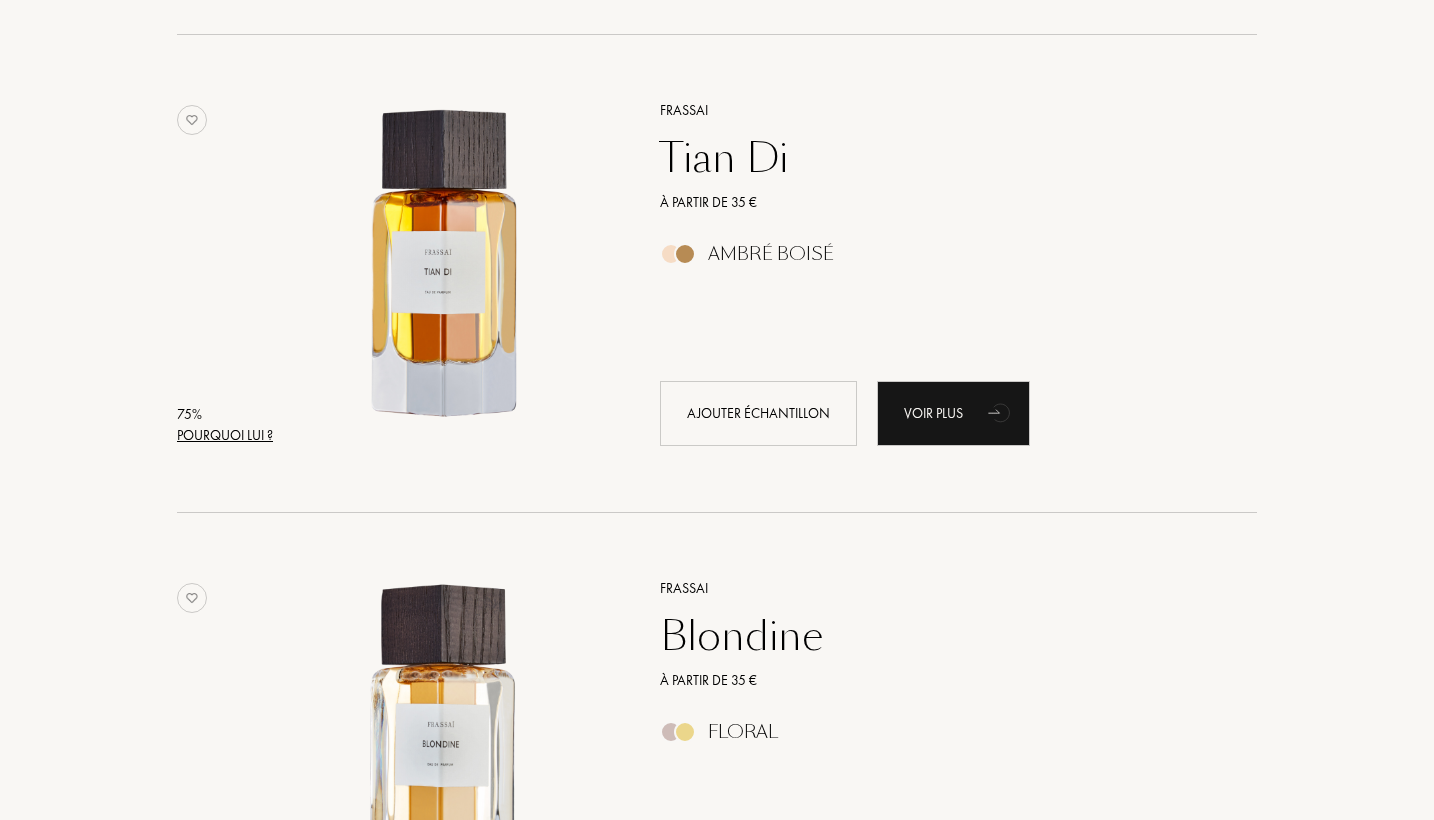scroll, scrollTop: 10313, scrollLeft: 0, axis: vertical 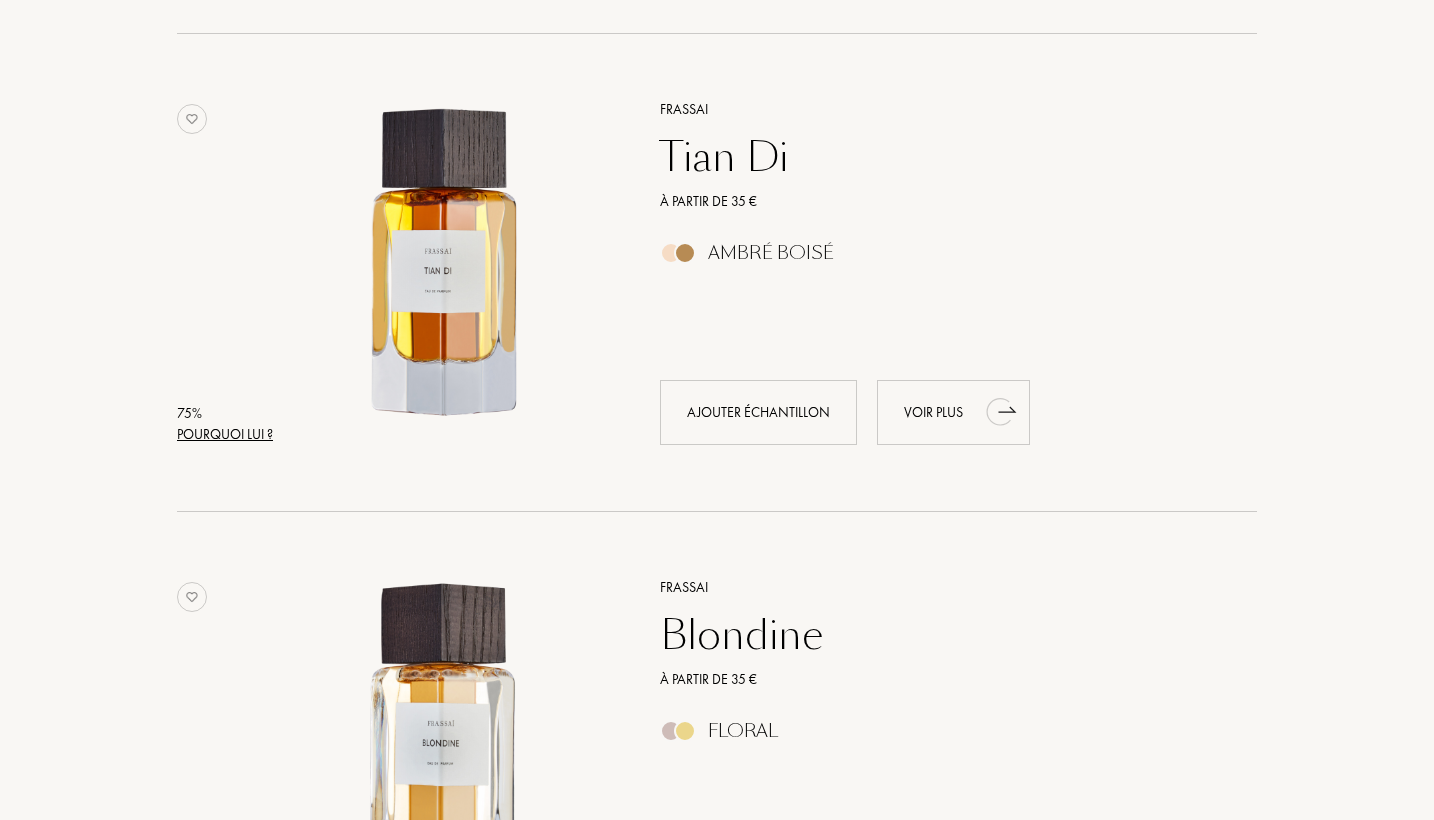 click on "Voir plus" at bounding box center [953, 412] 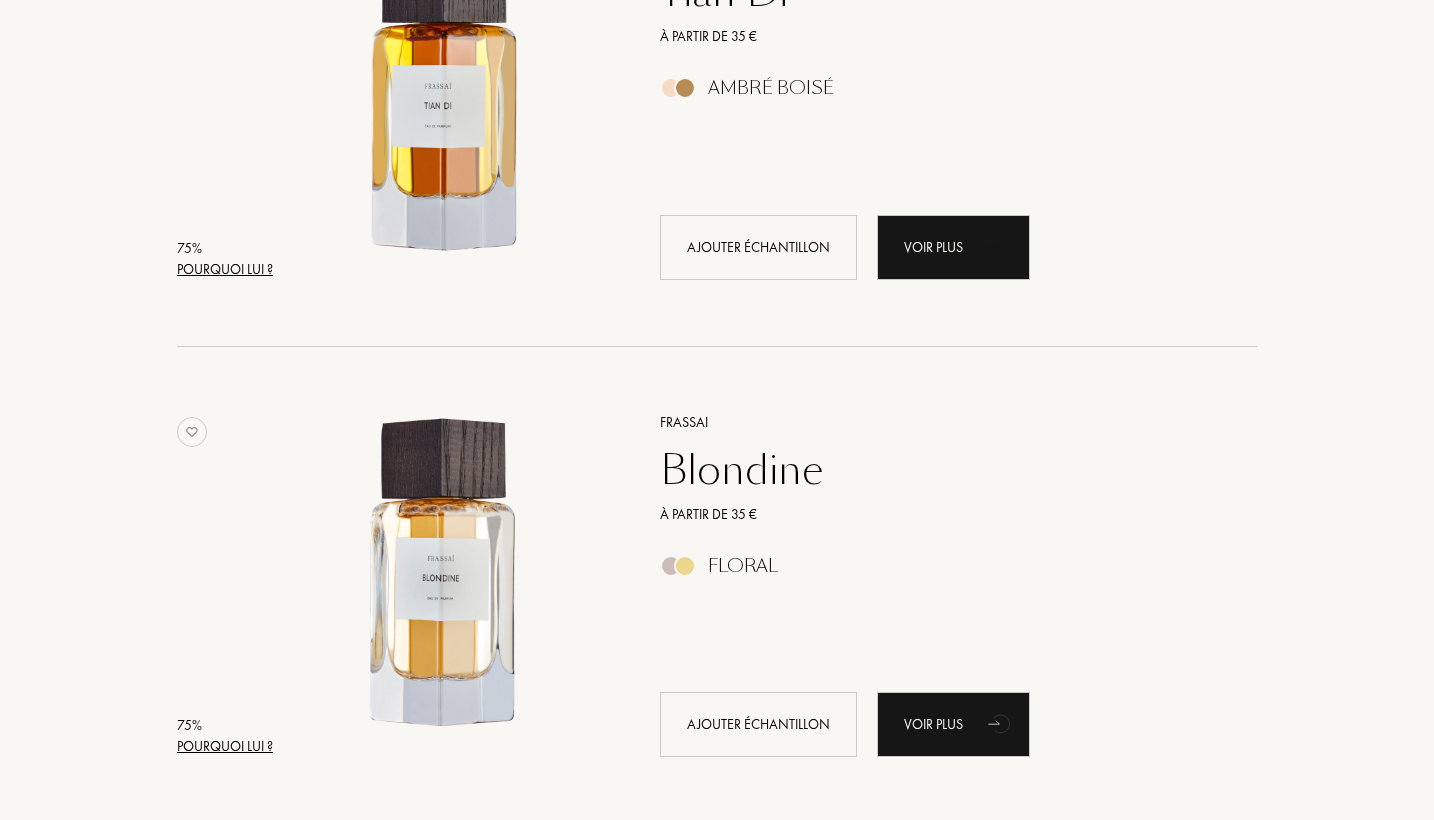 scroll, scrollTop: 10486, scrollLeft: 0, axis: vertical 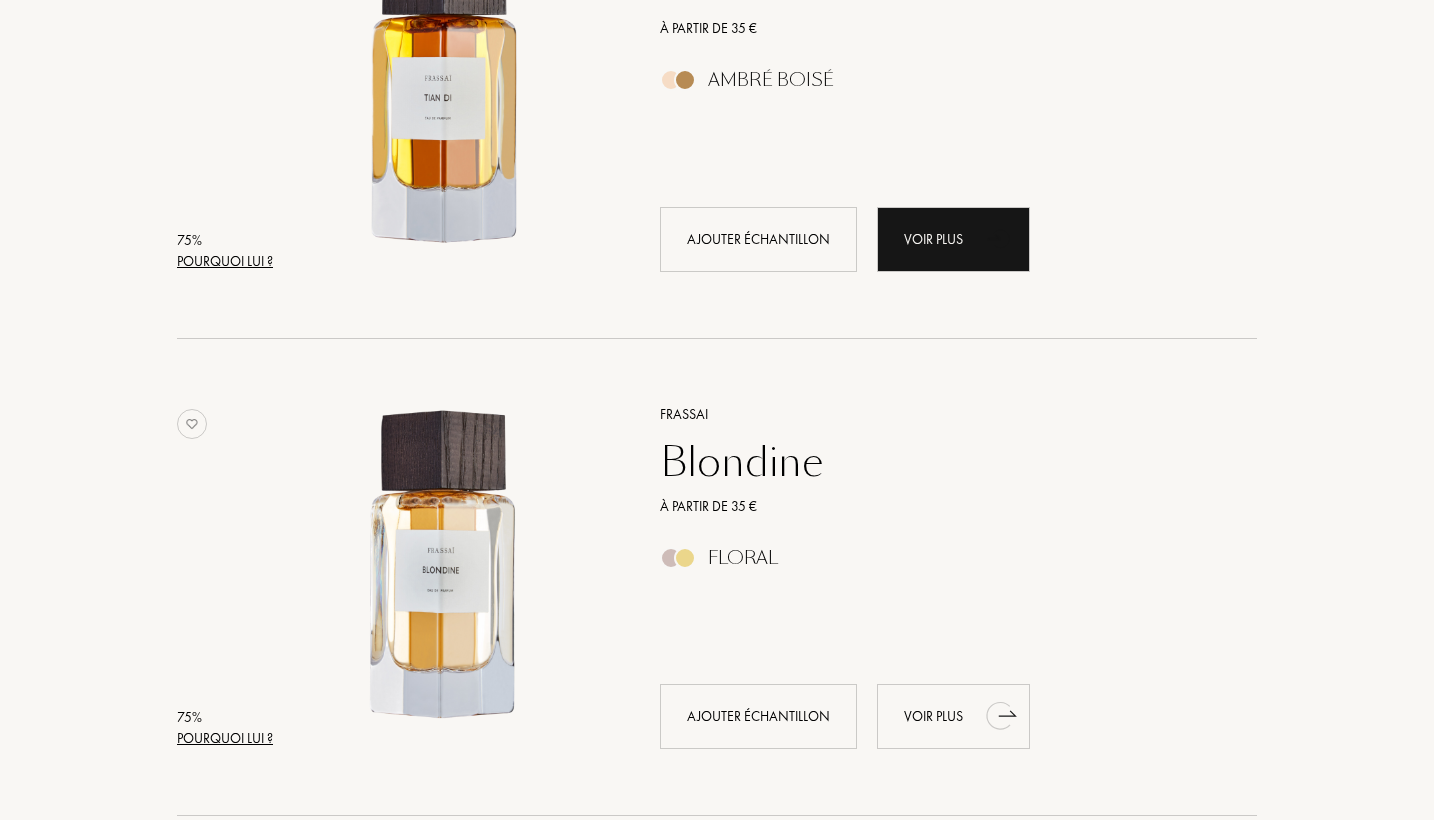click on "Voir plus" at bounding box center (953, 716) 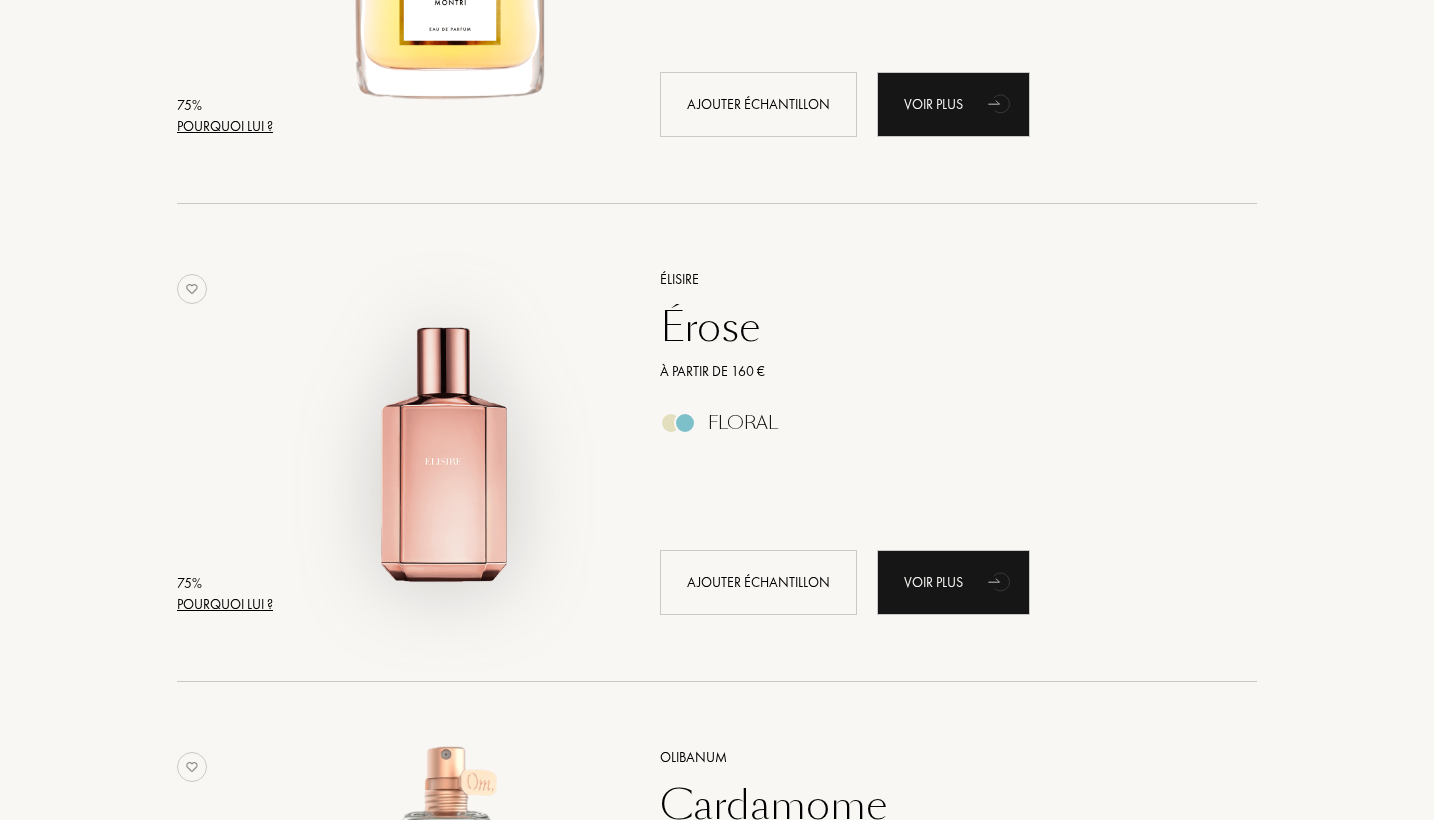 scroll, scrollTop: 12054, scrollLeft: 0, axis: vertical 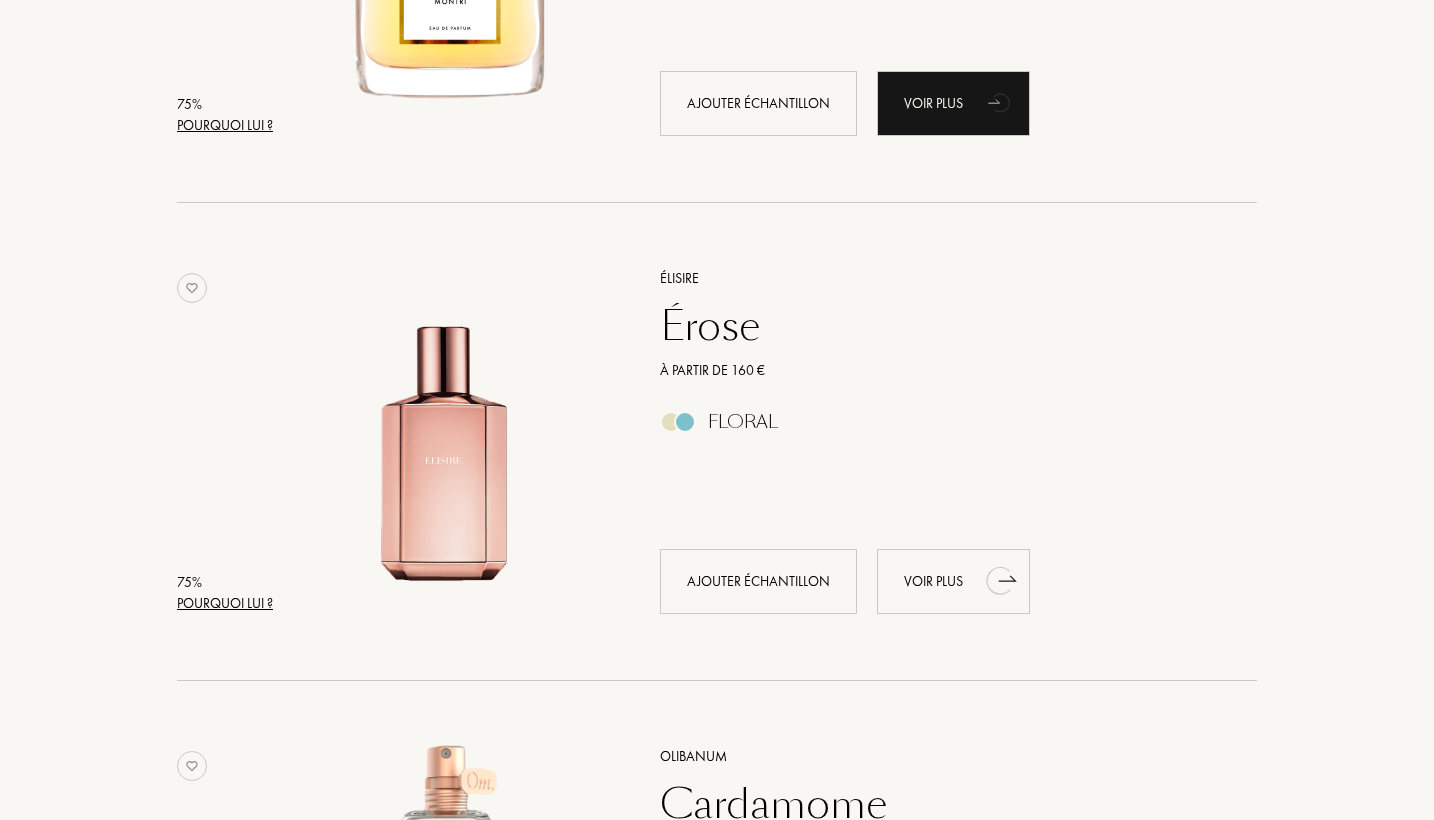 click 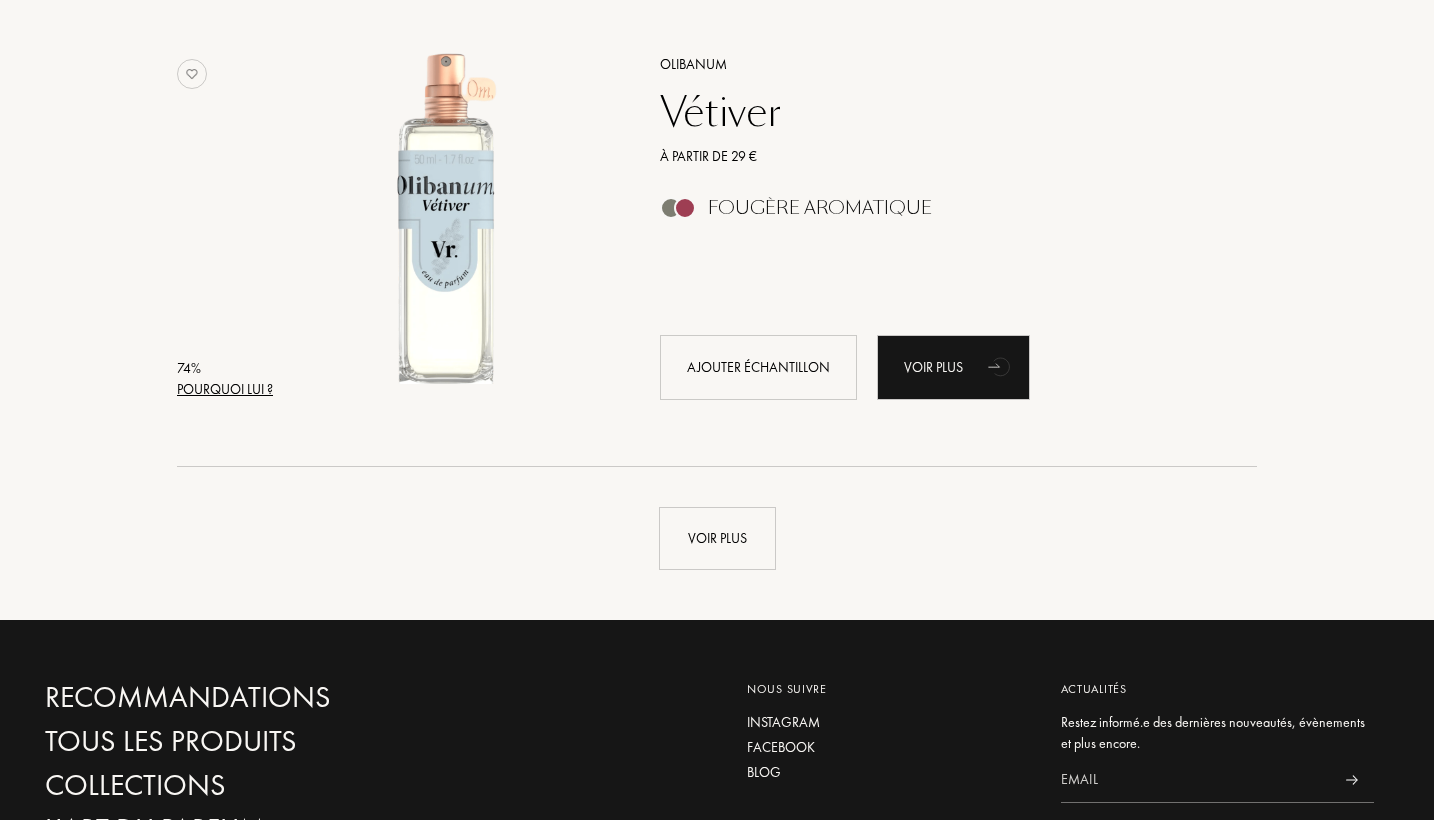 scroll, scrollTop: 14174, scrollLeft: 0, axis: vertical 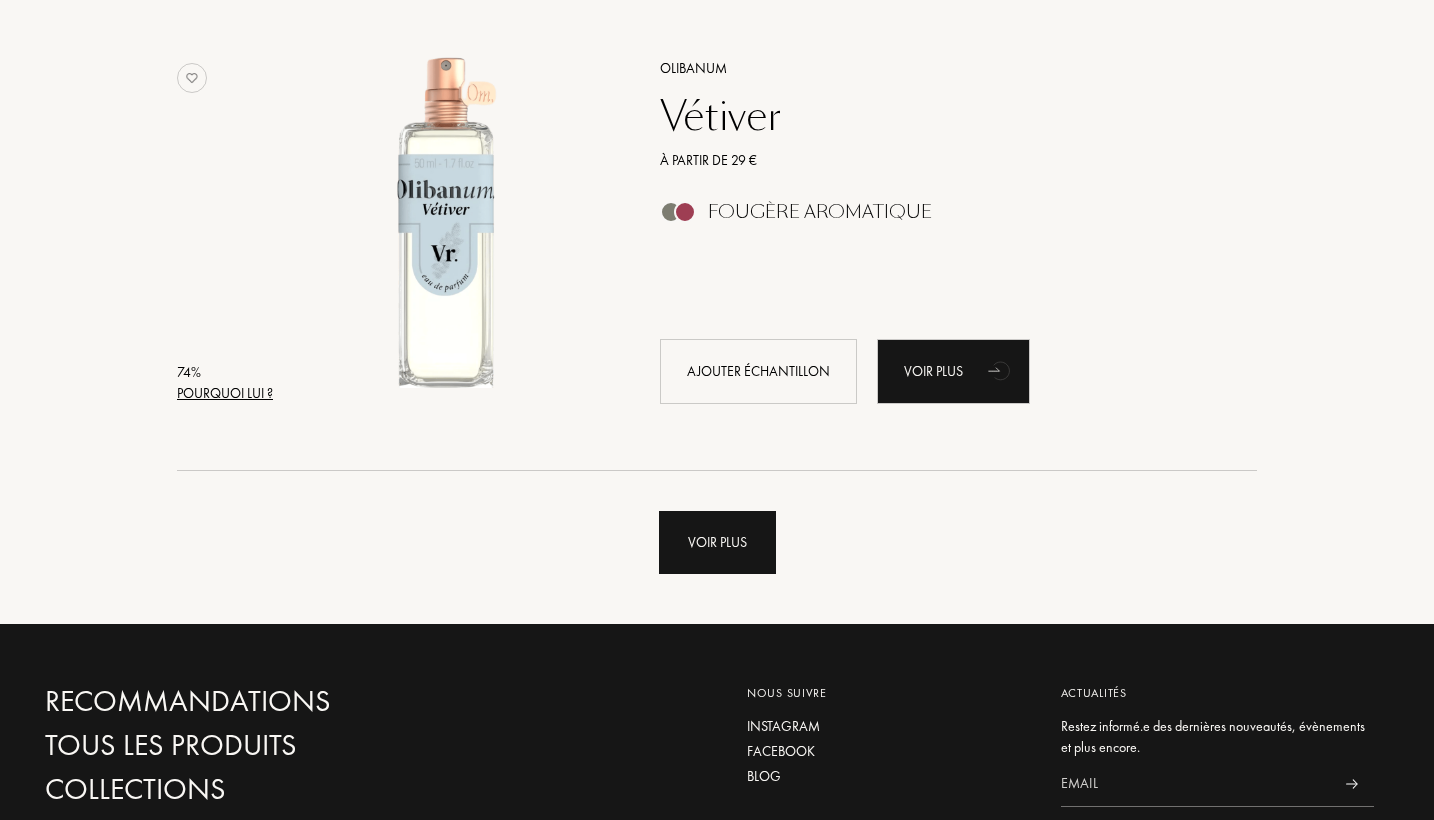 click on "Voir plus" at bounding box center (717, 542) 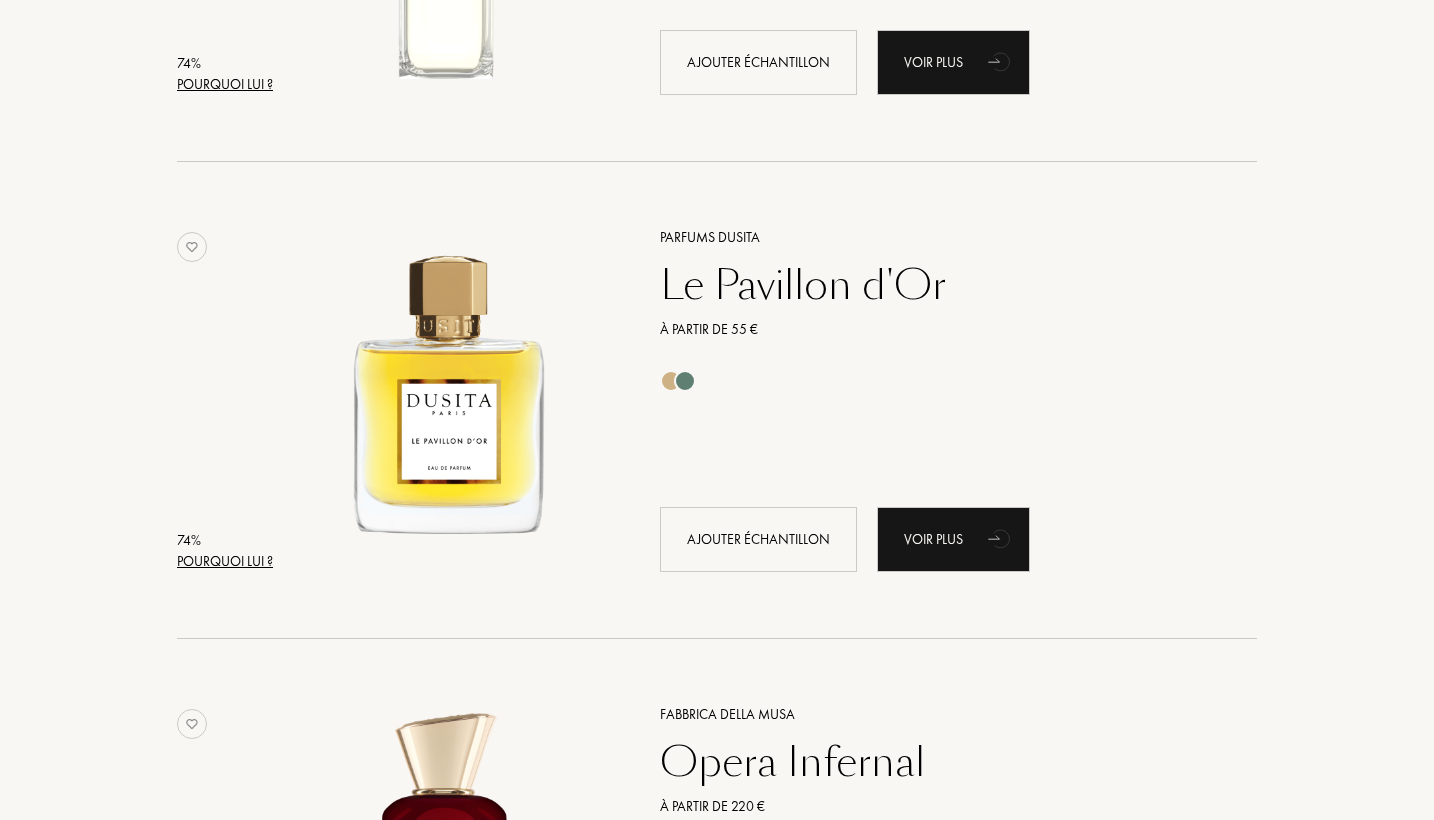 scroll, scrollTop: 14485, scrollLeft: 0, axis: vertical 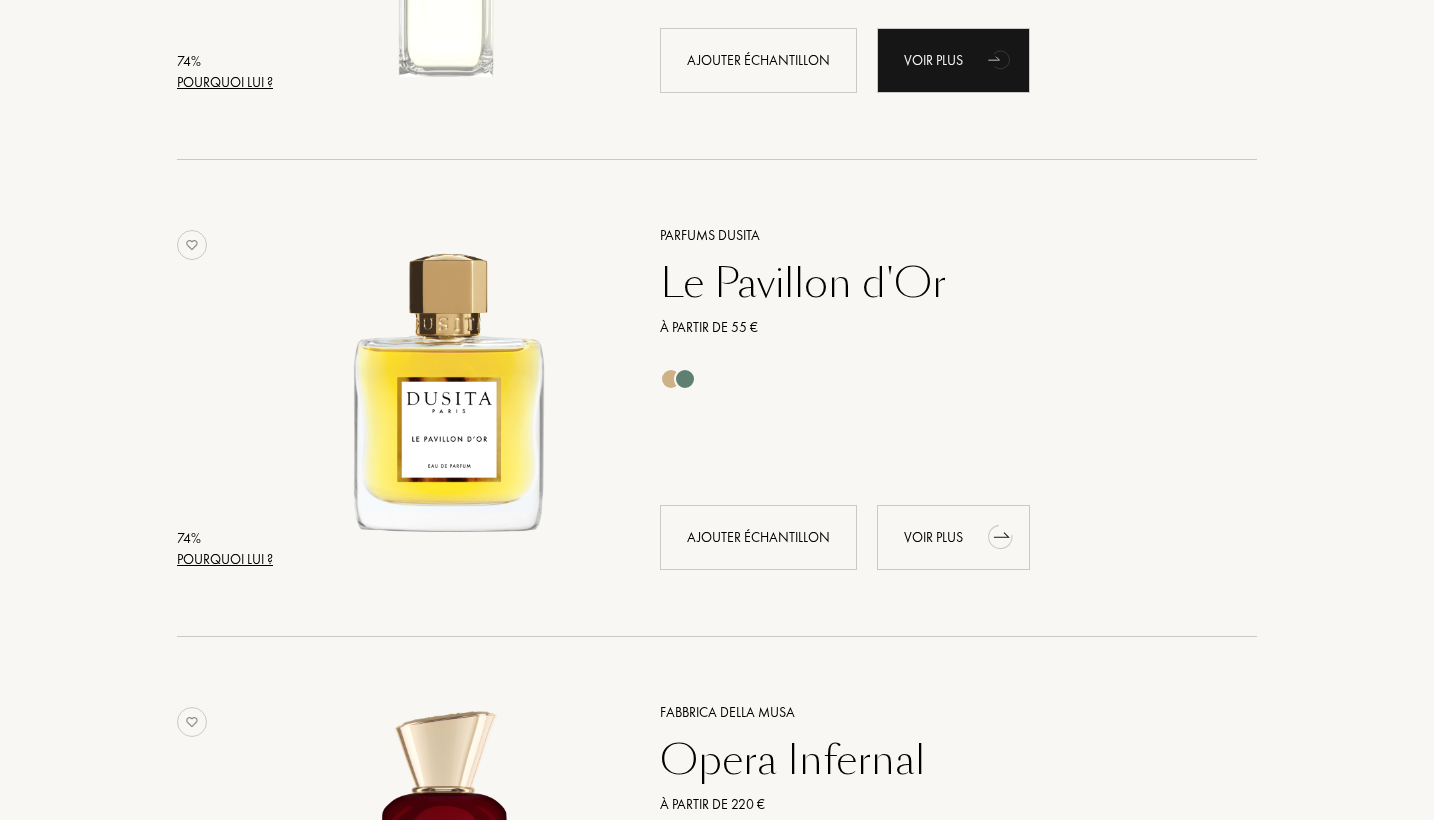 click on "Voir plus" at bounding box center (953, 537) 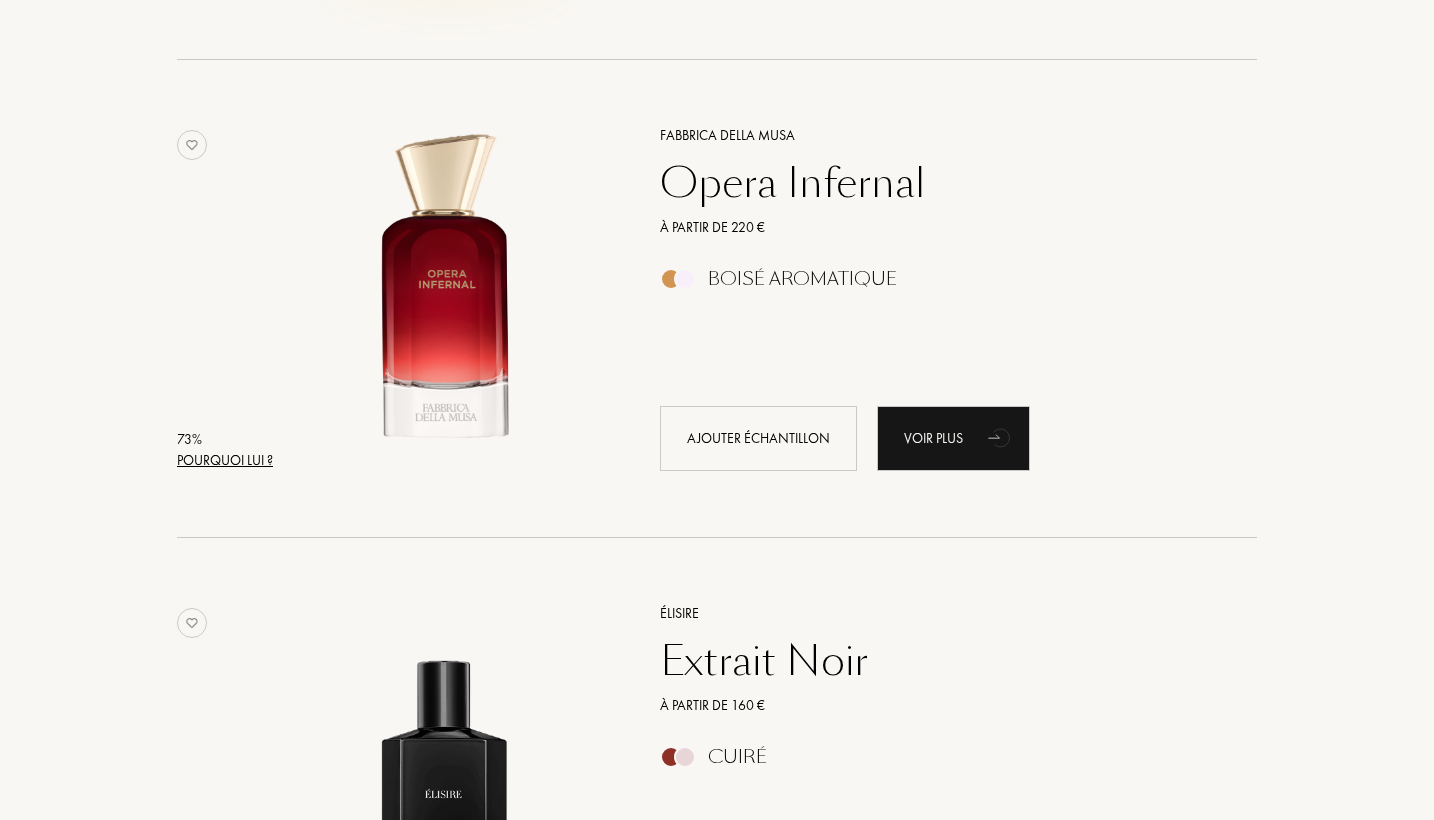 scroll, scrollTop: 15063, scrollLeft: 0, axis: vertical 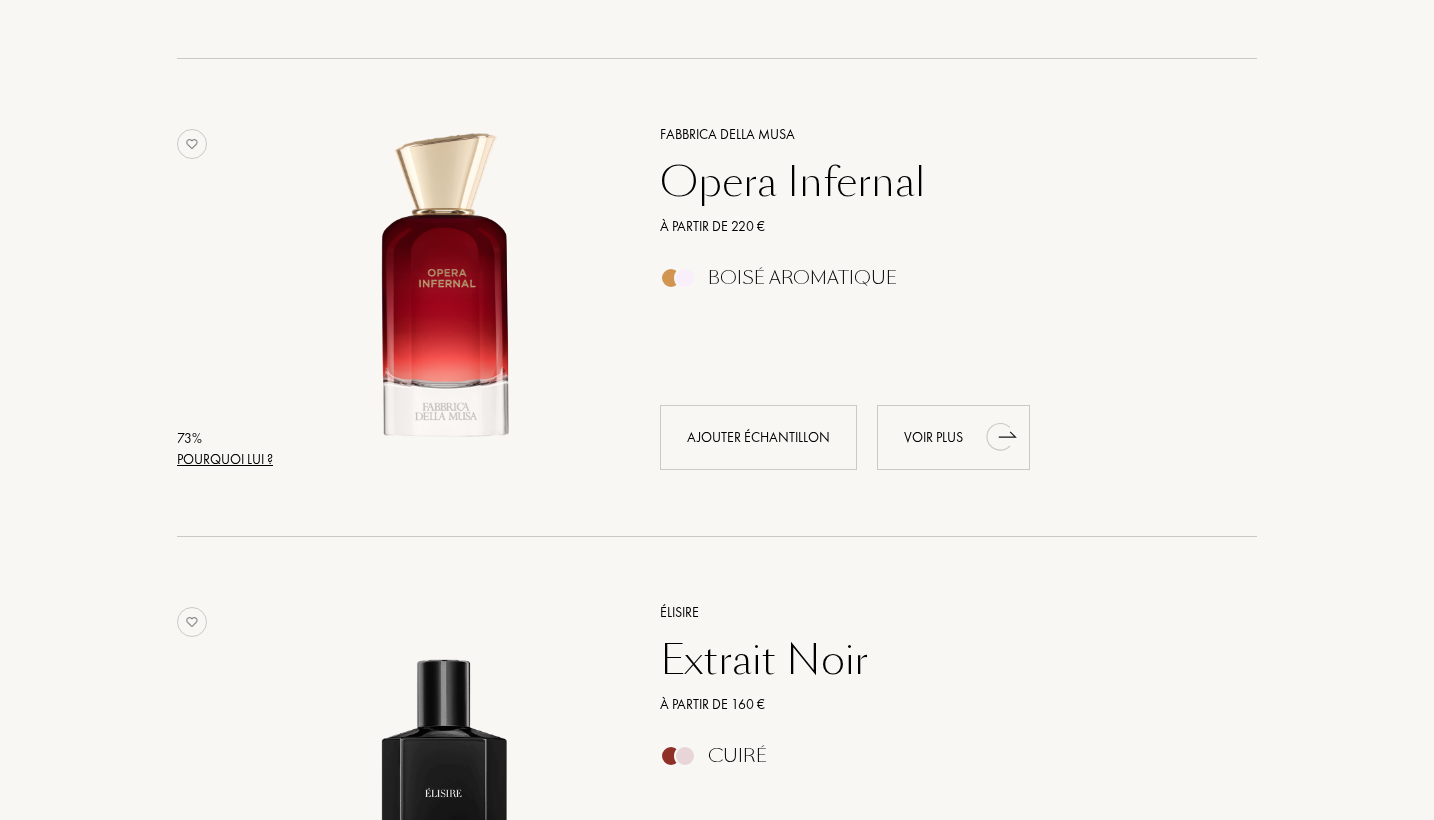 click on "Voir plus" at bounding box center (953, 437) 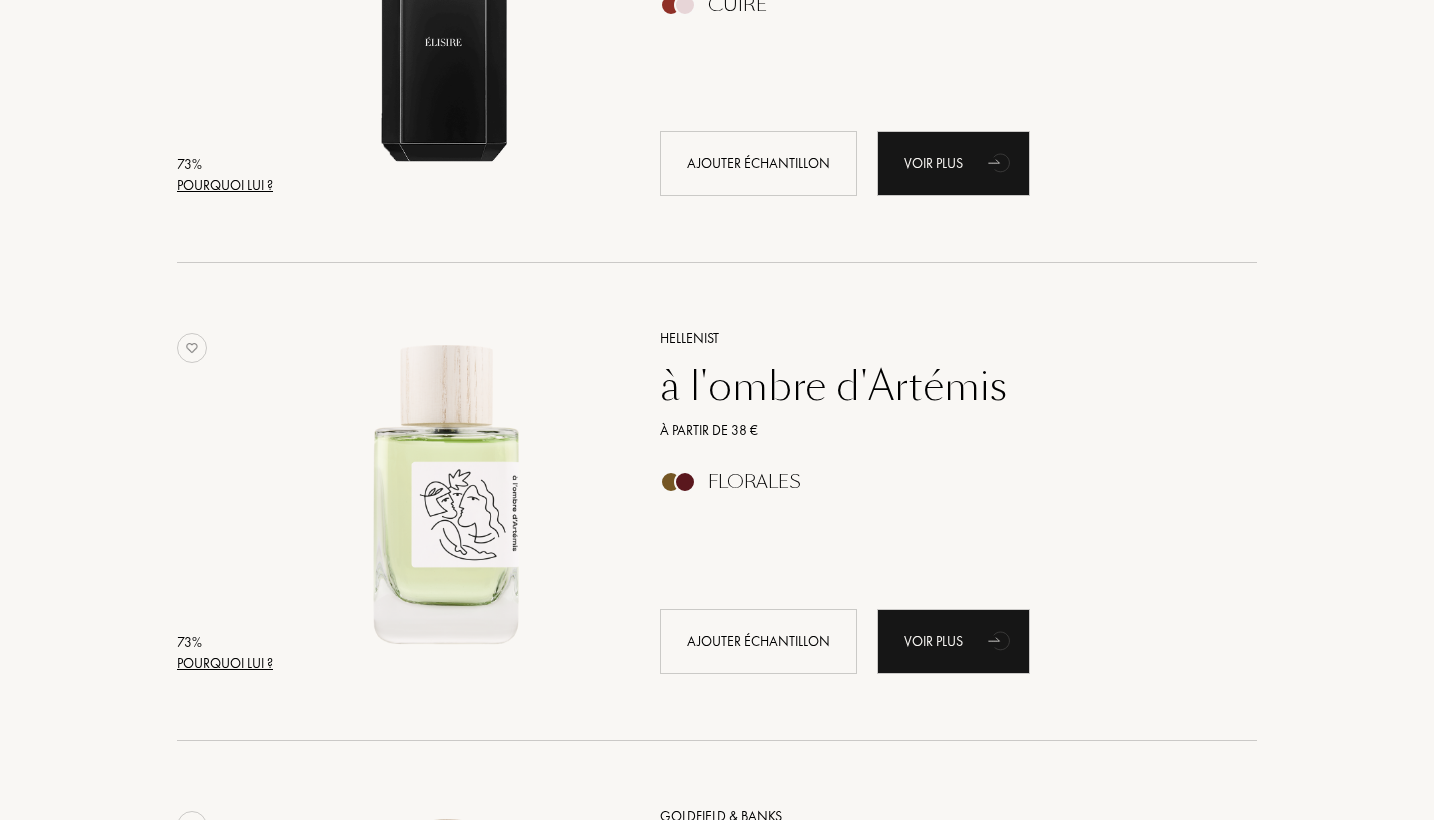 scroll, scrollTop: 15817, scrollLeft: 0, axis: vertical 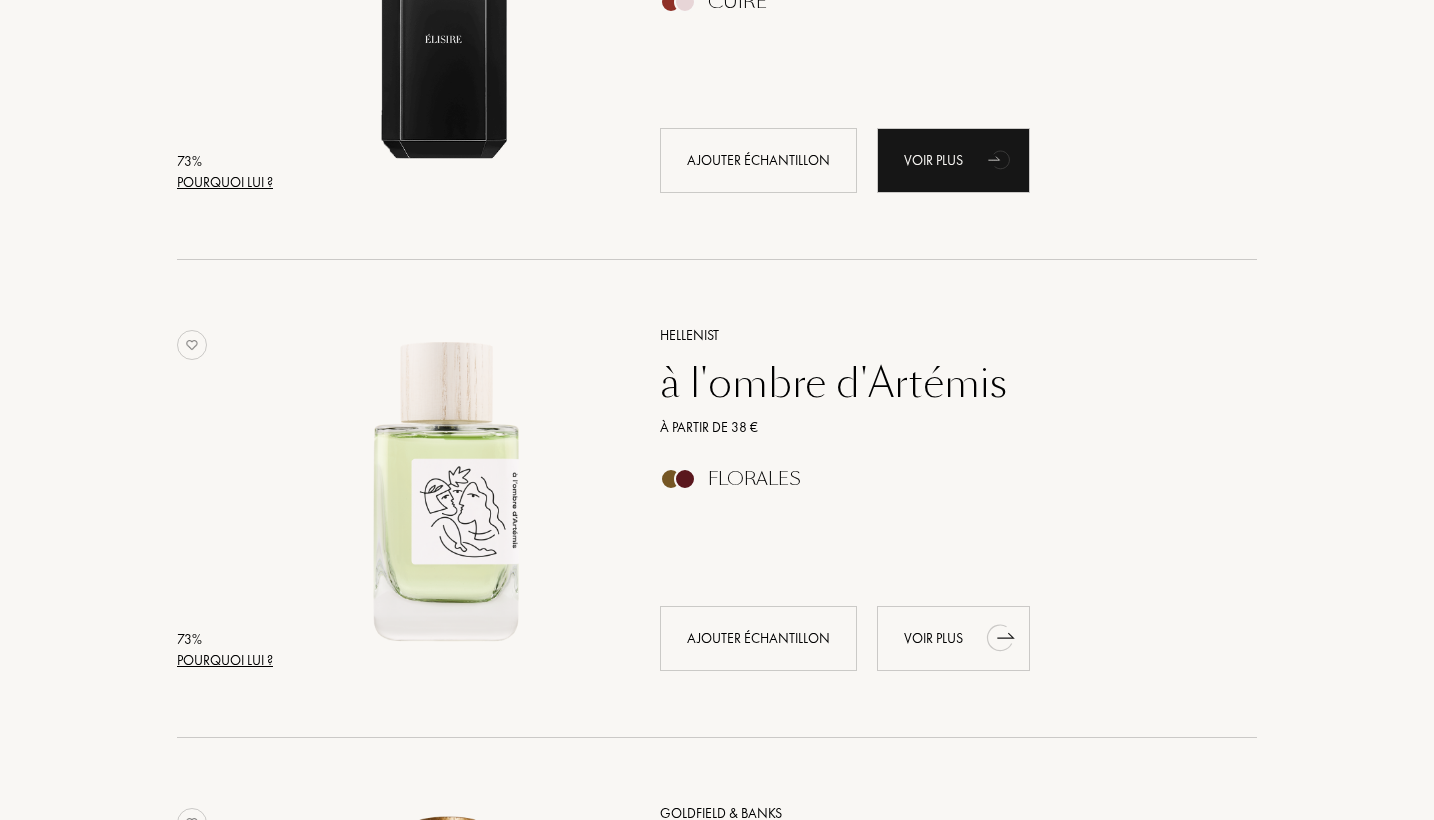 click on "Voir plus" at bounding box center [953, 638] 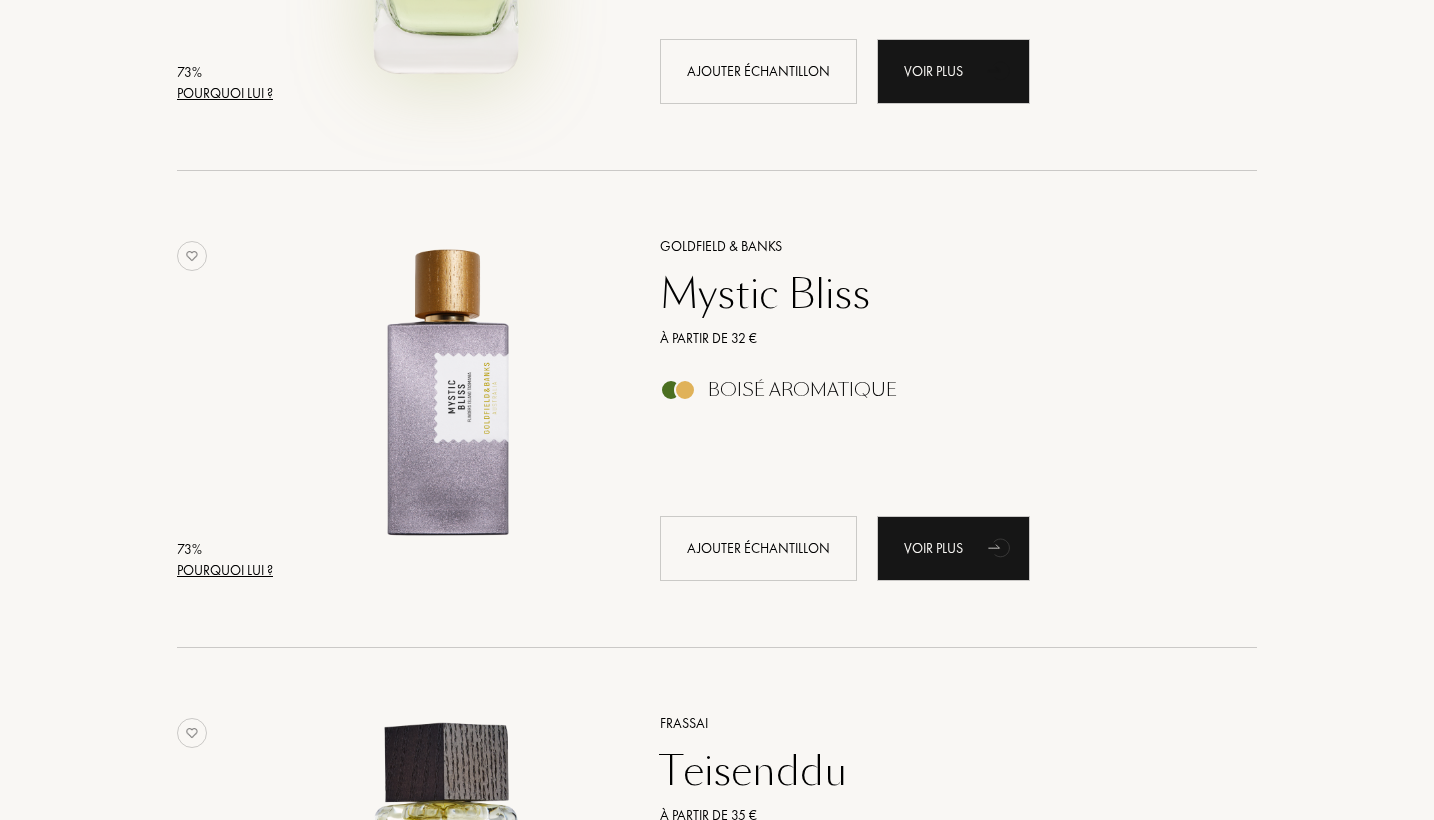 scroll, scrollTop: 16385, scrollLeft: 0, axis: vertical 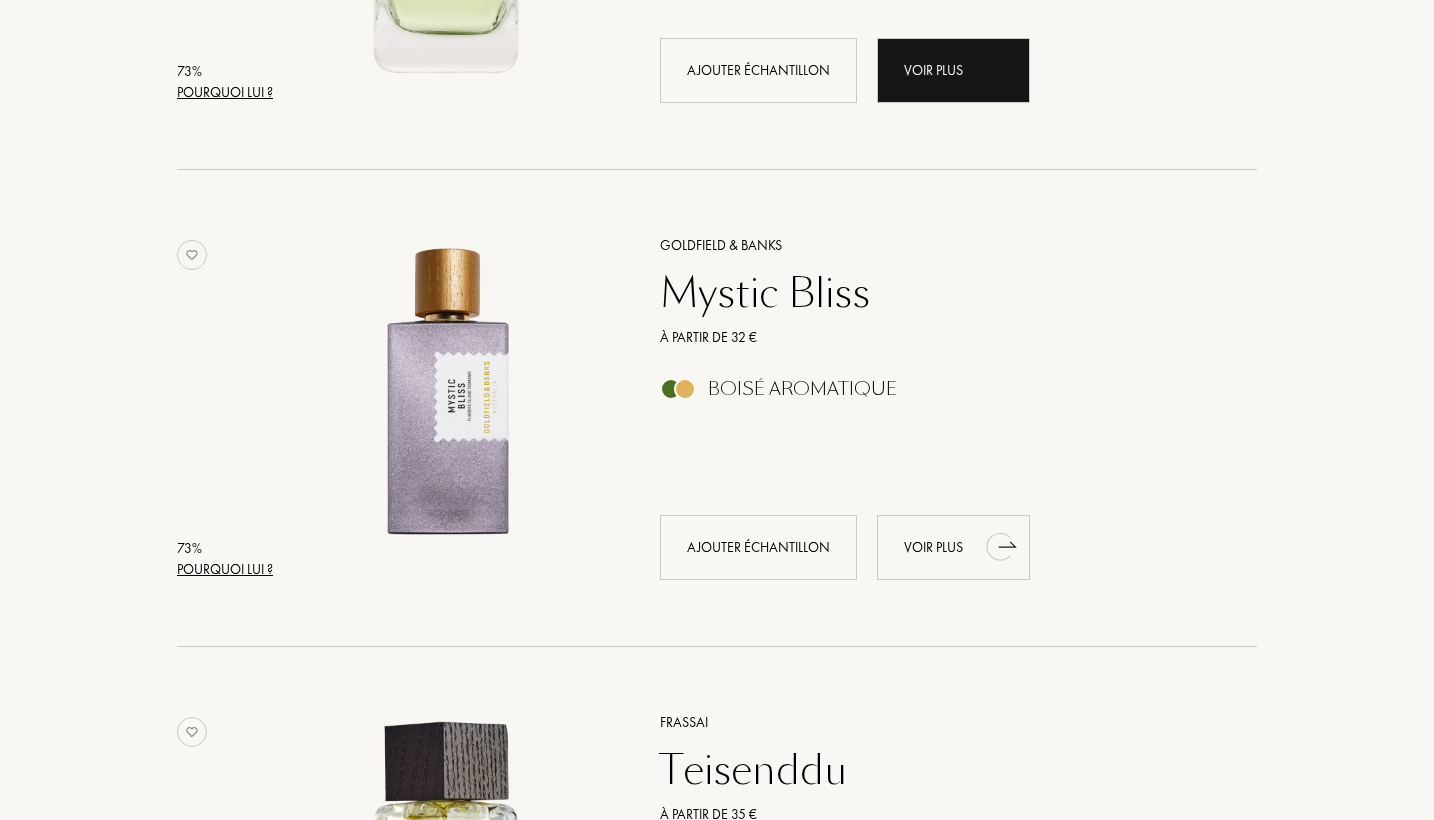 click on "Voir plus" at bounding box center [953, 547] 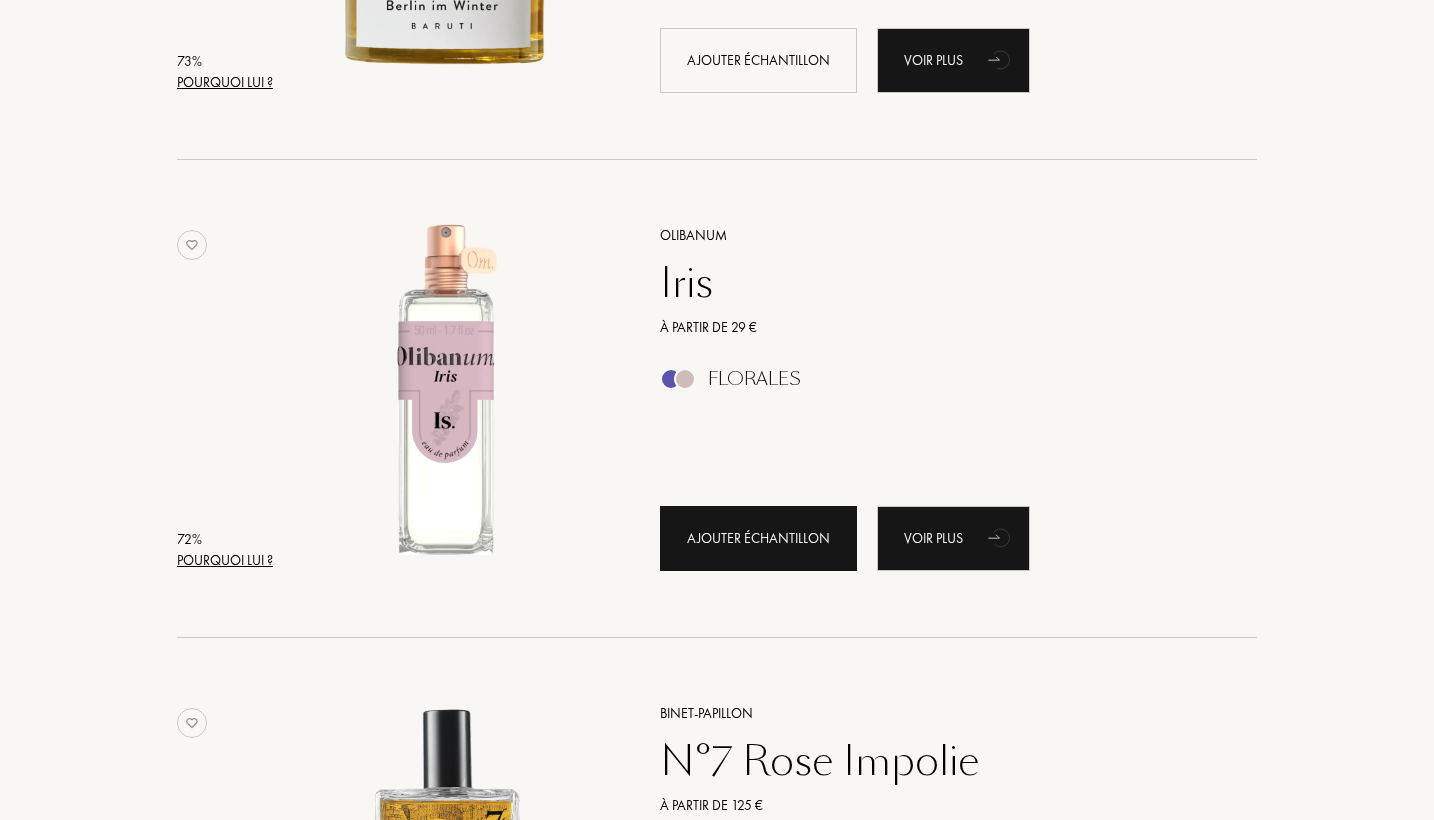 scroll, scrollTop: 17841, scrollLeft: 0, axis: vertical 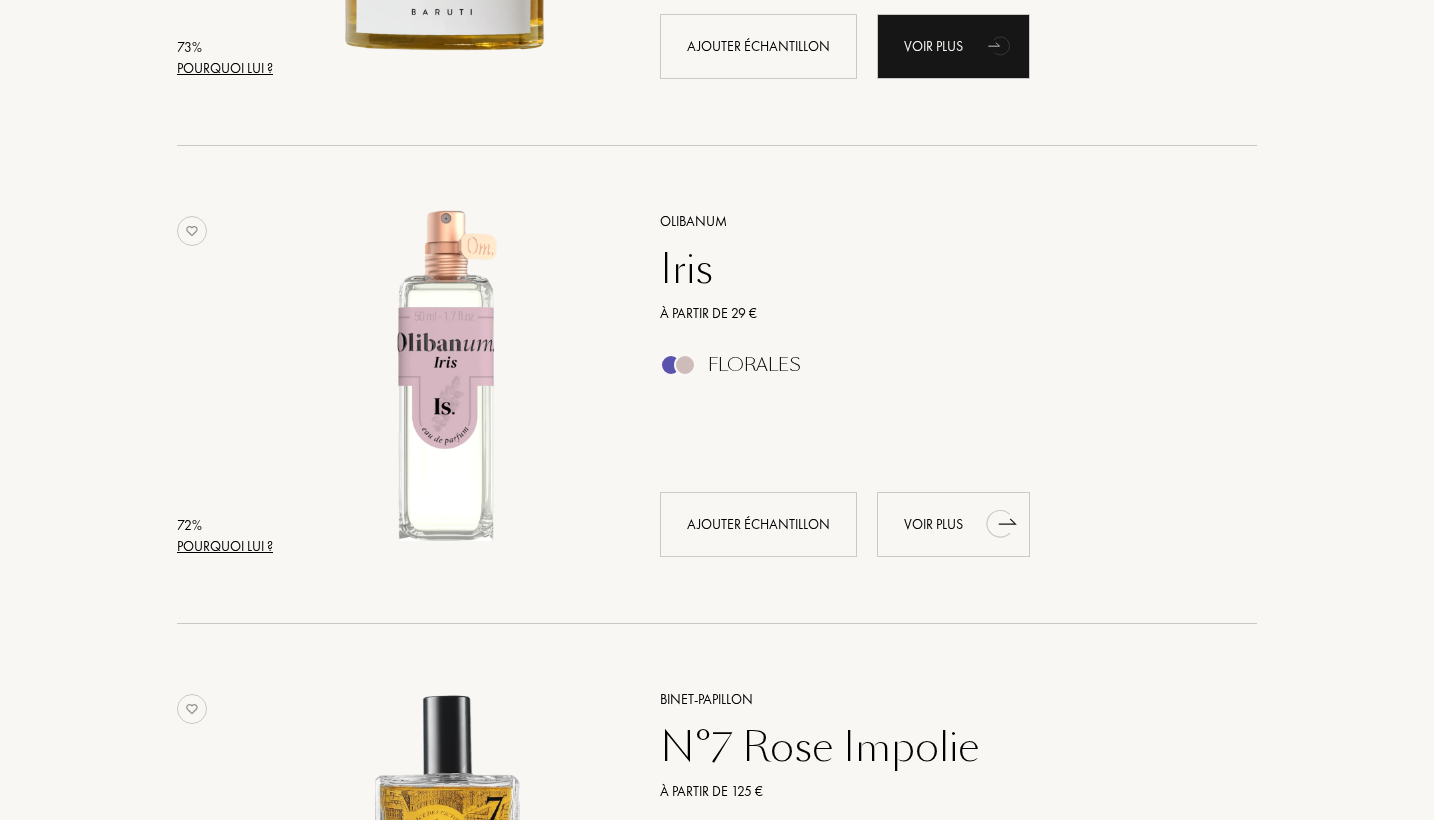 click on "Voir plus" at bounding box center [953, 524] 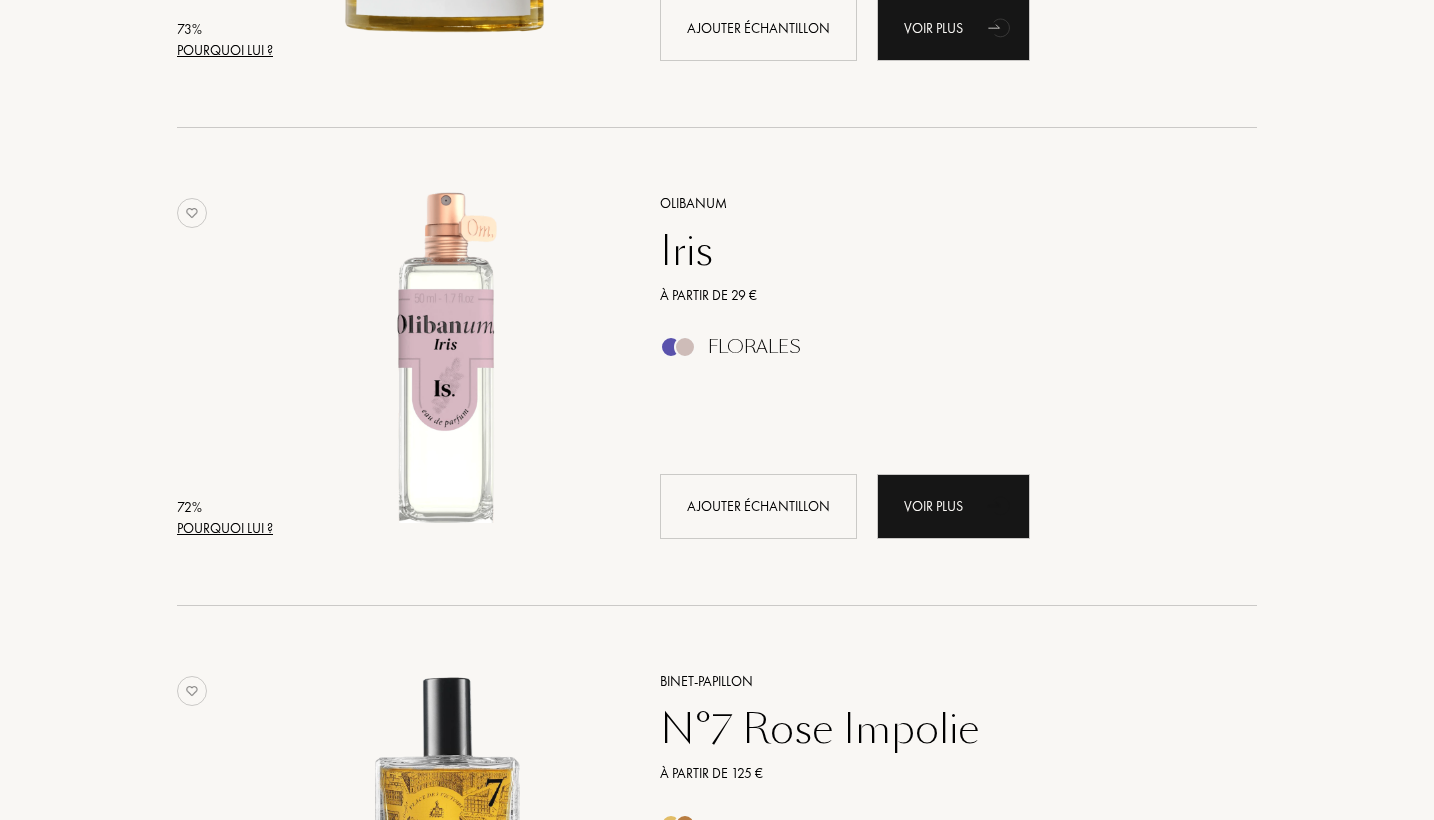 scroll, scrollTop: 17856, scrollLeft: 0, axis: vertical 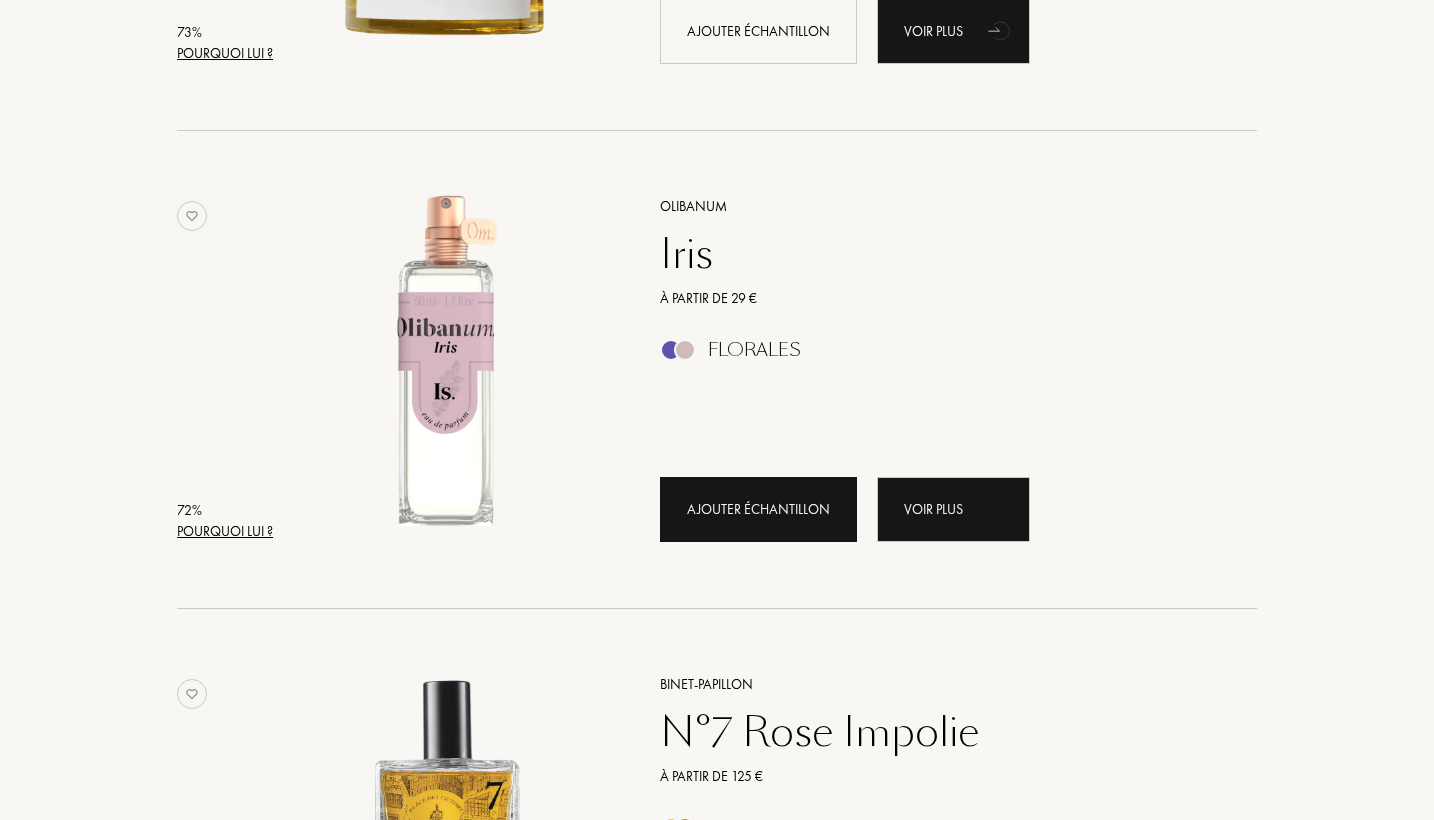click on "Ajouter échantillon" at bounding box center [758, 509] 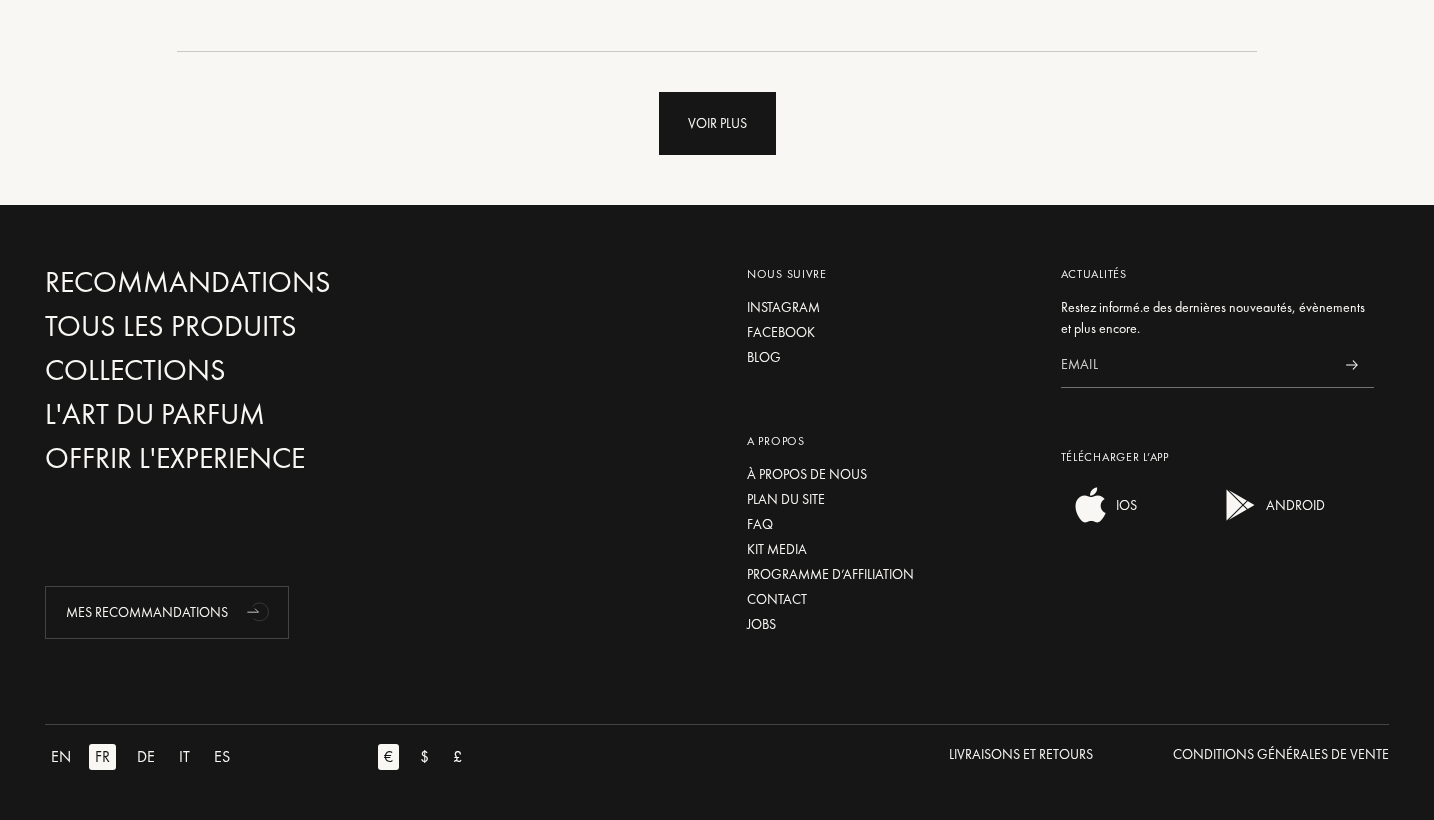 scroll, scrollTop: 19366, scrollLeft: 0, axis: vertical 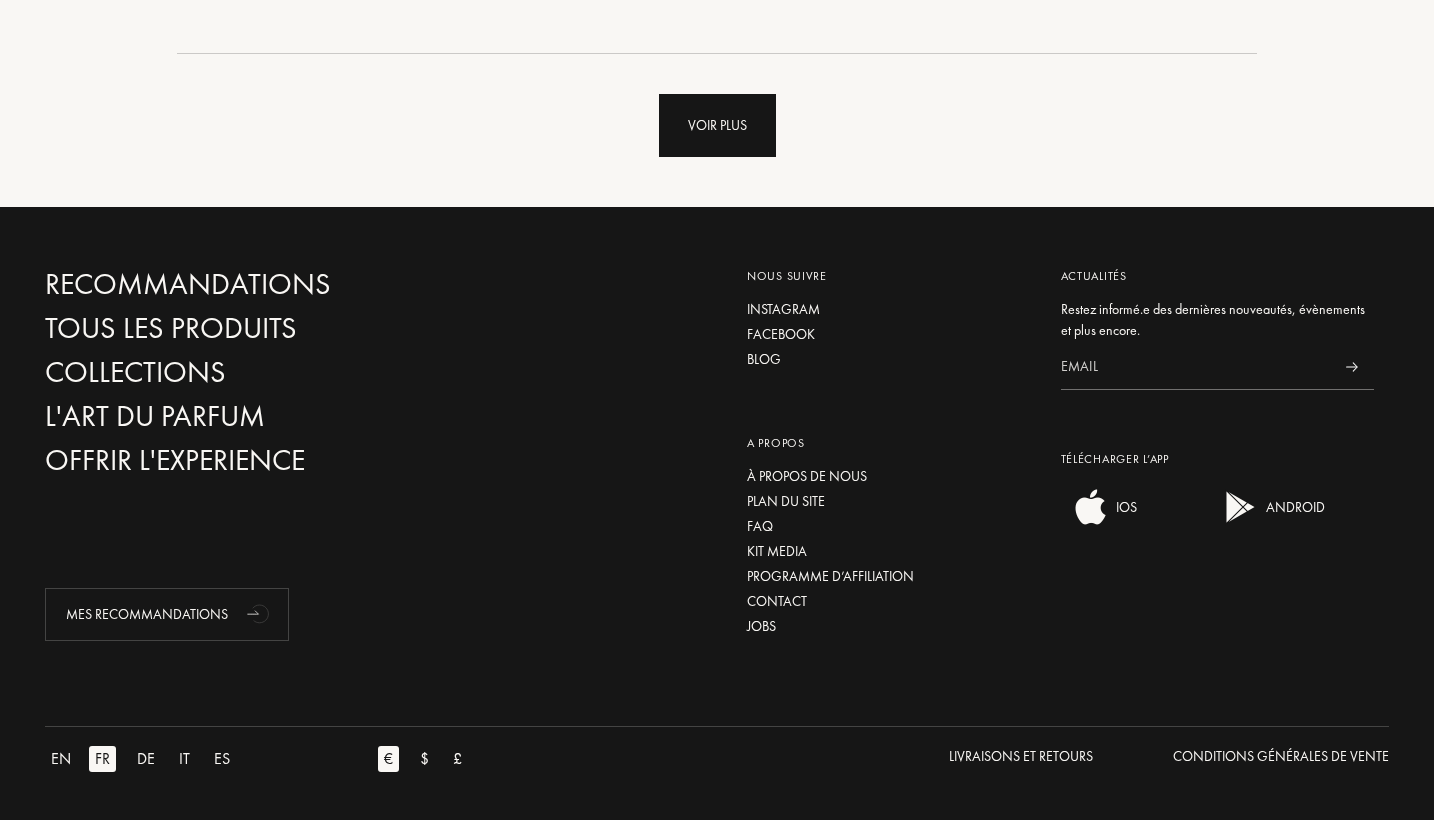 click on "Voir plus" at bounding box center [717, 125] 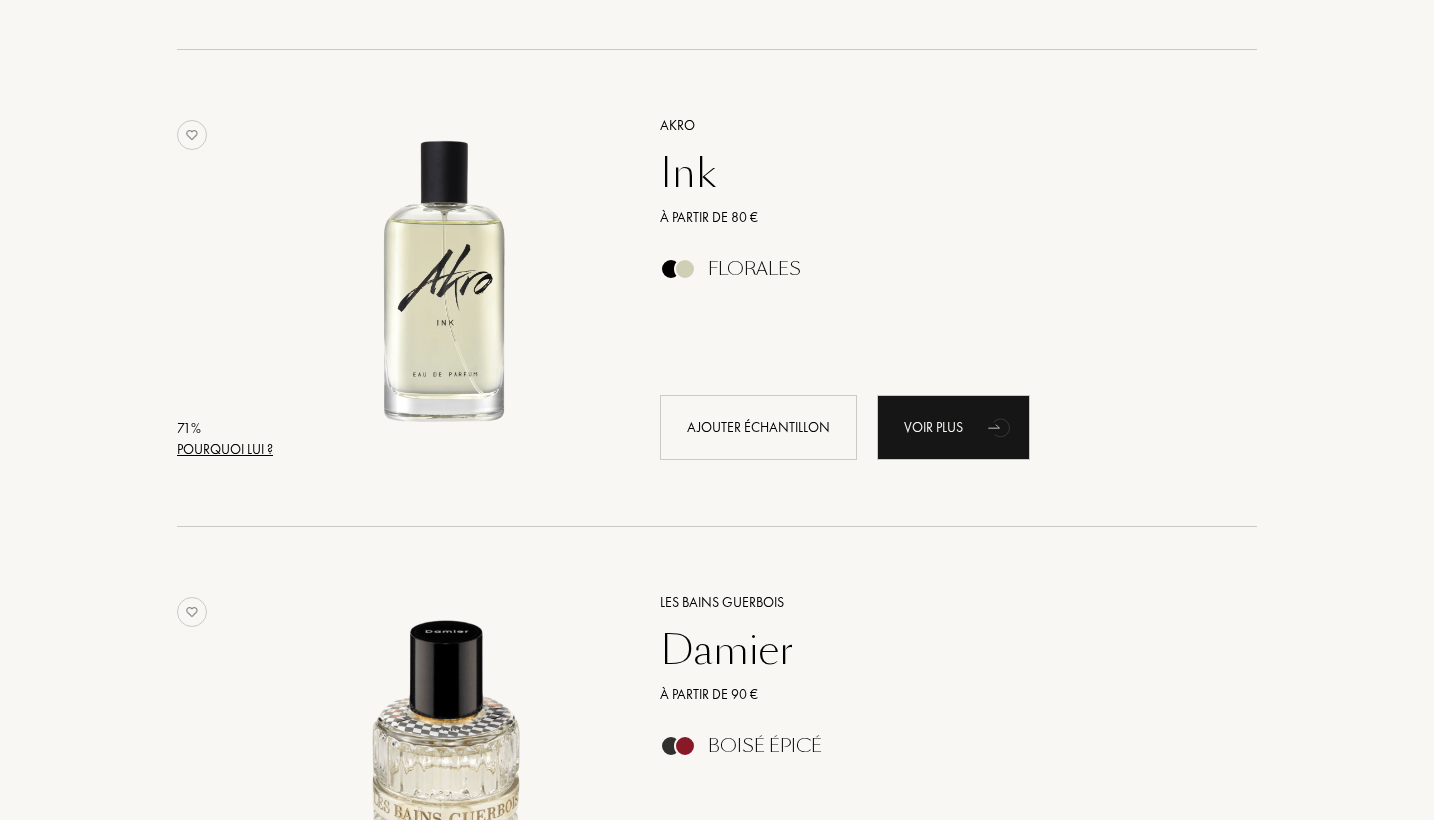 scroll, scrollTop: 20803, scrollLeft: 0, axis: vertical 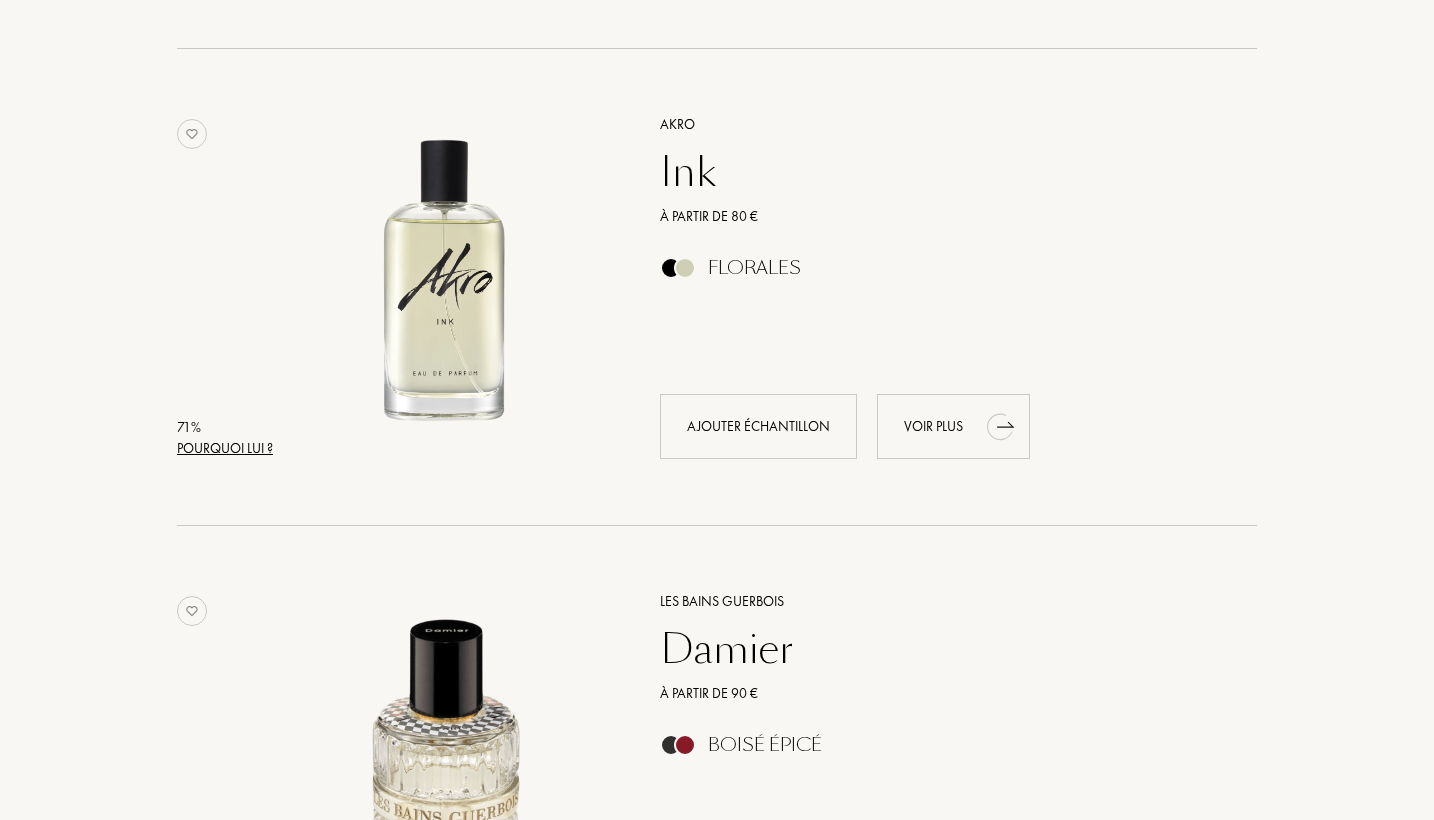 click on "Voir plus" at bounding box center (953, 426) 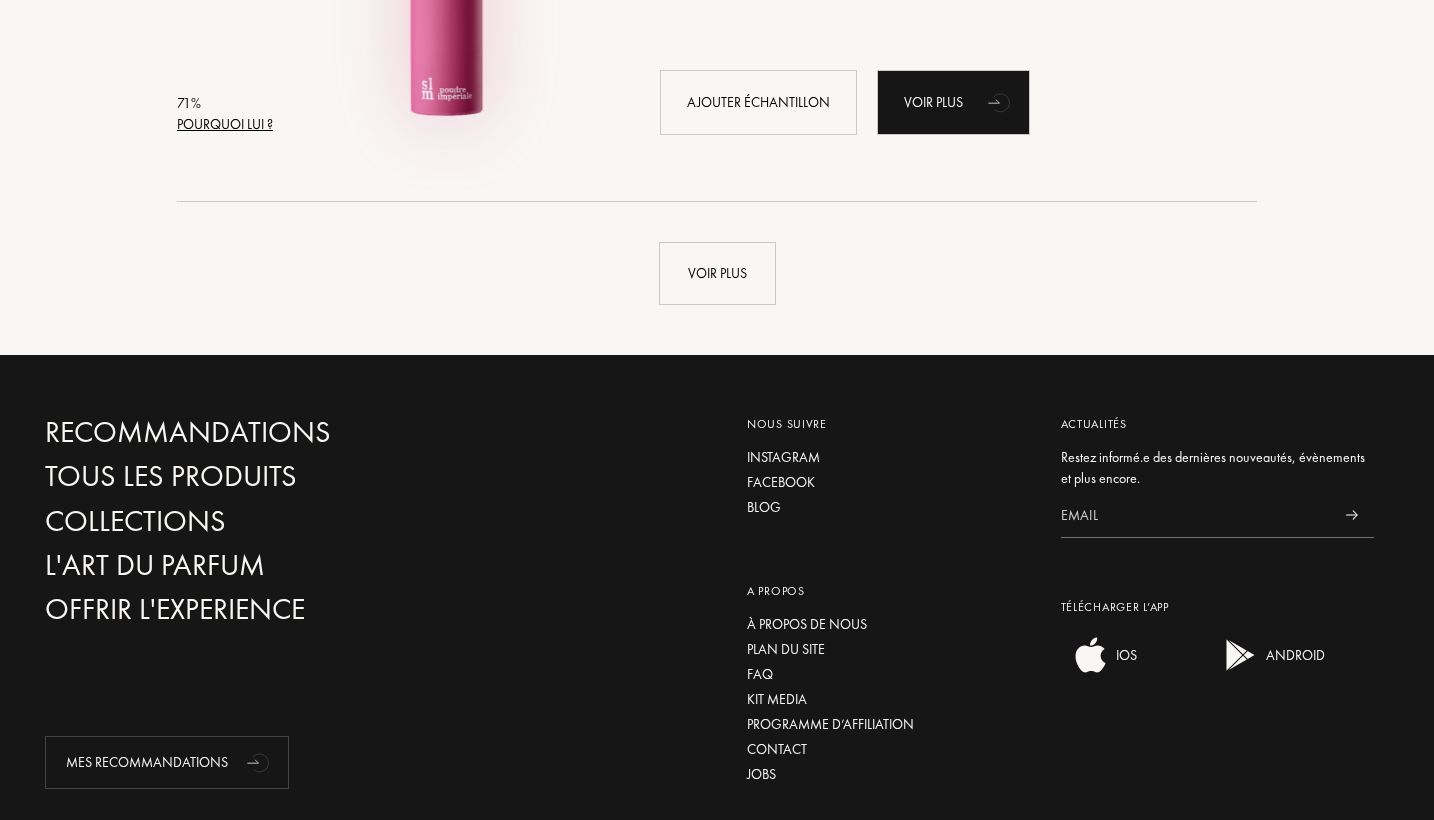 scroll, scrollTop: 24001, scrollLeft: 0, axis: vertical 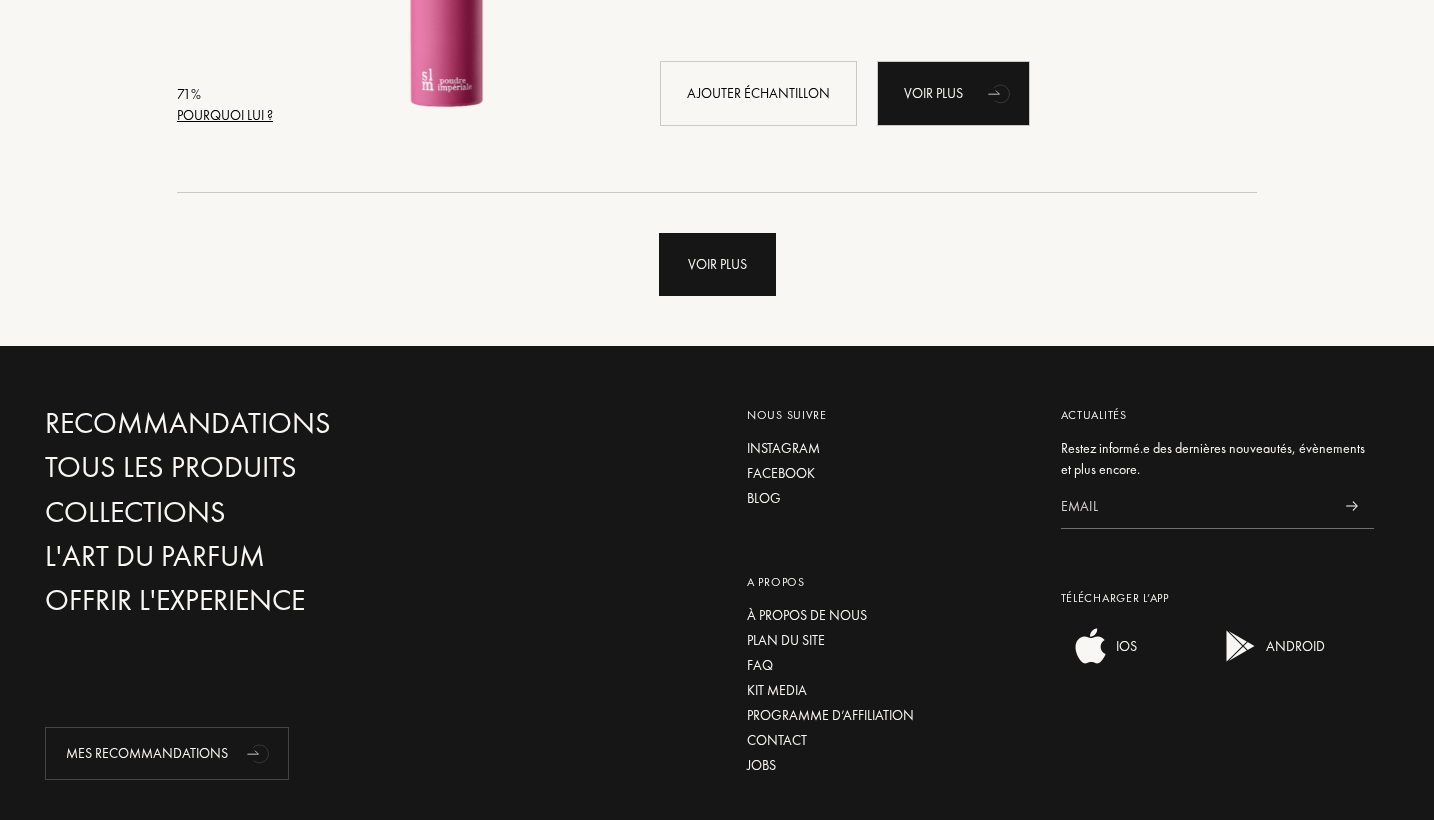 click on "Voir plus" at bounding box center [717, 264] 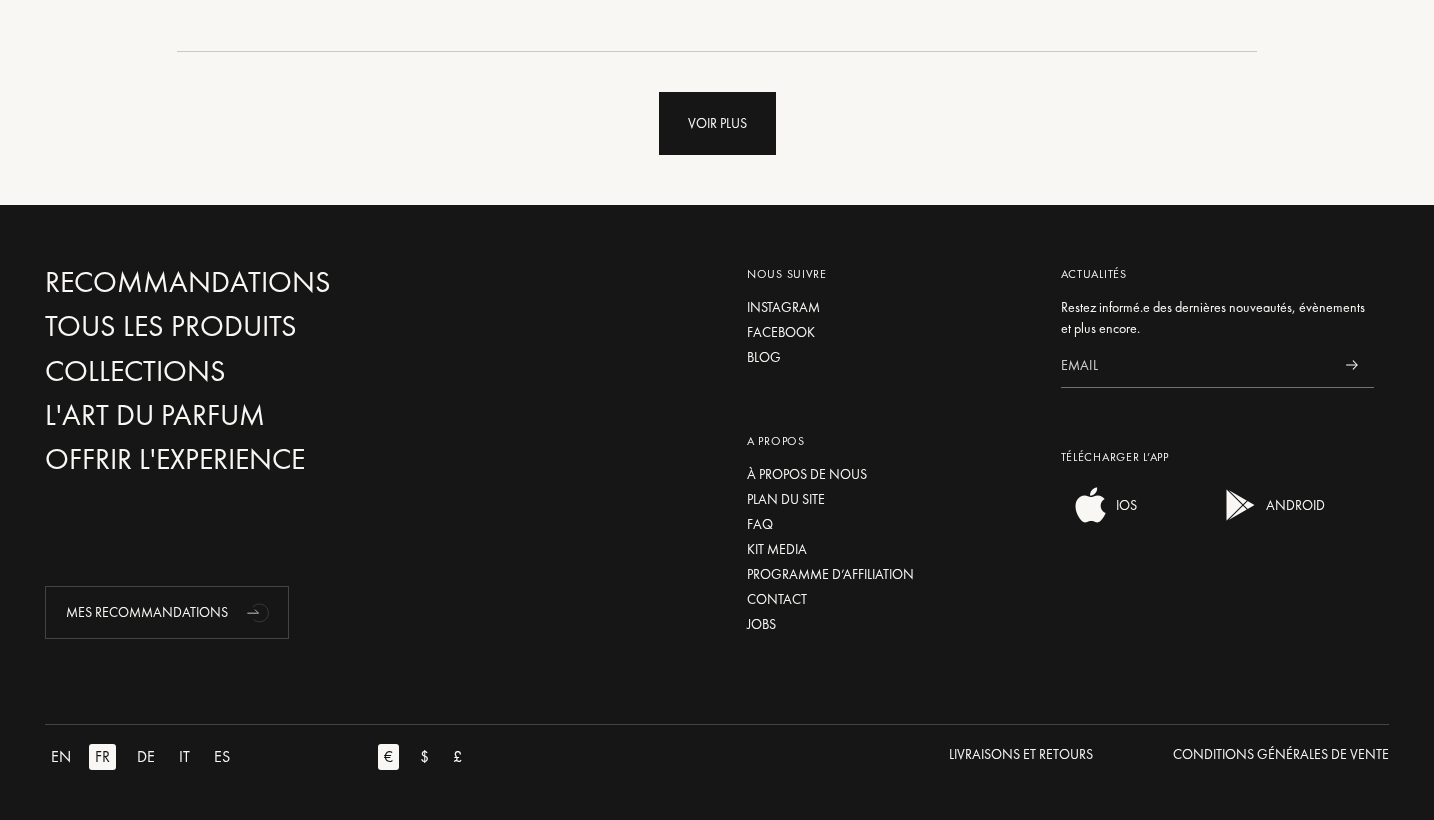 scroll, scrollTop: 28916, scrollLeft: 0, axis: vertical 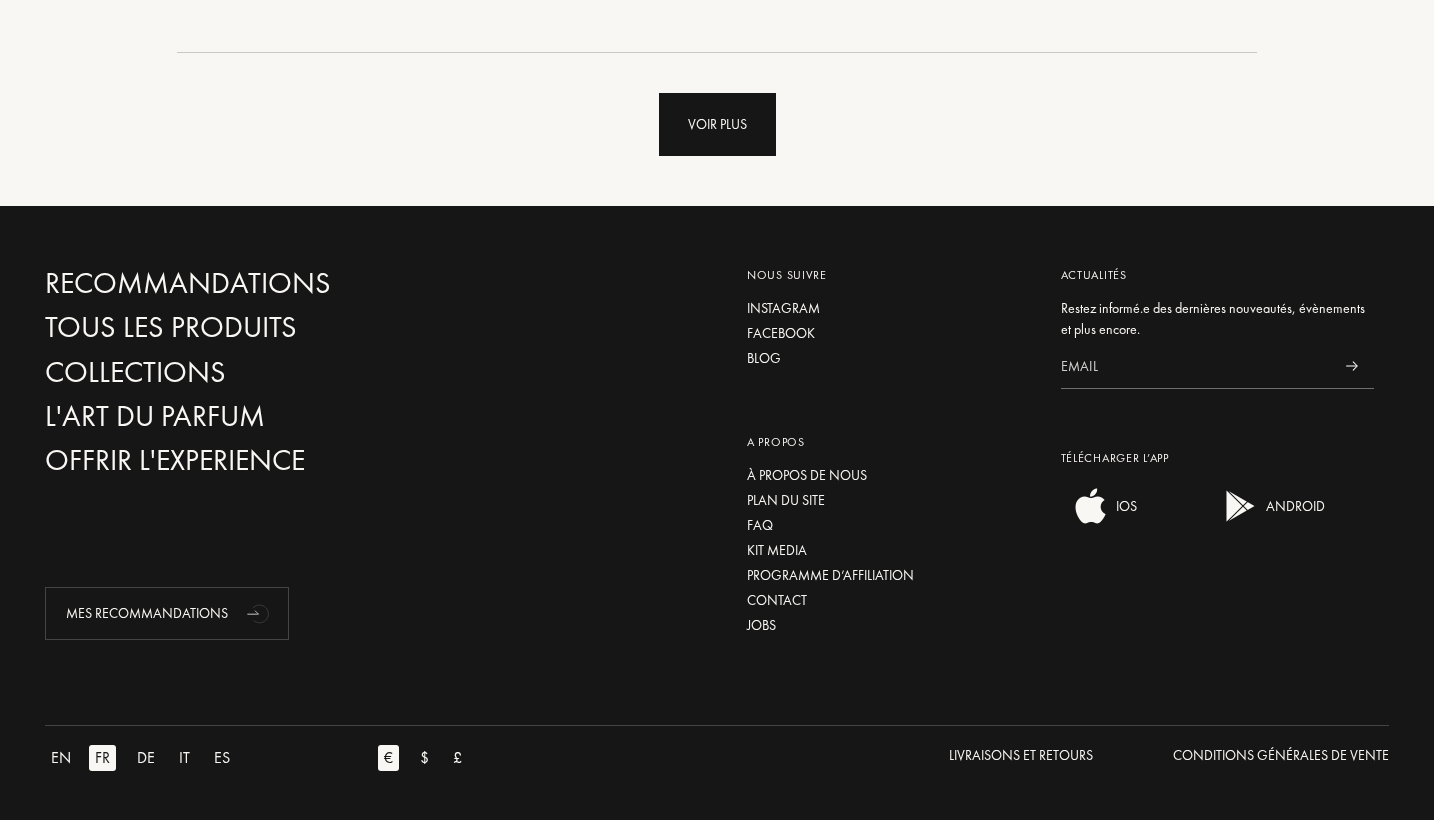 click on "Voir plus" at bounding box center [717, 124] 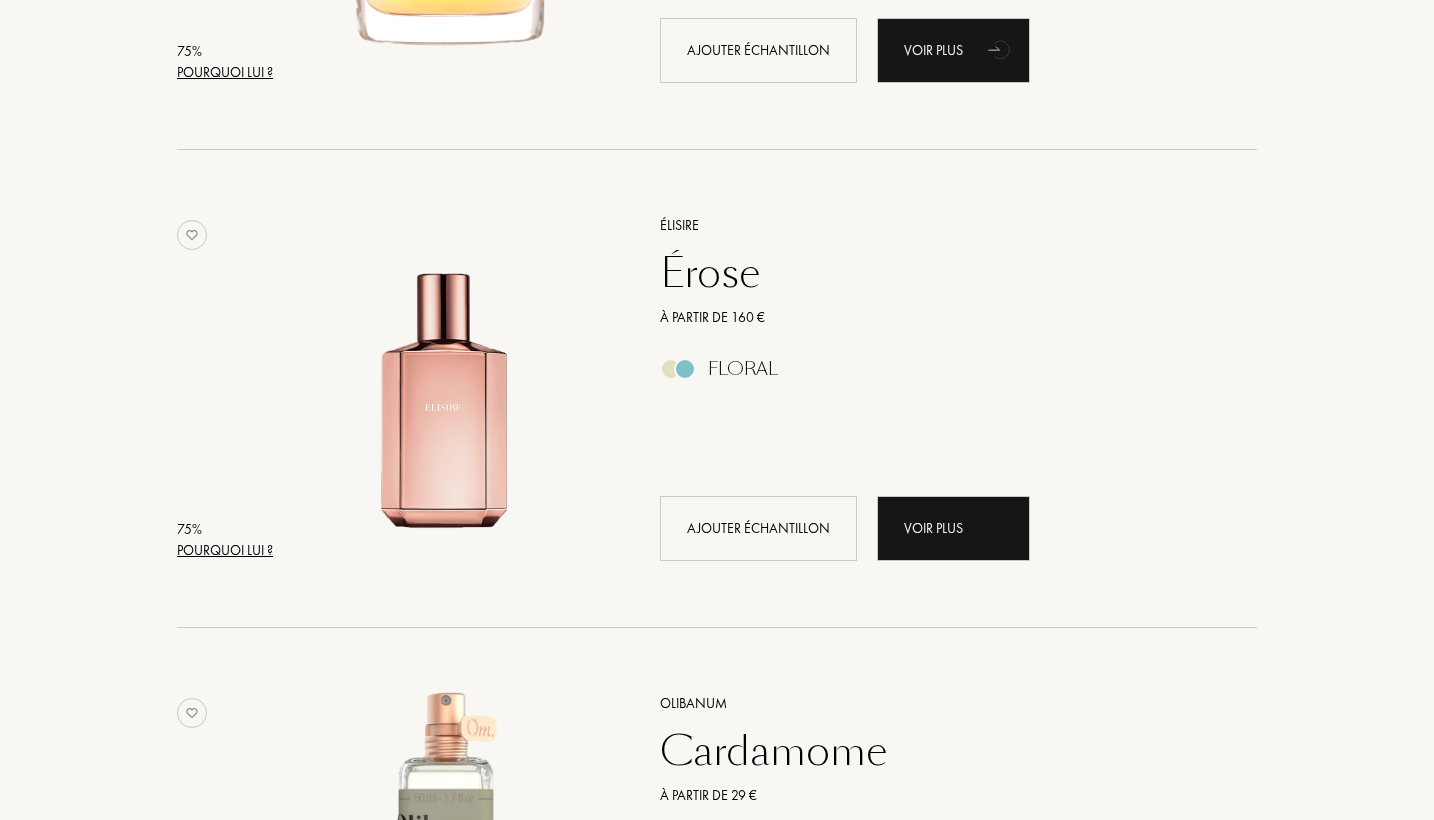 scroll, scrollTop: 12106, scrollLeft: 0, axis: vertical 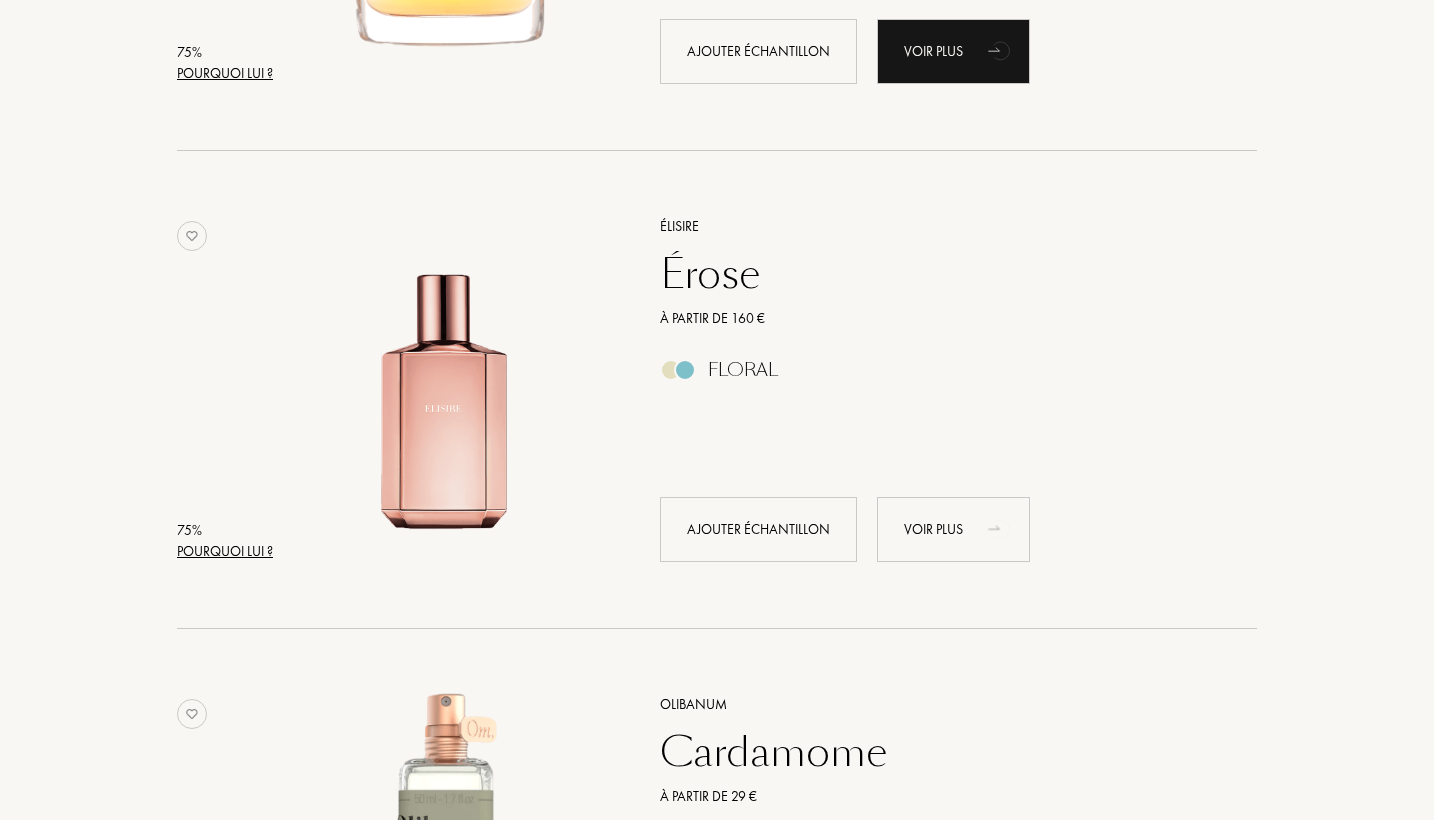 click on "Voir plus" at bounding box center [953, 529] 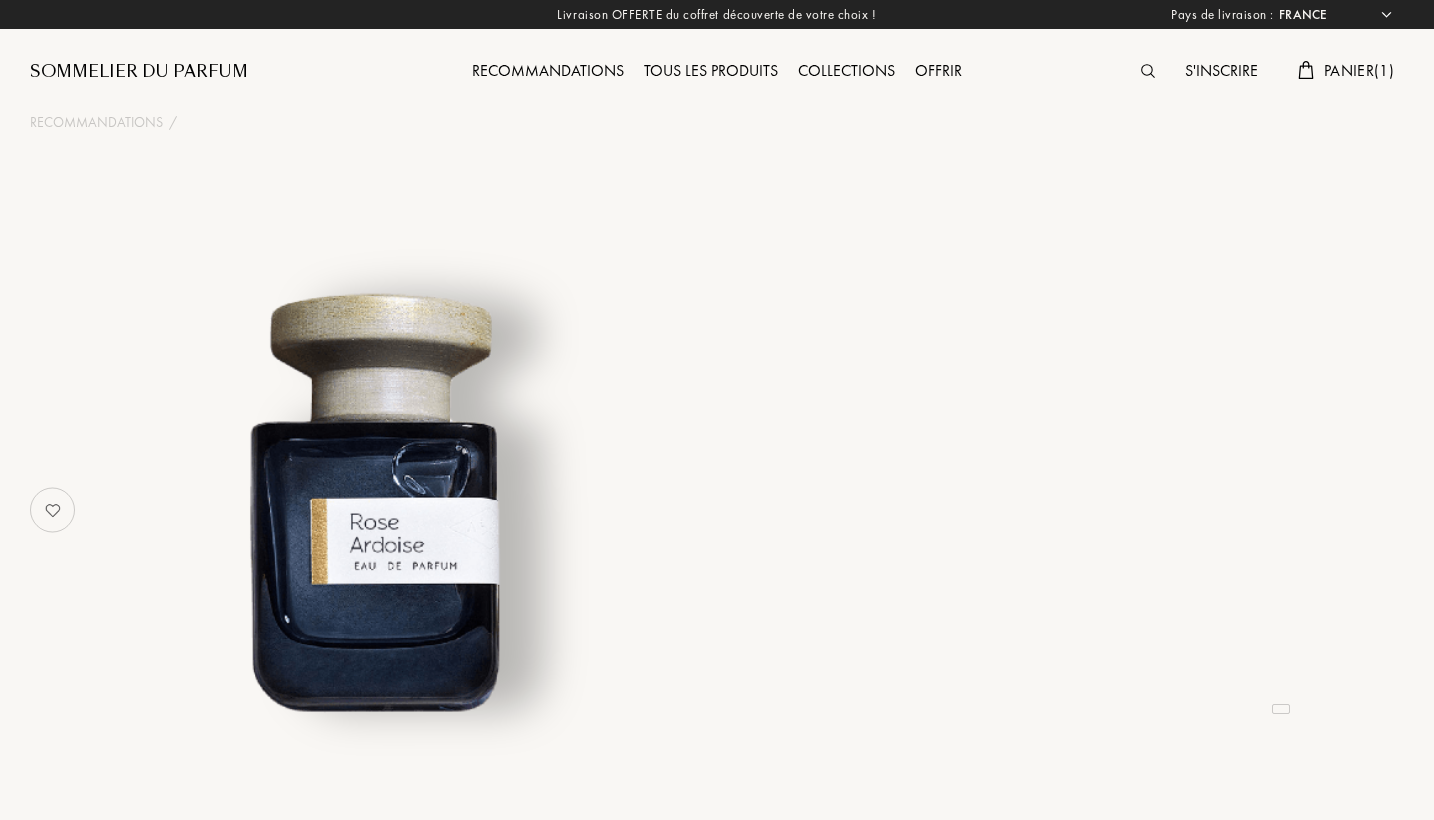 select on "FR" 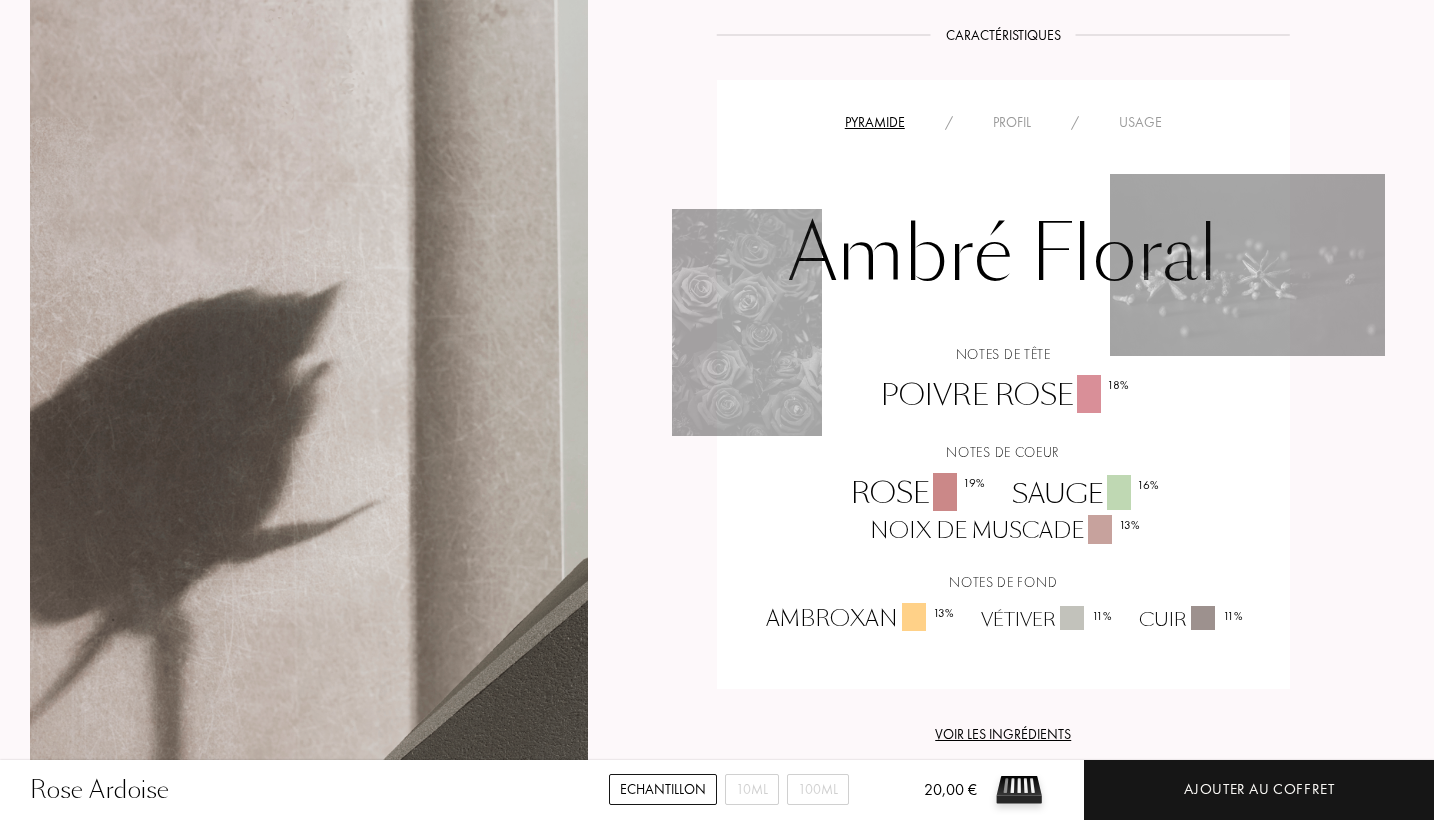 scroll, scrollTop: 1477, scrollLeft: 0, axis: vertical 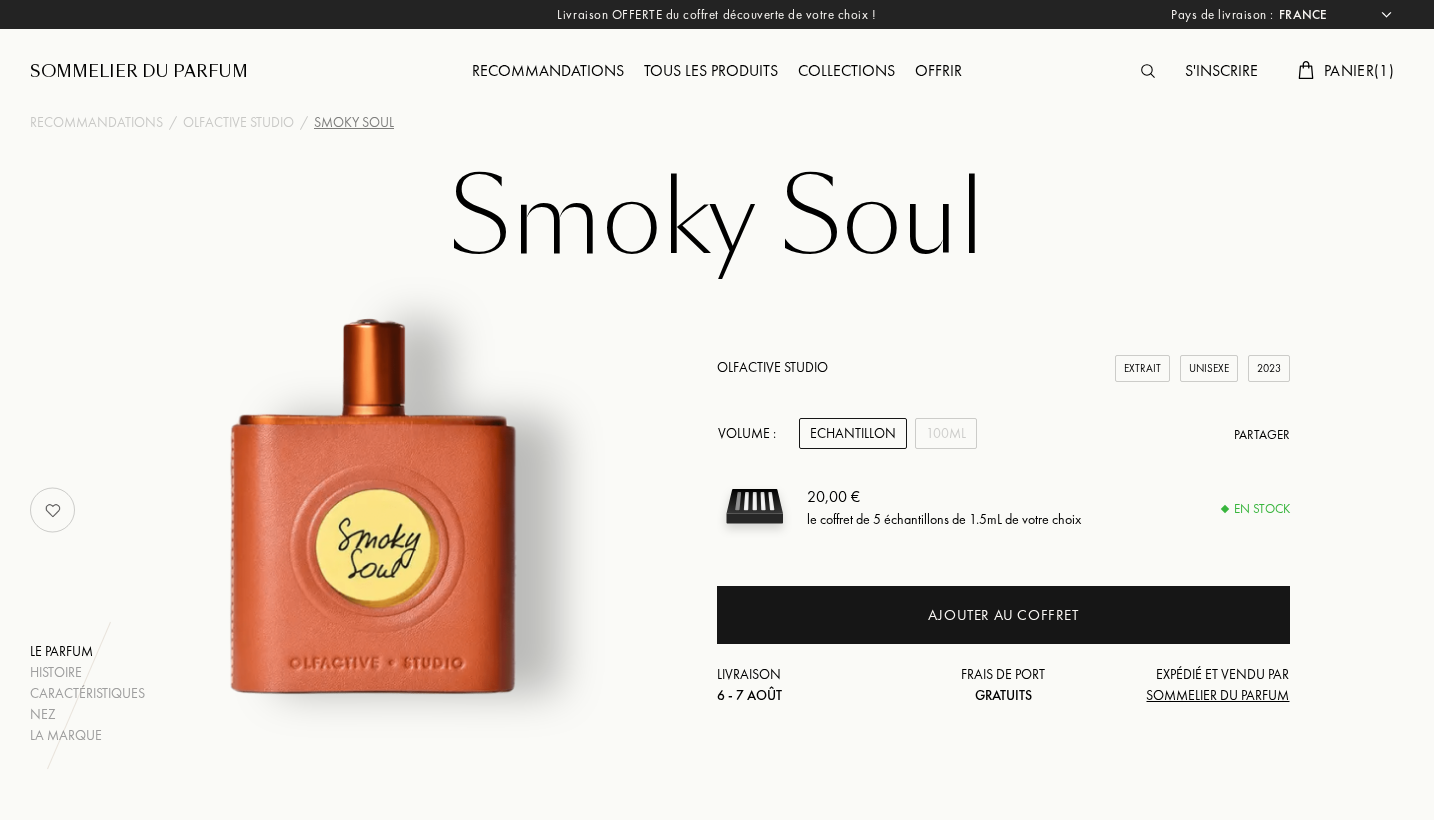 select on "FR" 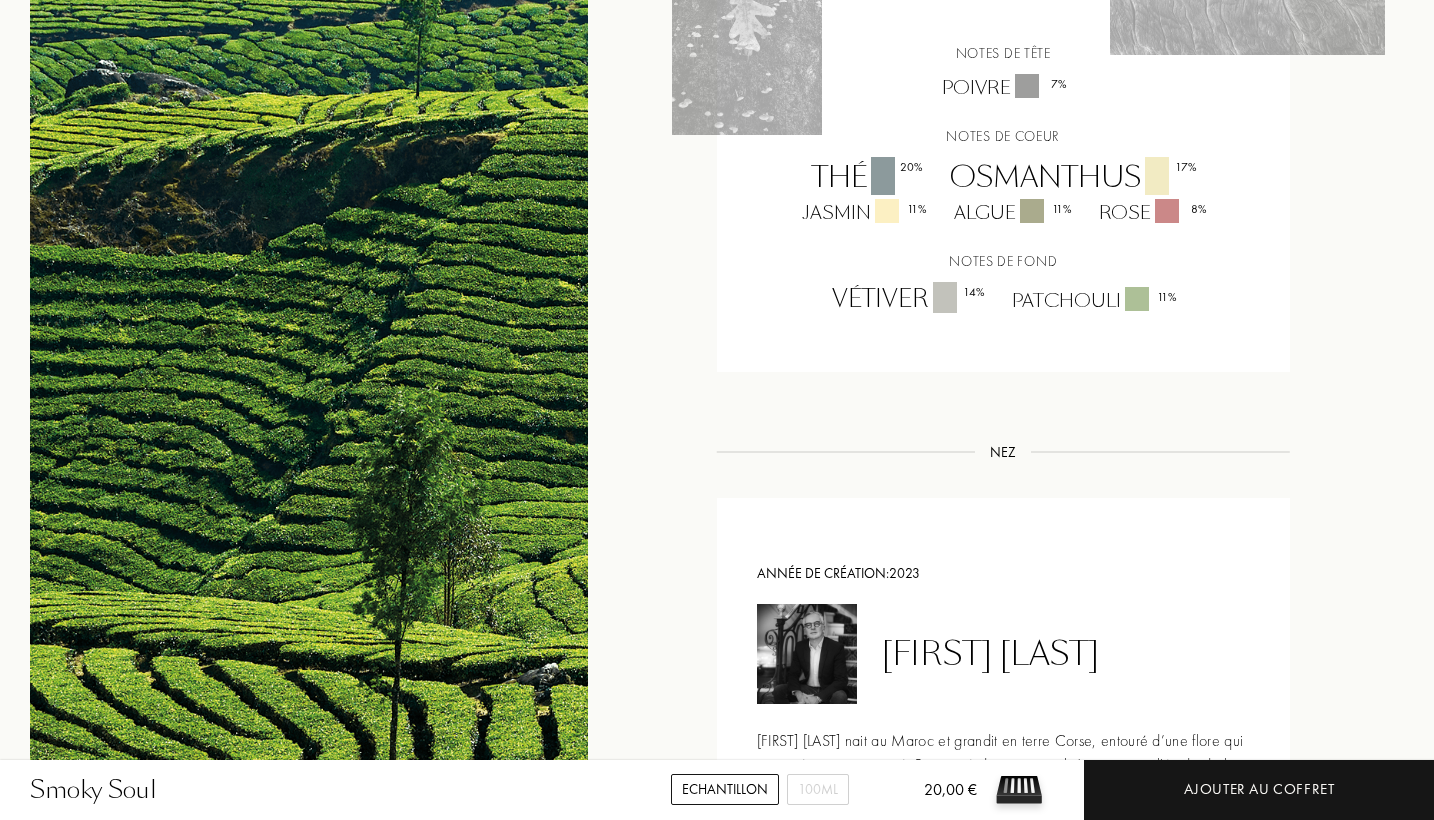 scroll, scrollTop: 1643, scrollLeft: 0, axis: vertical 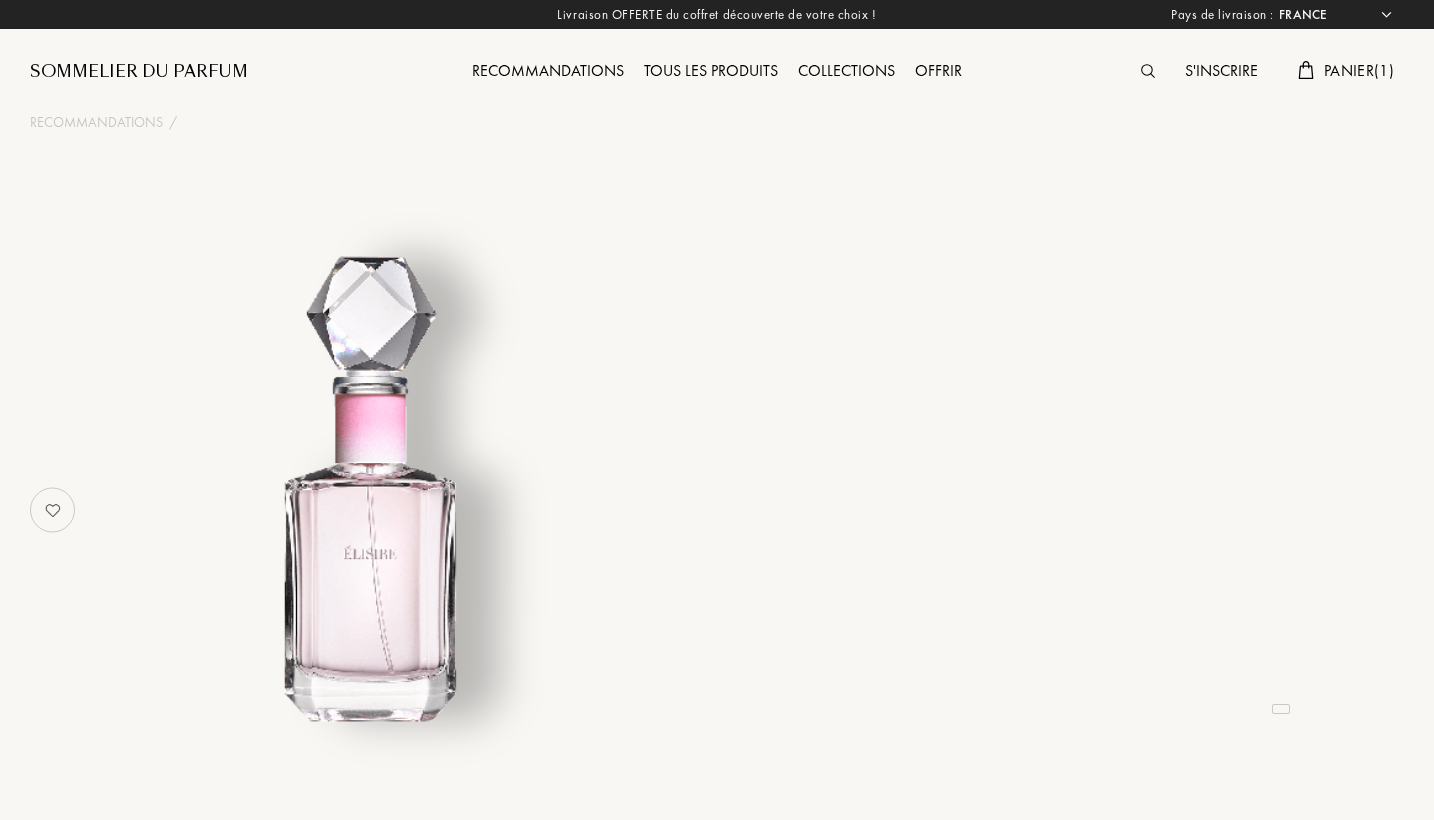 select on "FR" 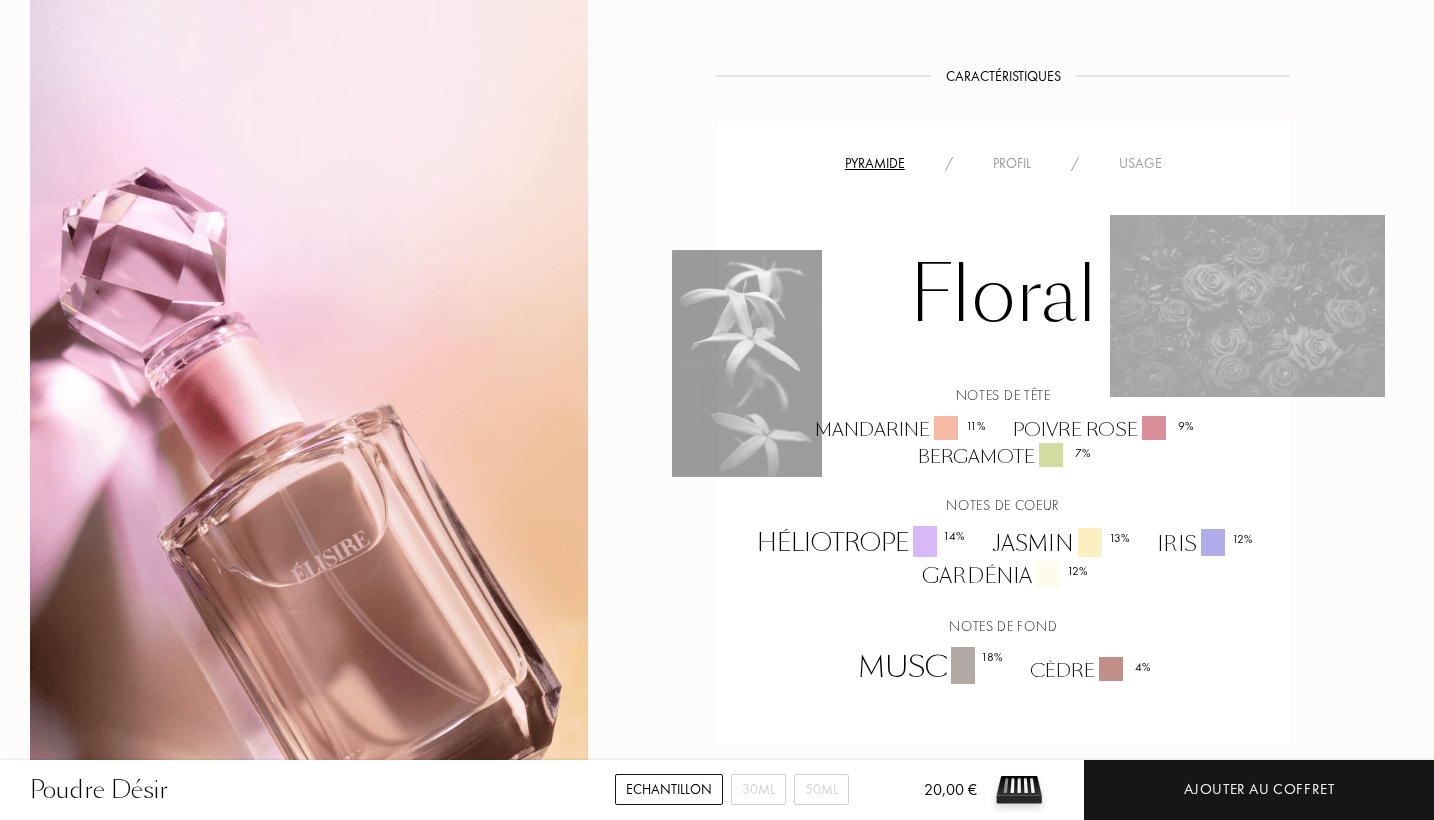 scroll, scrollTop: 1243, scrollLeft: 0, axis: vertical 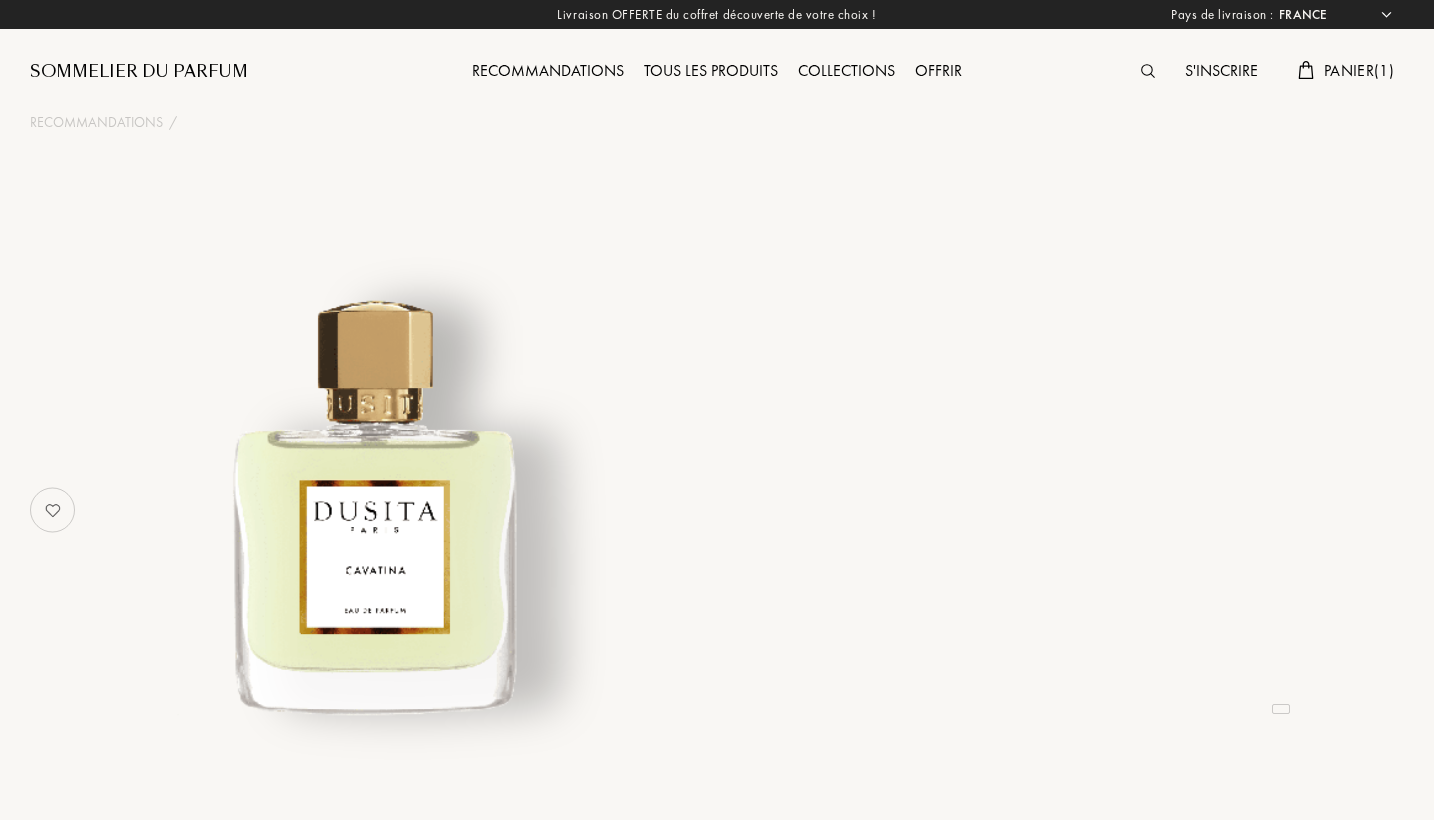 select on "FR" 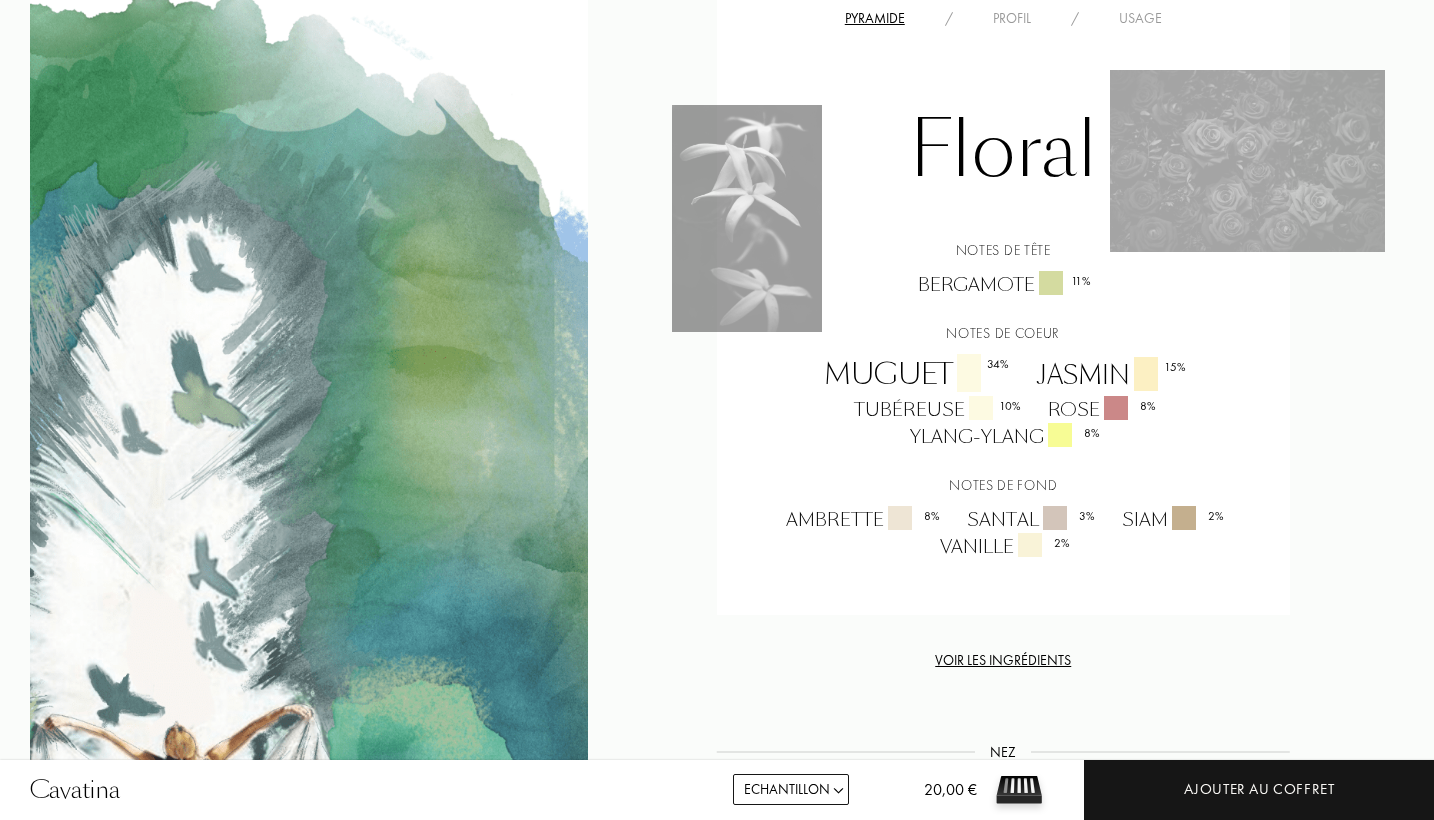 scroll, scrollTop: 1303, scrollLeft: 0, axis: vertical 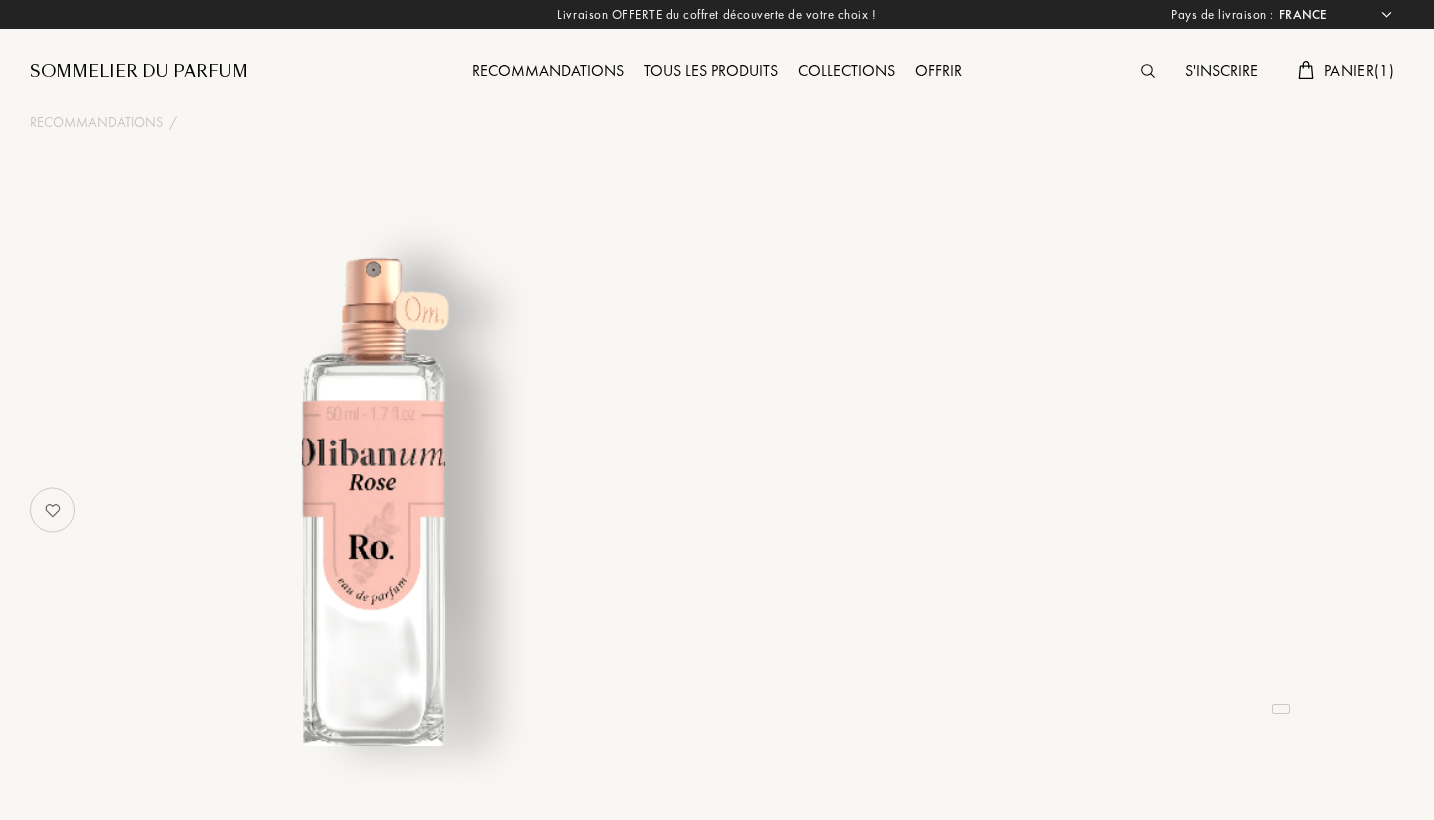 select on "FR" 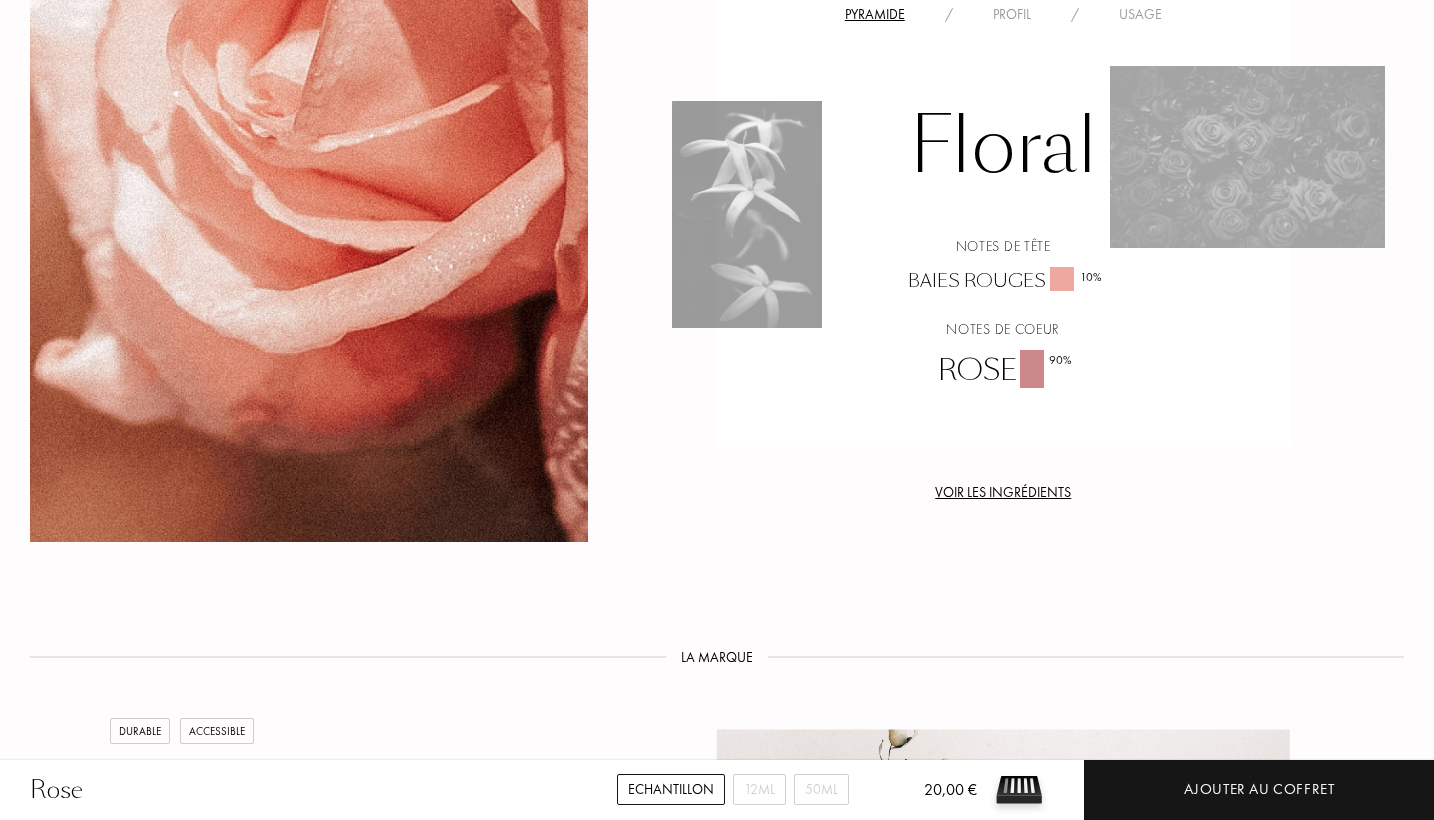 scroll, scrollTop: 1452, scrollLeft: 0, axis: vertical 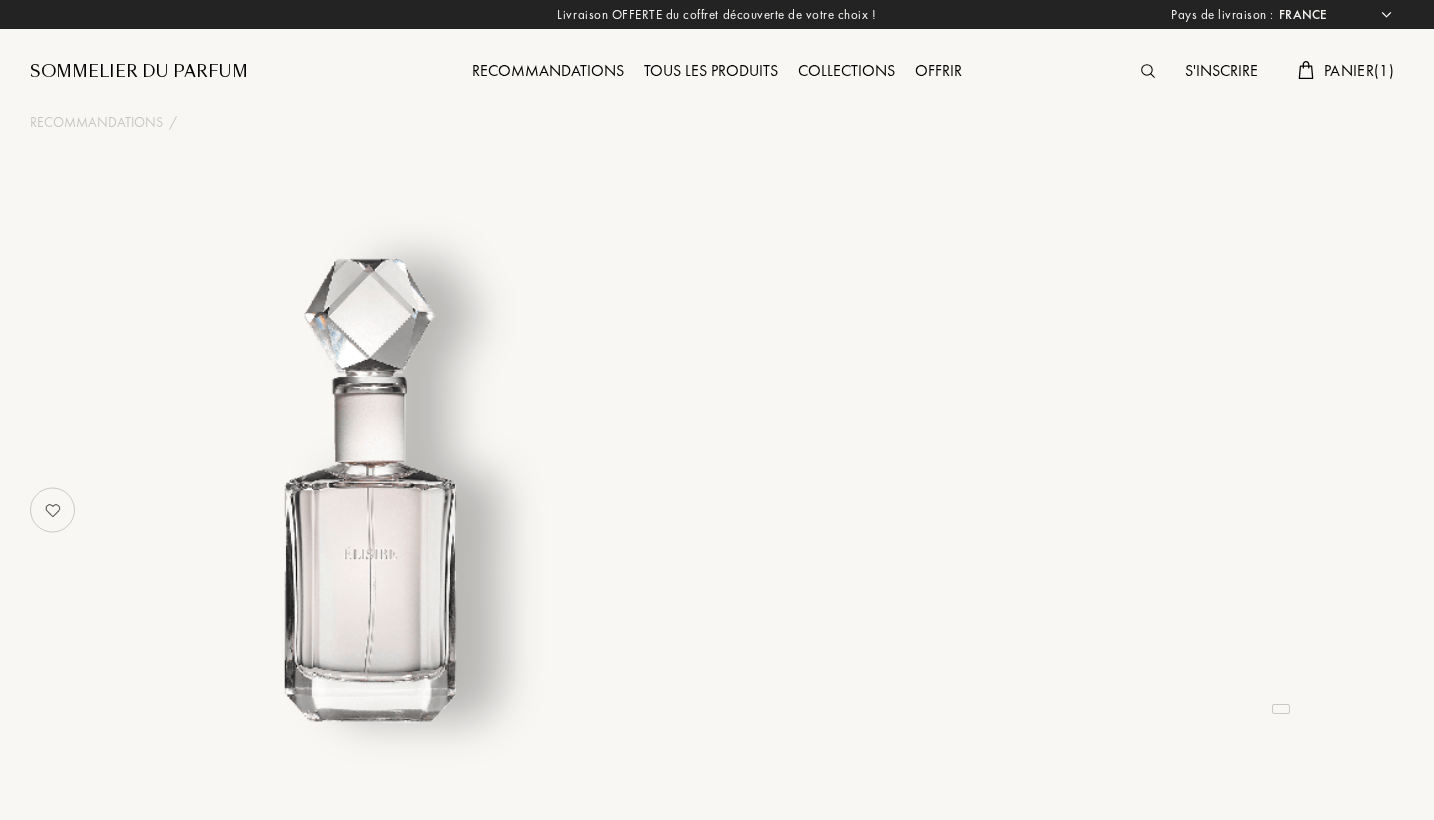 select on "FR" 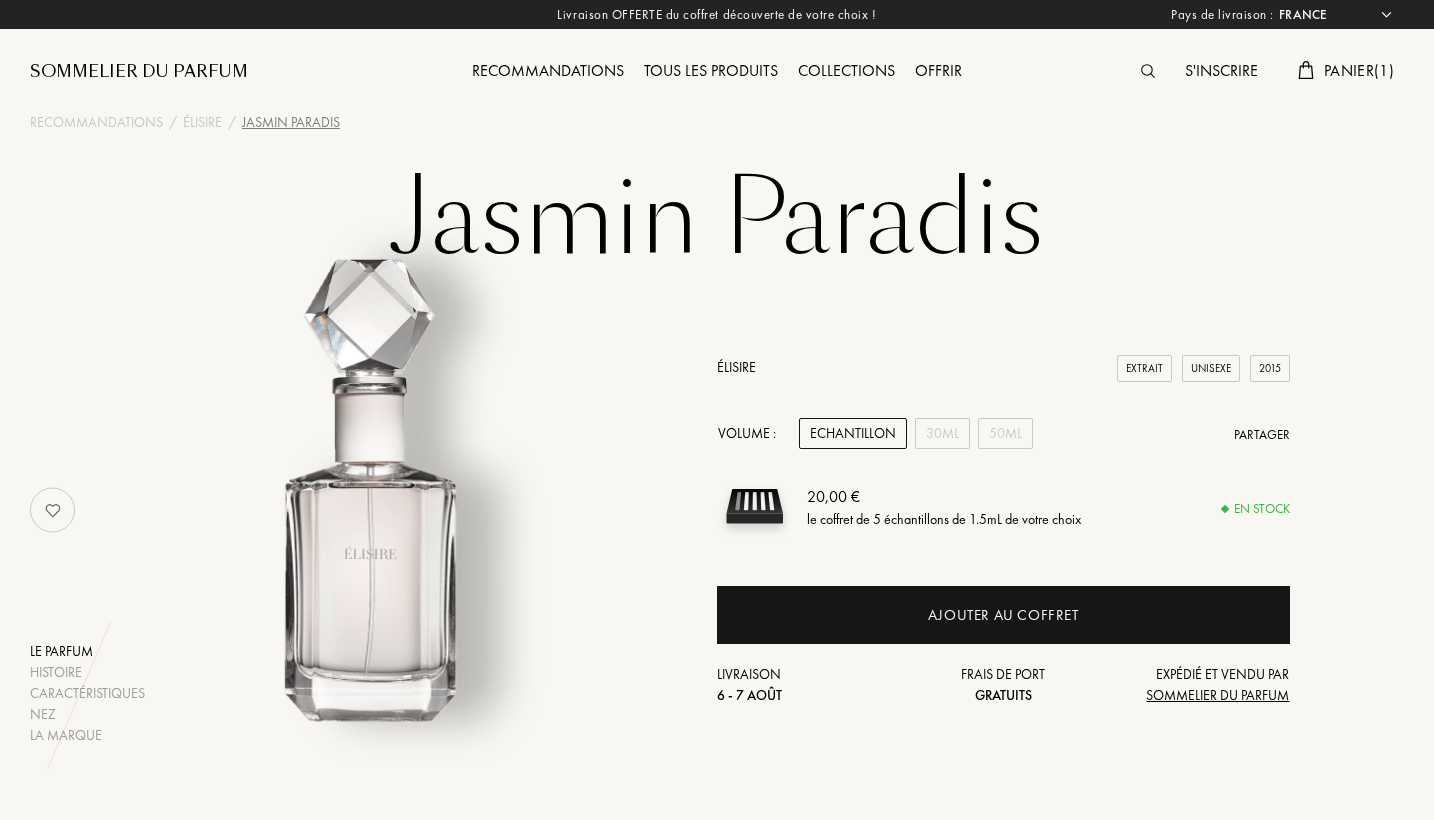 scroll, scrollTop: 0, scrollLeft: 0, axis: both 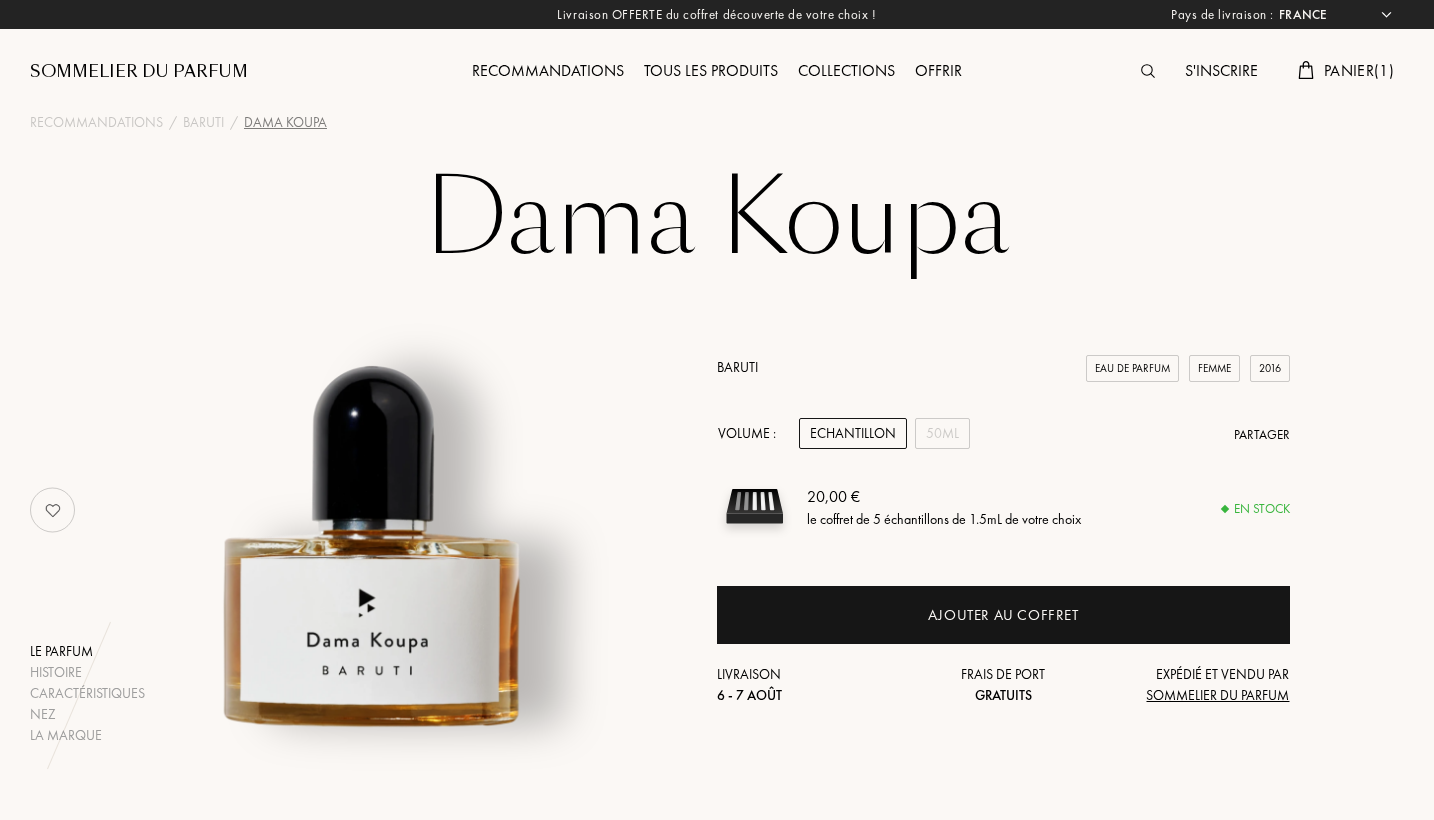 select on "FR" 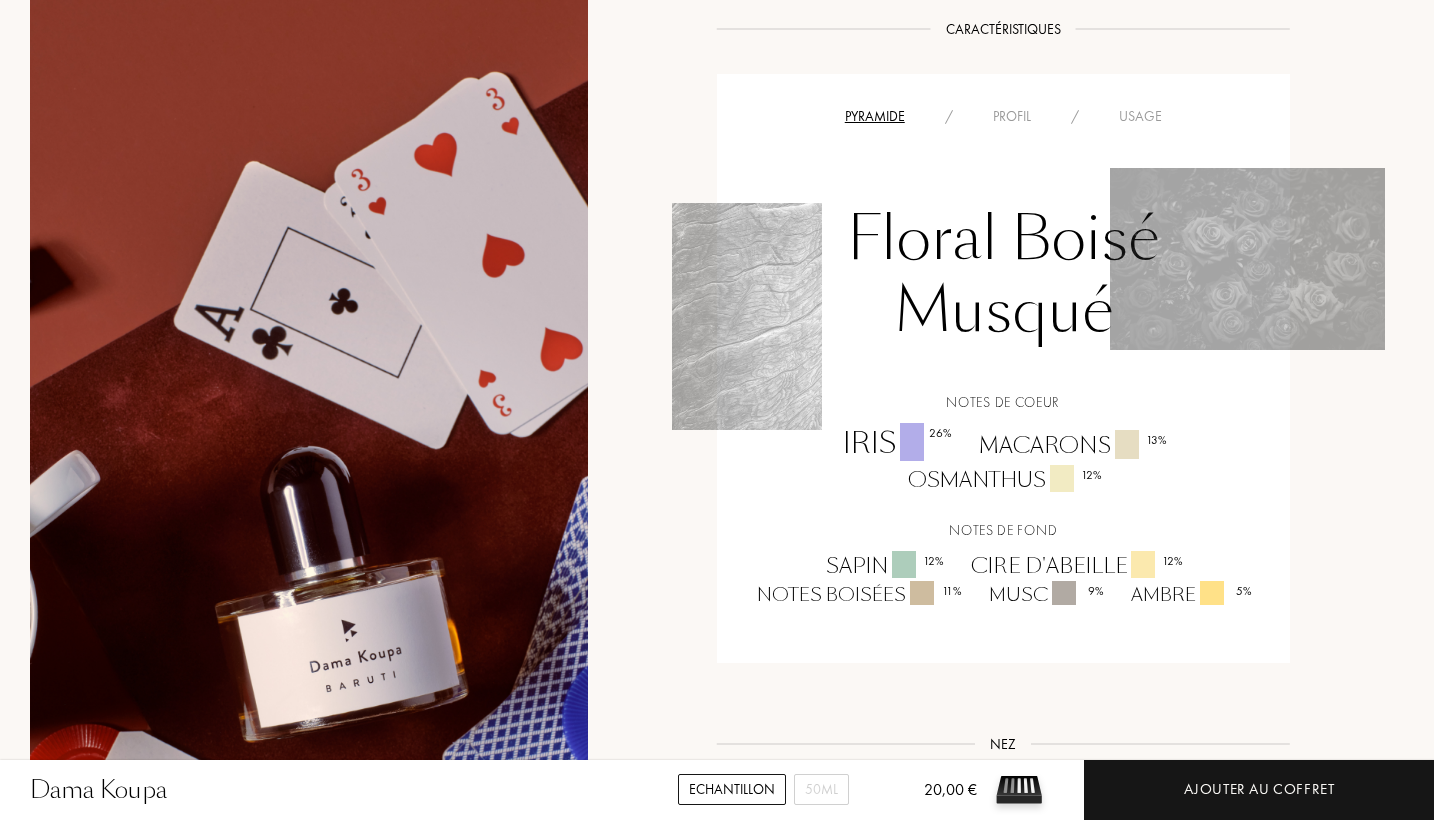 scroll, scrollTop: 1329, scrollLeft: 0, axis: vertical 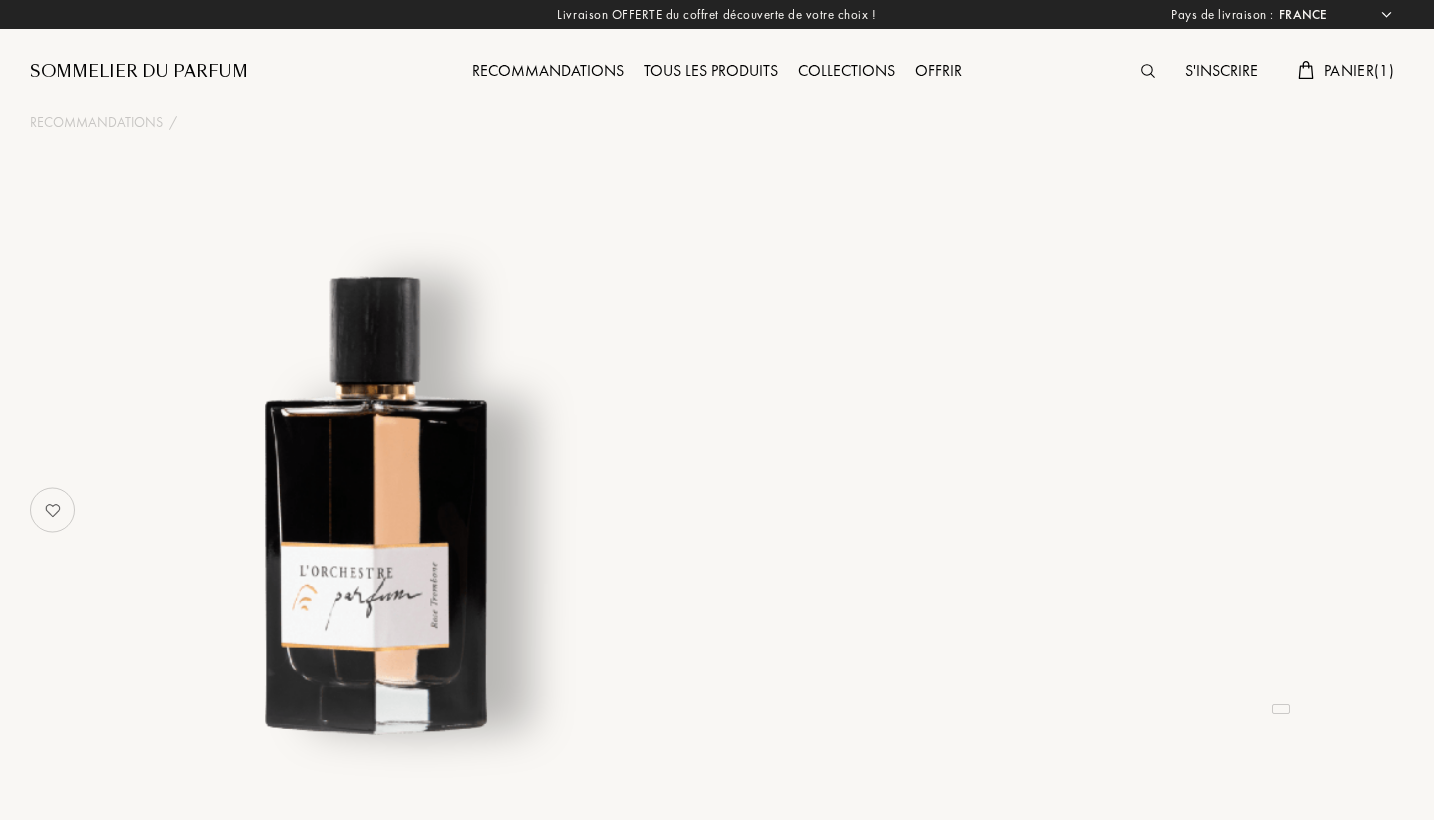select on "FR" 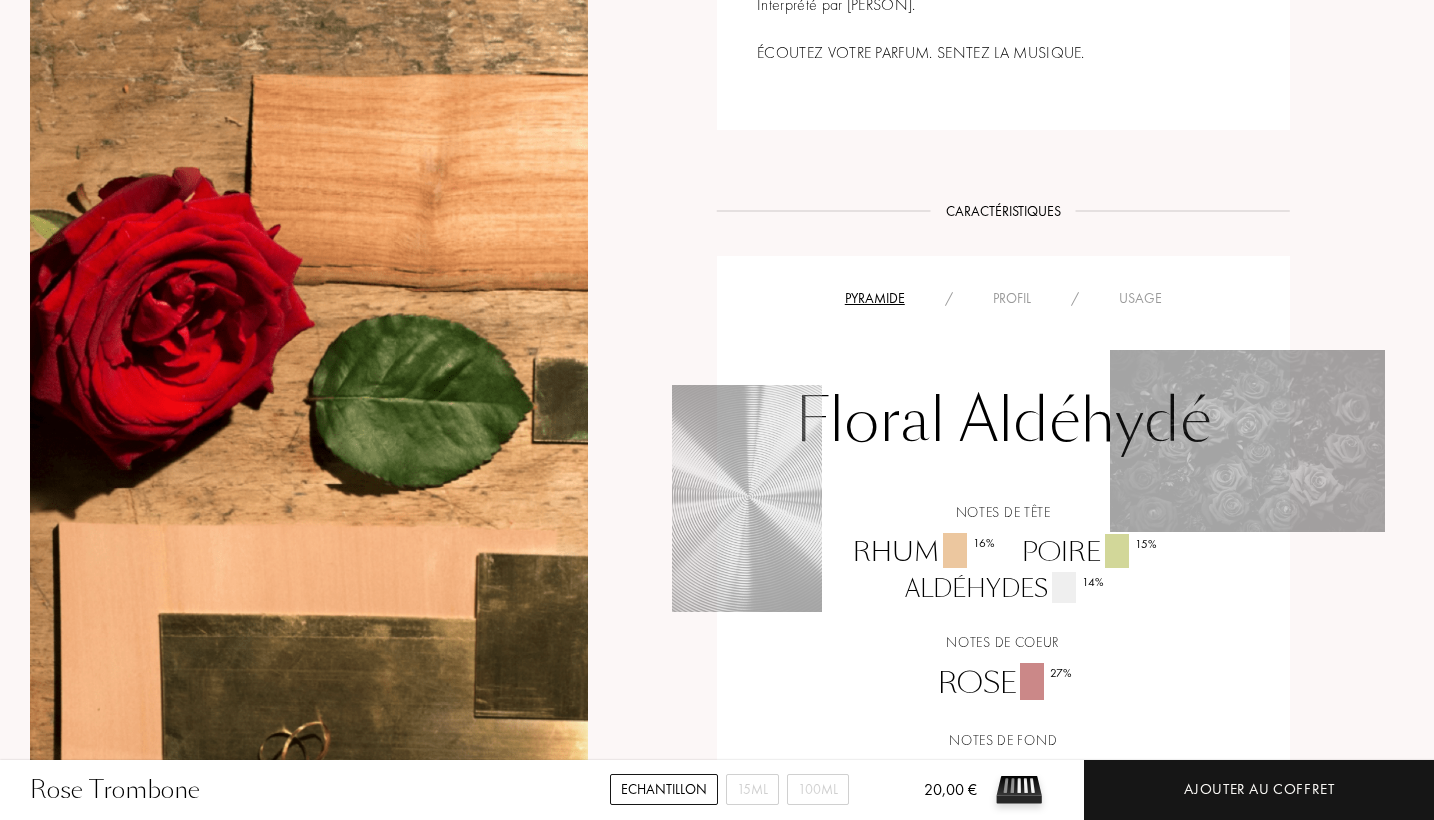 scroll, scrollTop: 1285, scrollLeft: 0, axis: vertical 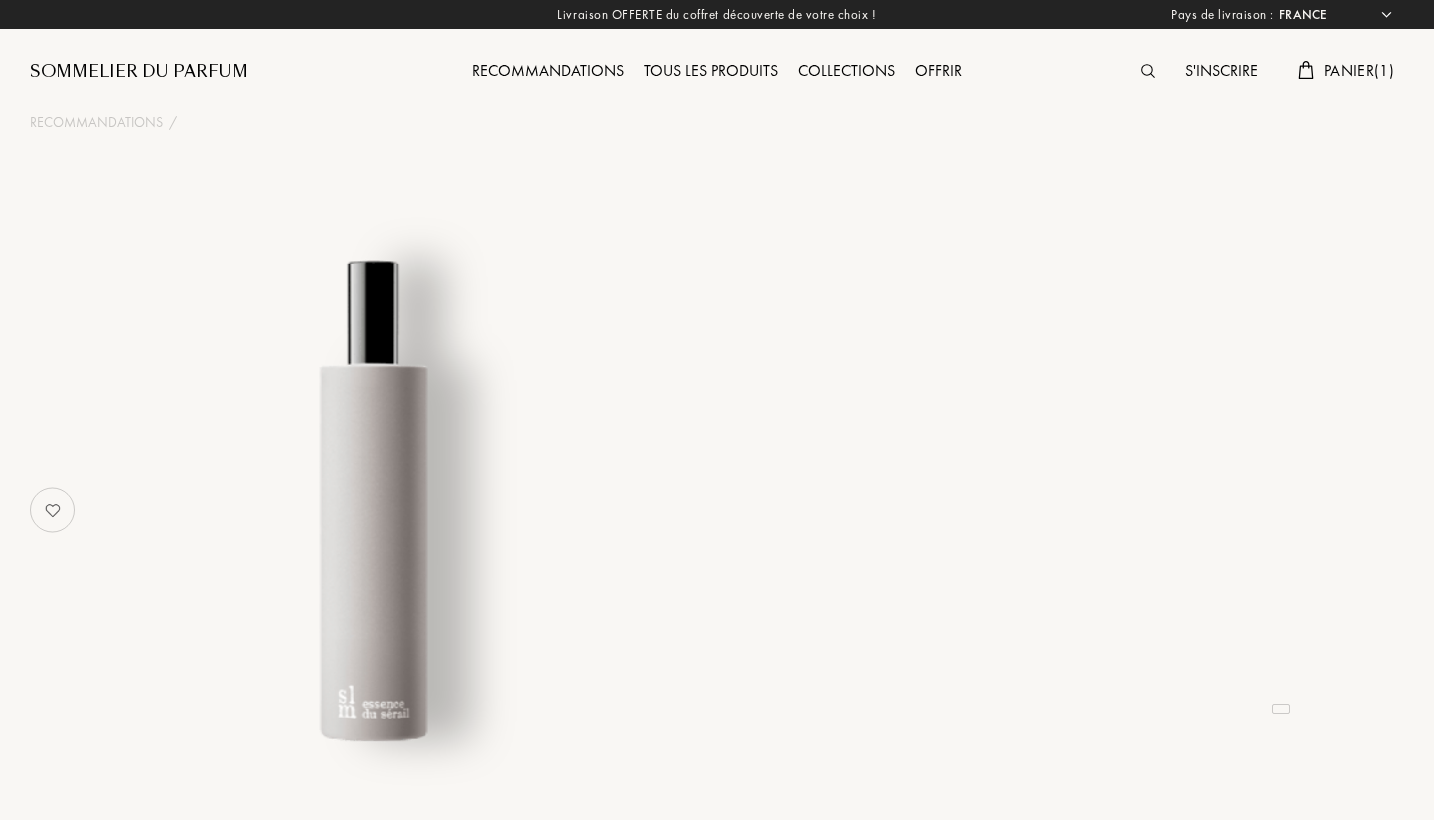 select on "FR" 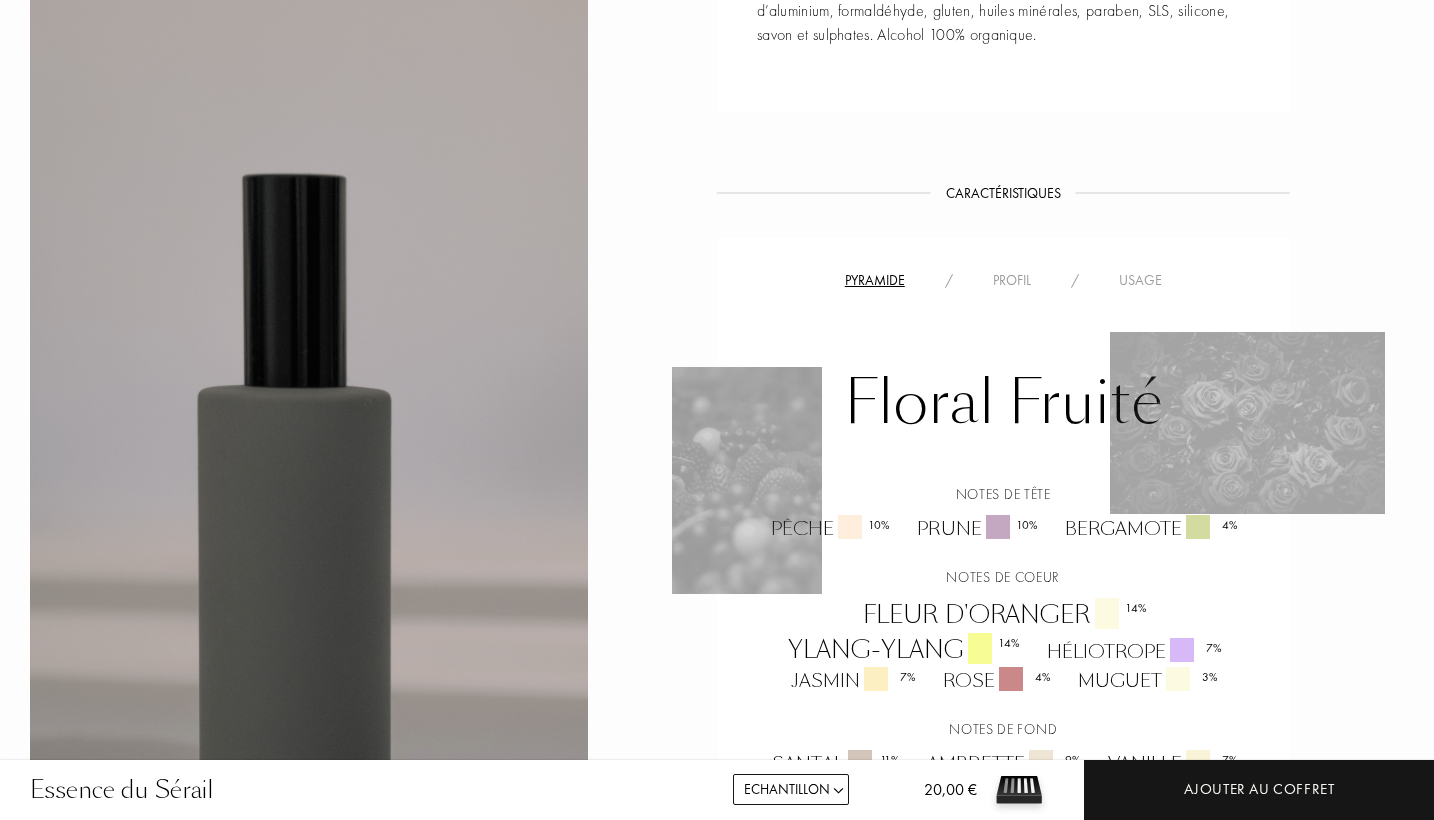 scroll, scrollTop: 1258, scrollLeft: 1, axis: both 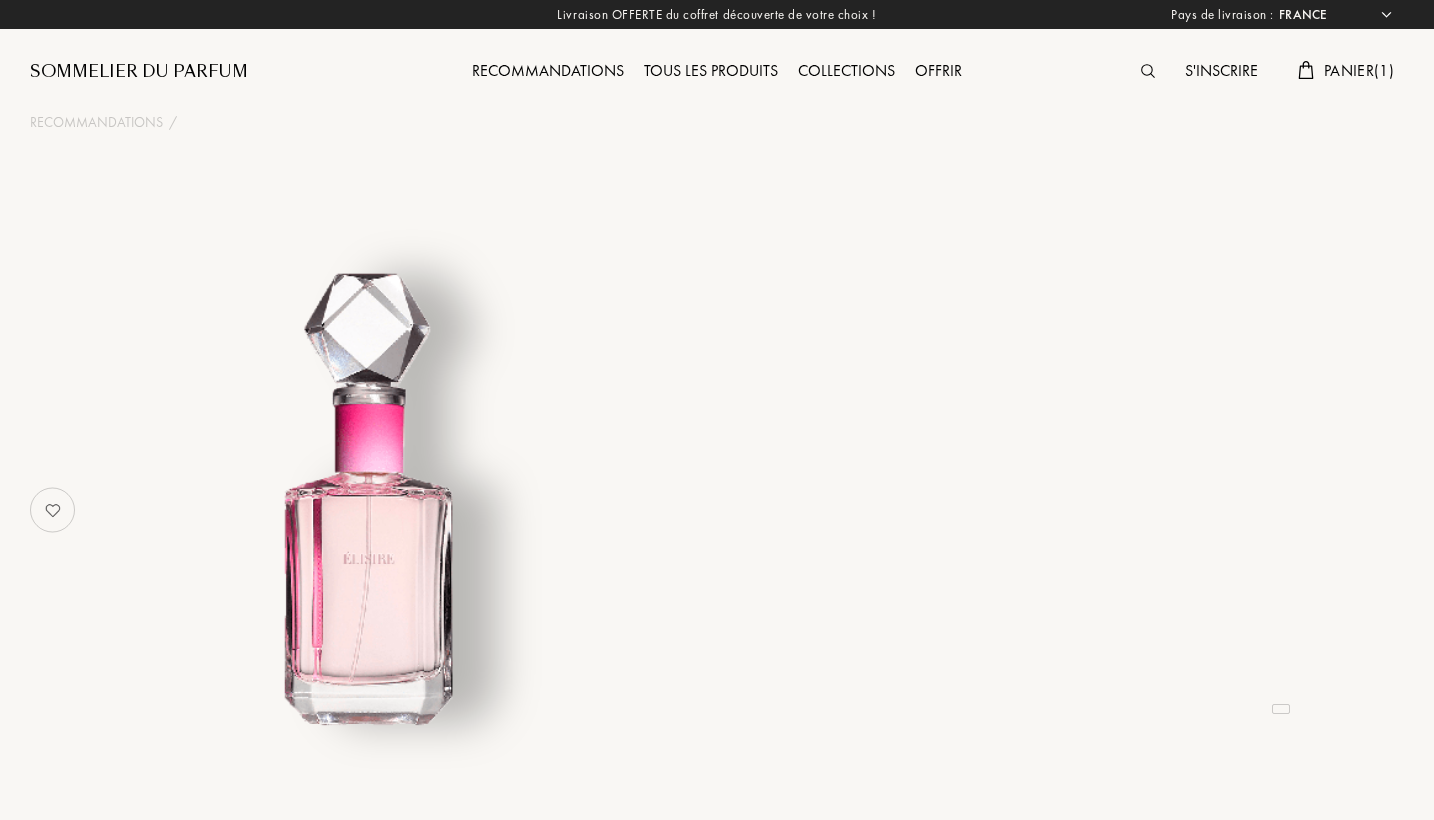 select on "FR" 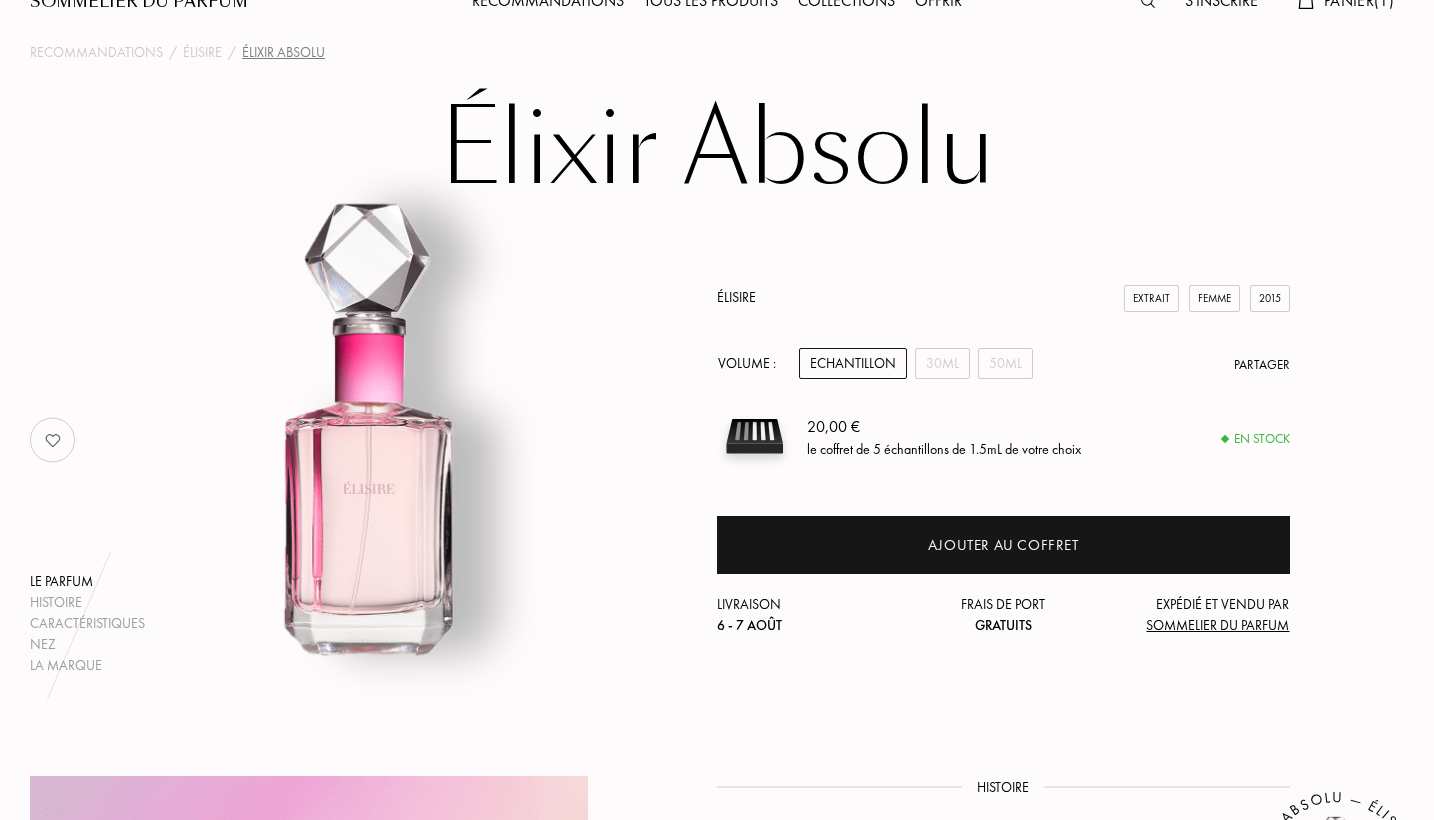 scroll, scrollTop: 80, scrollLeft: 0, axis: vertical 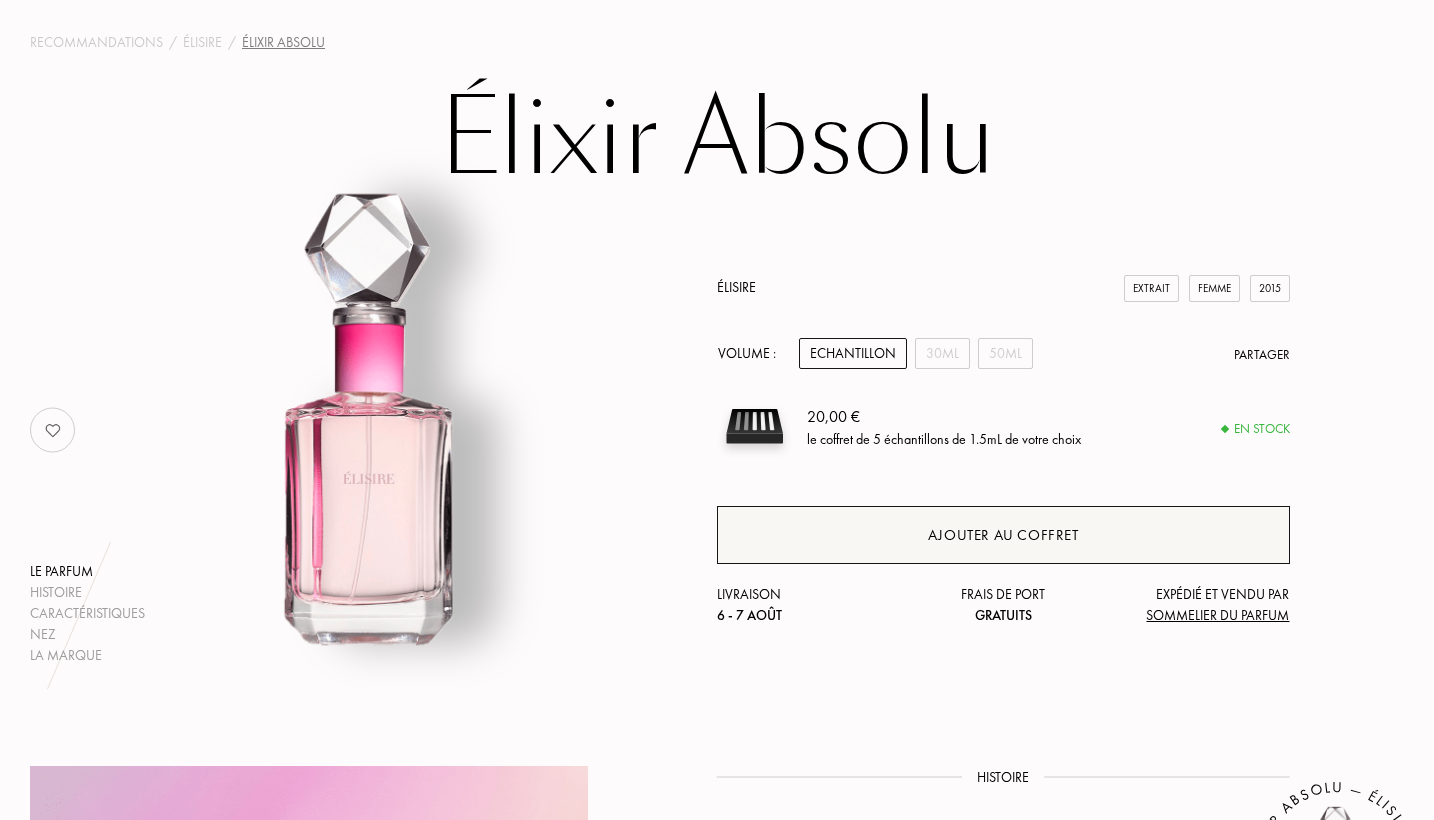 click on "Ajouter au coffret" at bounding box center (1003, 535) 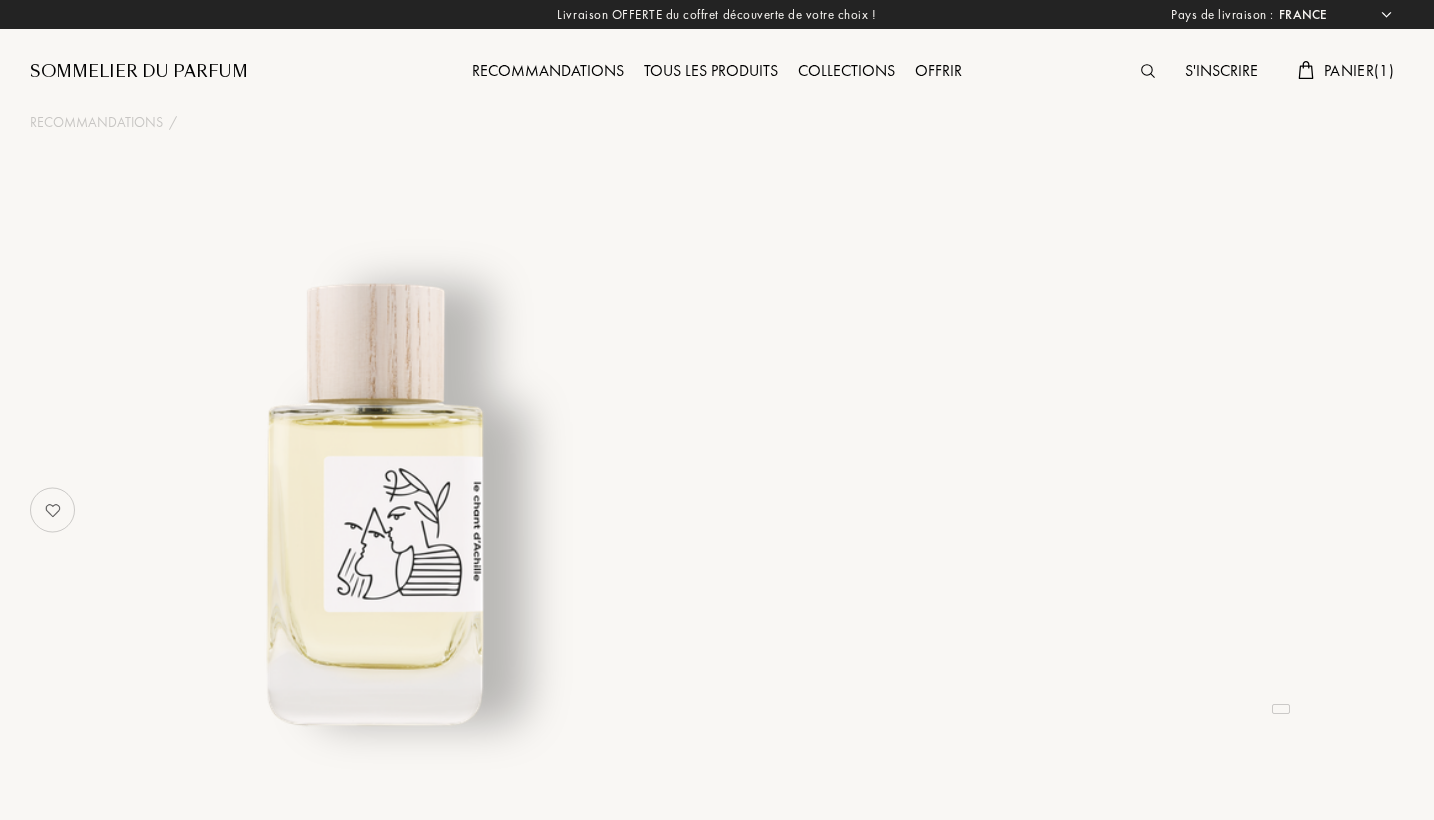 select on "FR" 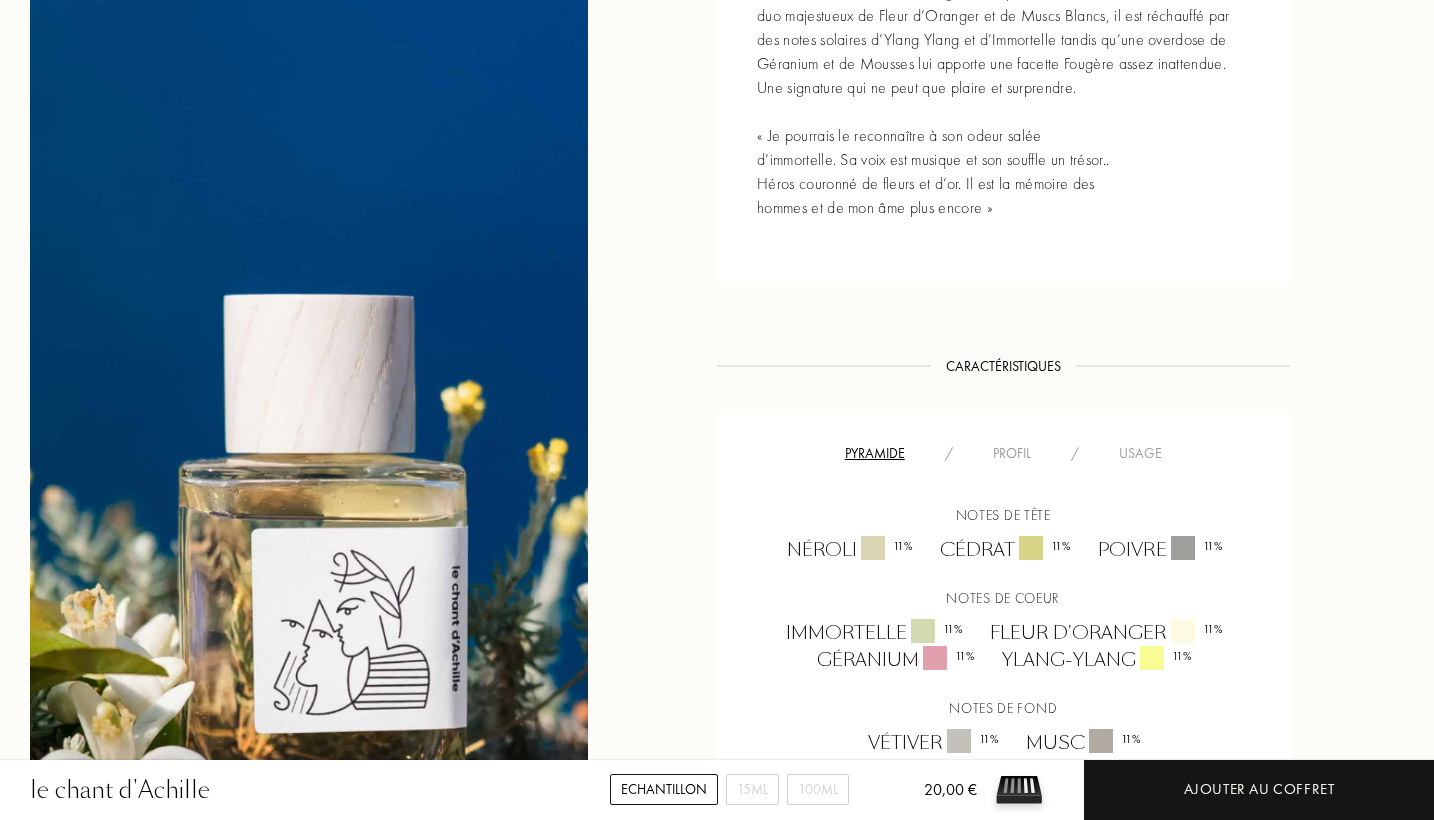 scroll, scrollTop: 1091, scrollLeft: 0, axis: vertical 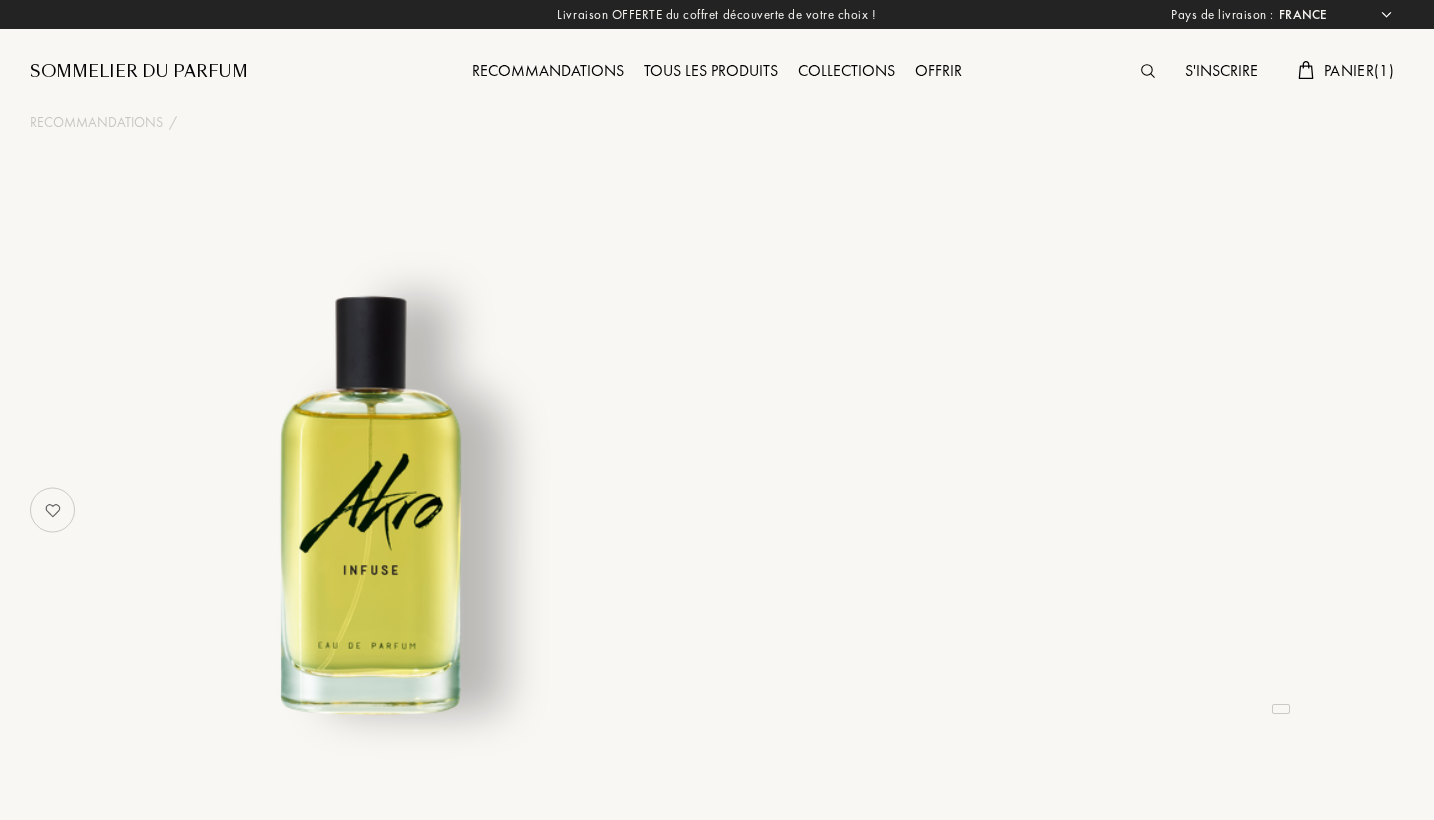 select on "FR" 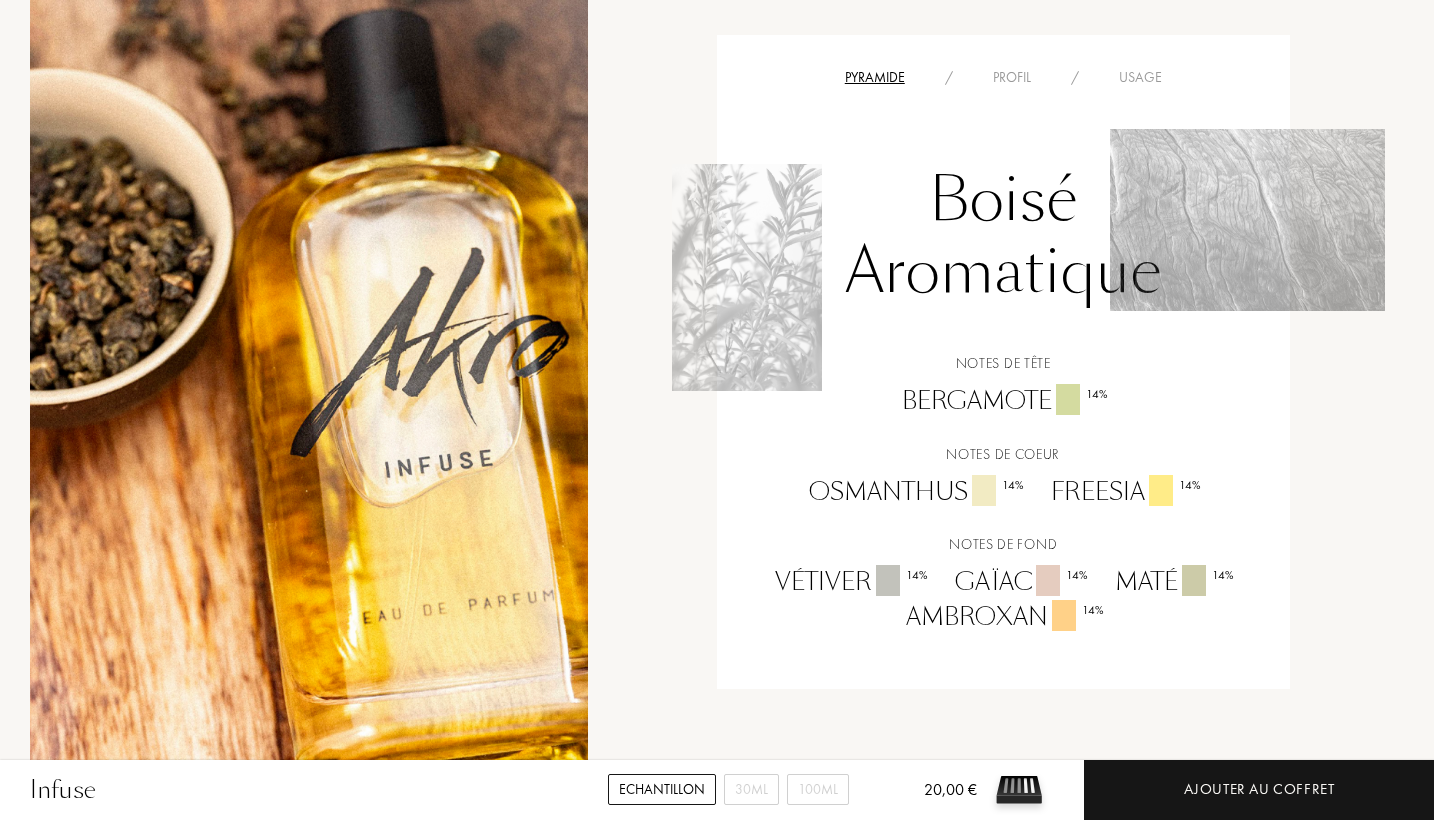 scroll, scrollTop: 1388, scrollLeft: 0, axis: vertical 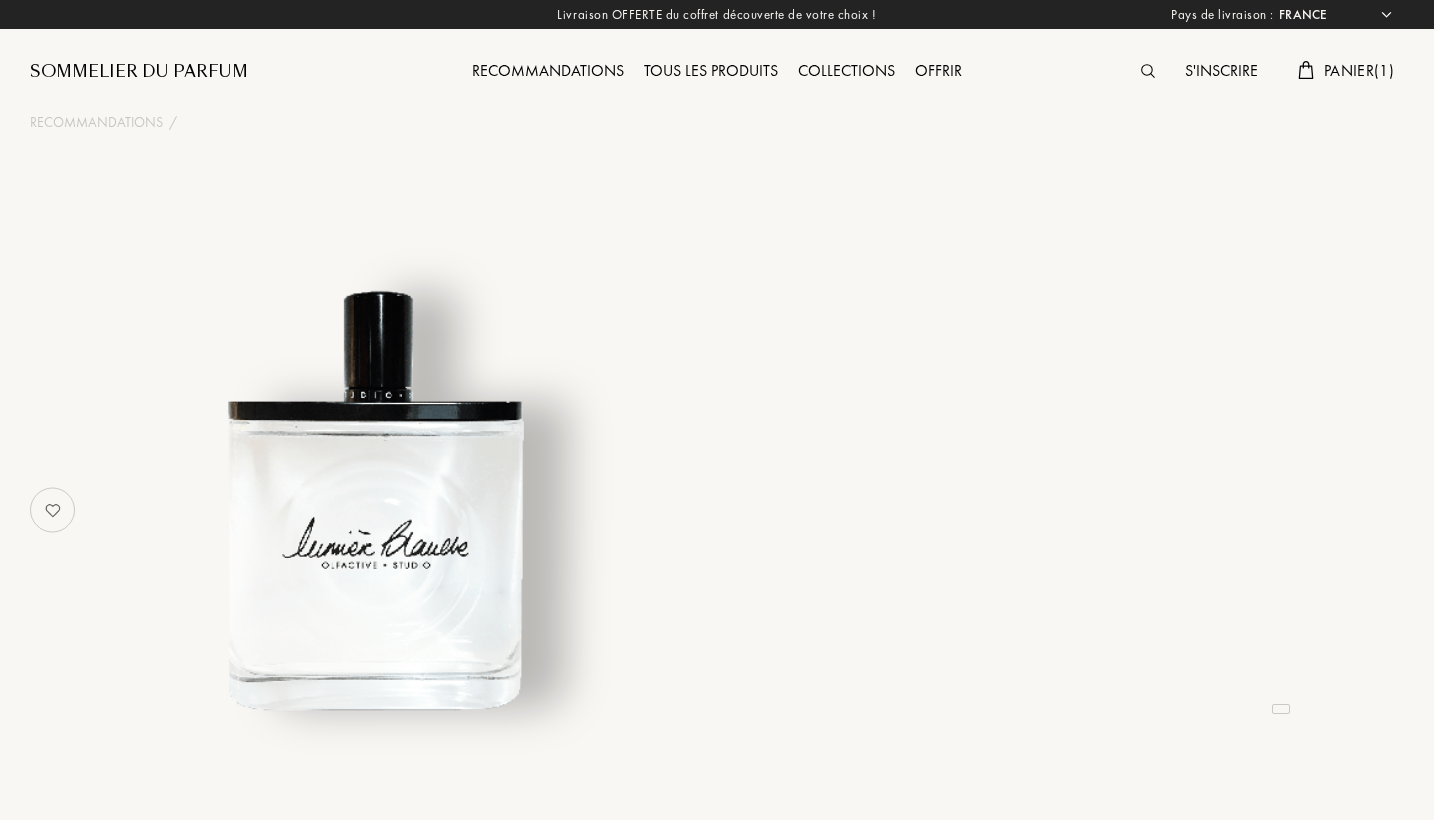 select on "FR" 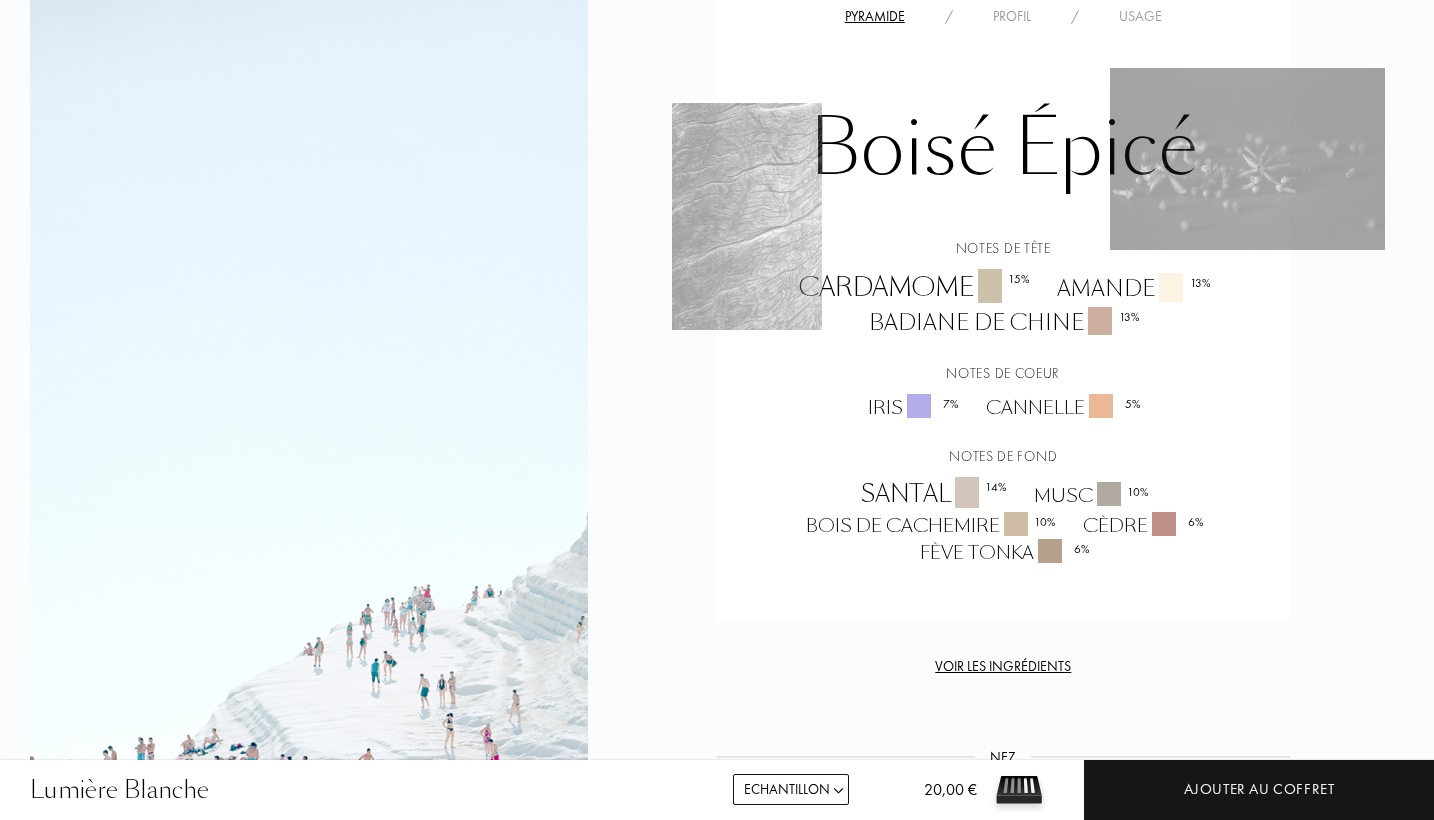 scroll, scrollTop: 1571, scrollLeft: 0, axis: vertical 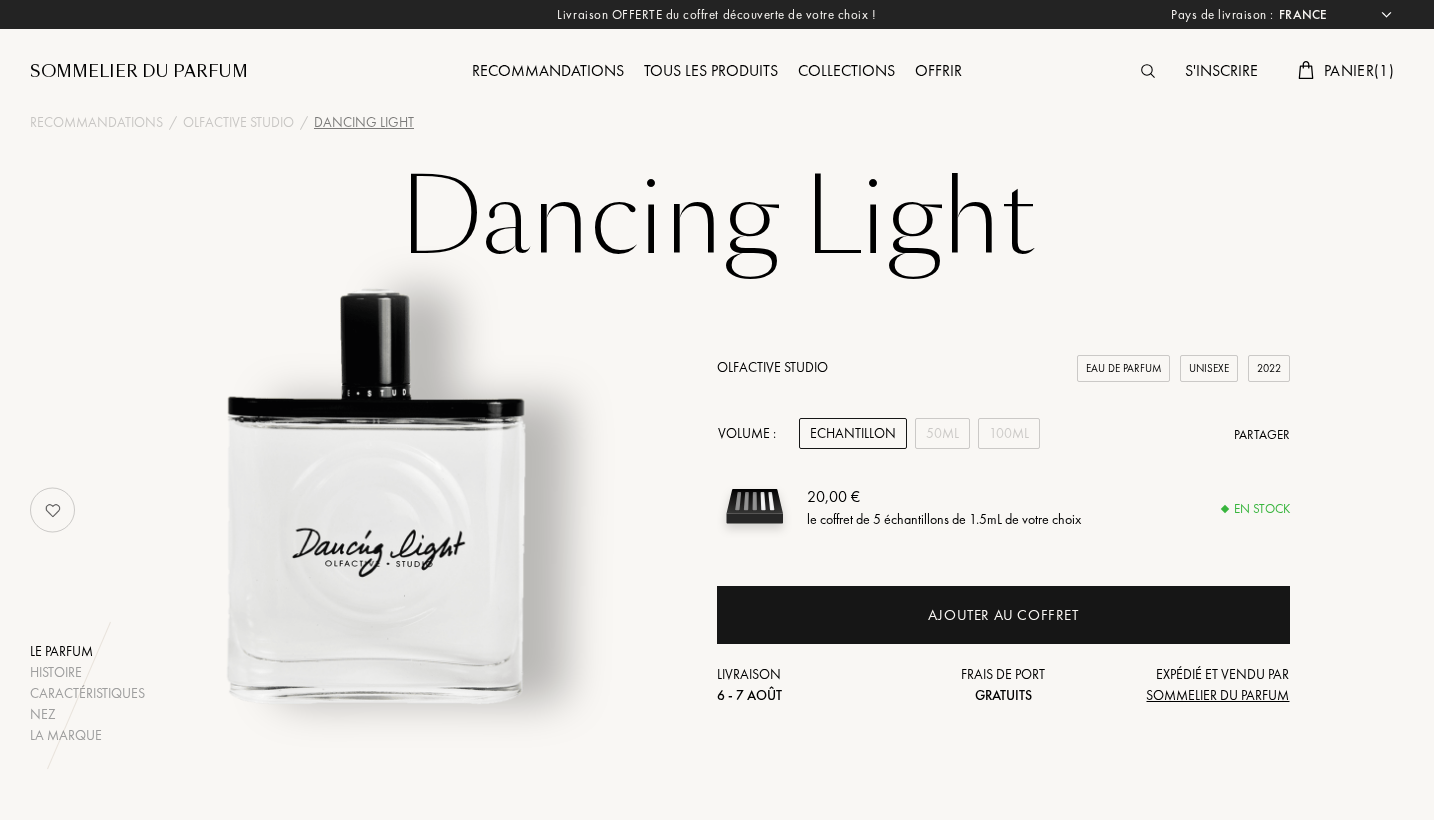 select on "FR" 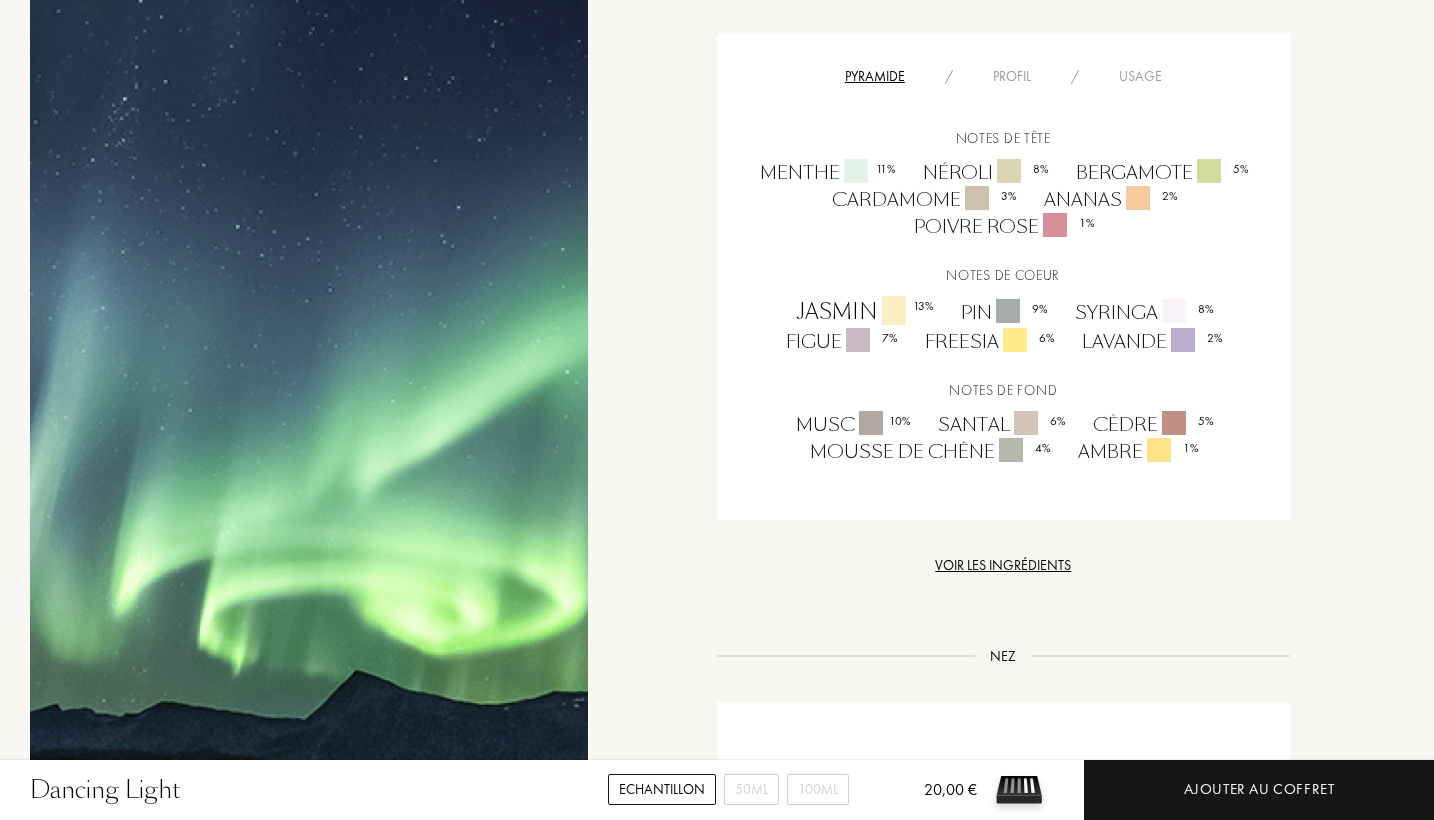 scroll, scrollTop: 1254, scrollLeft: 0, axis: vertical 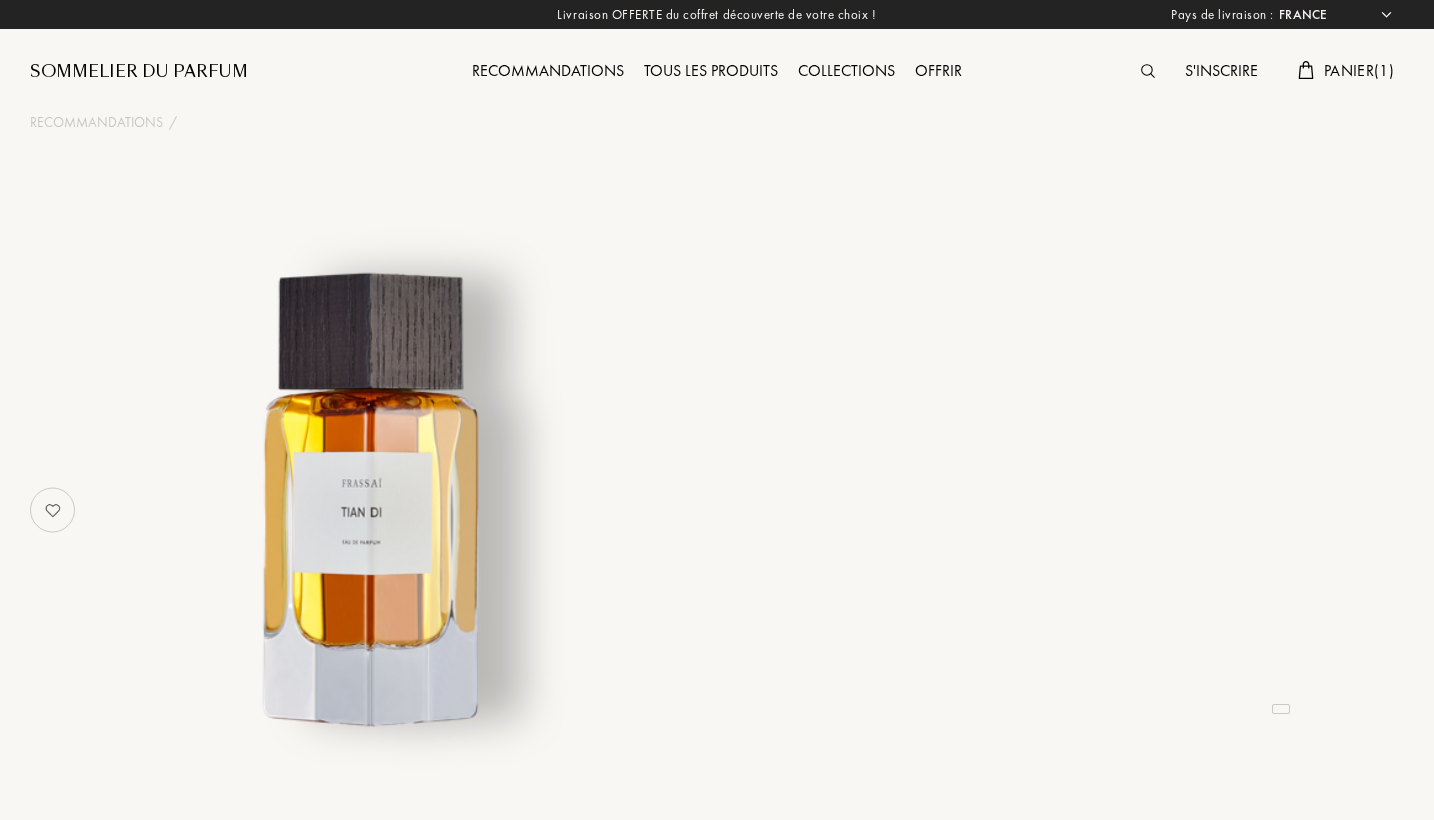 select on "FR" 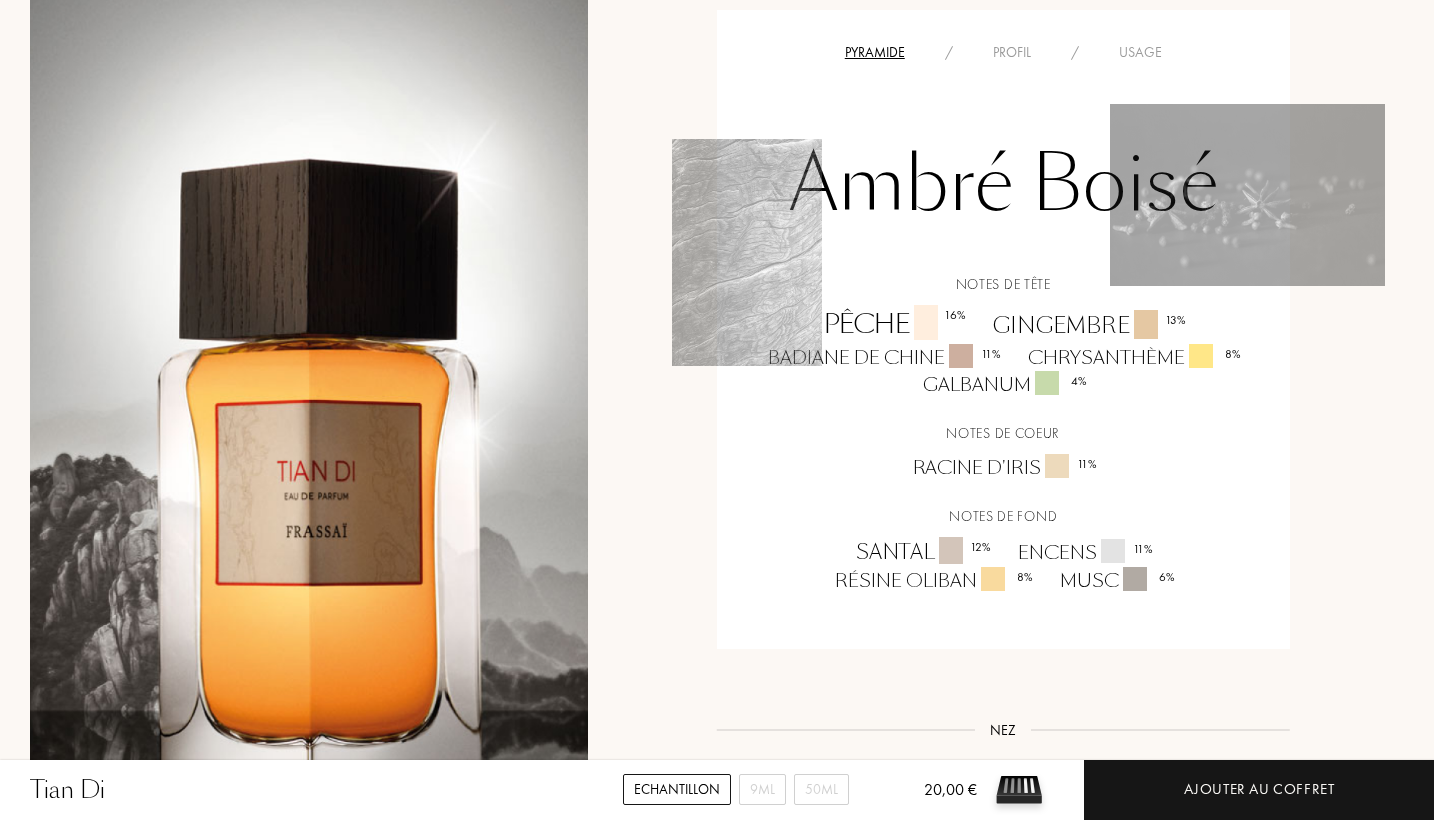 scroll, scrollTop: 1408, scrollLeft: 0, axis: vertical 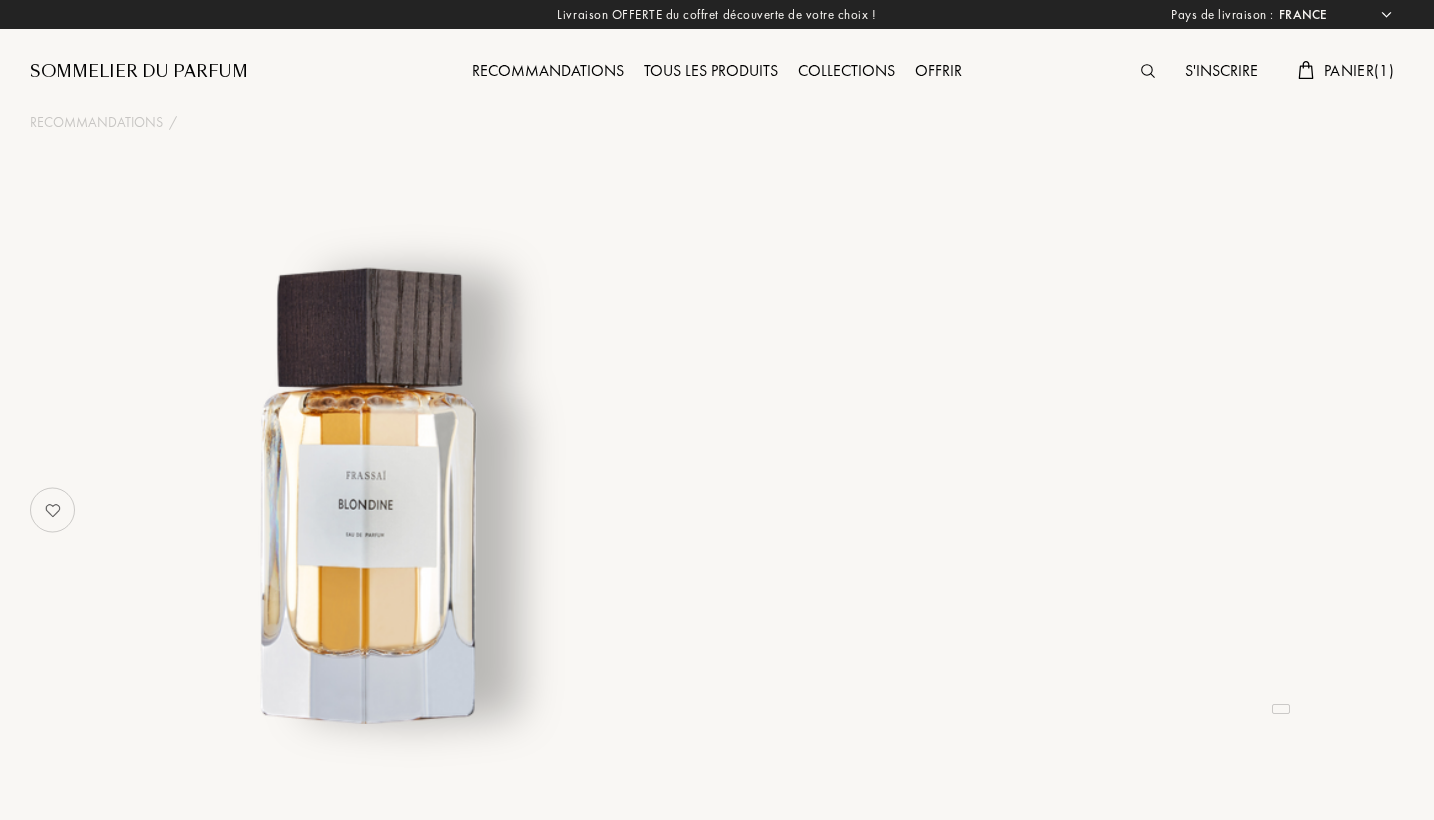 select on "FR" 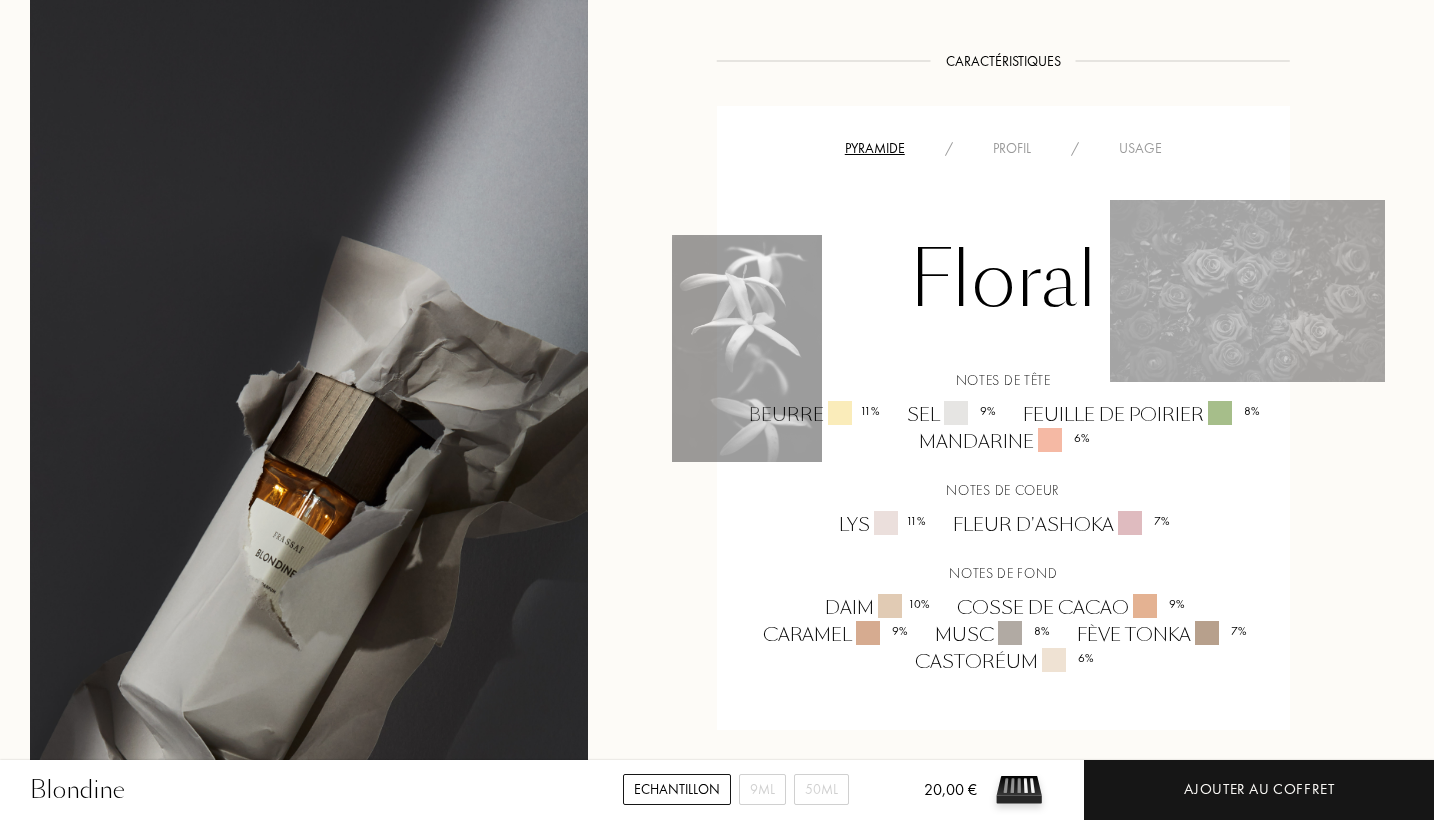 scroll, scrollTop: 1270, scrollLeft: 0, axis: vertical 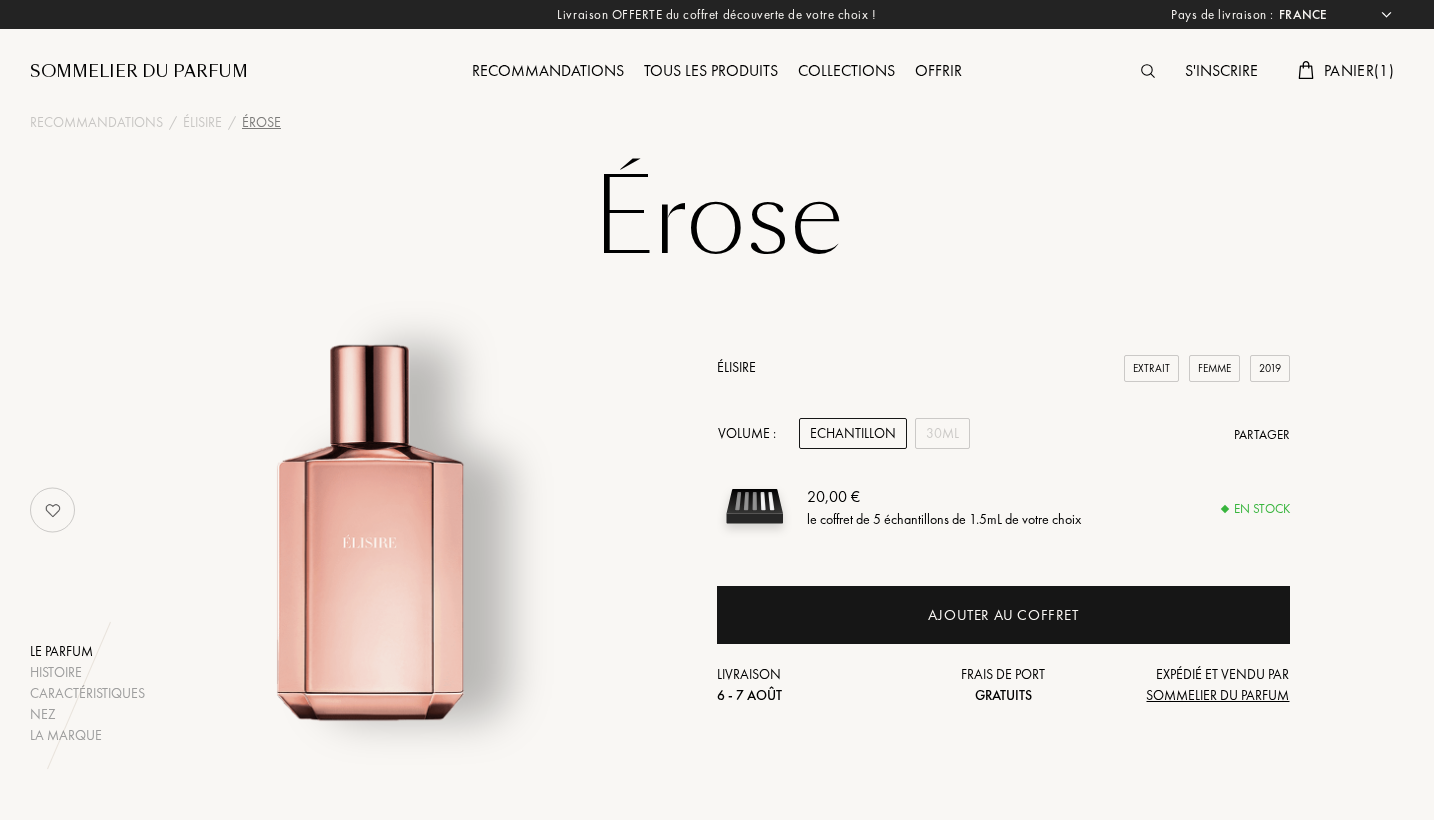 select on "FR" 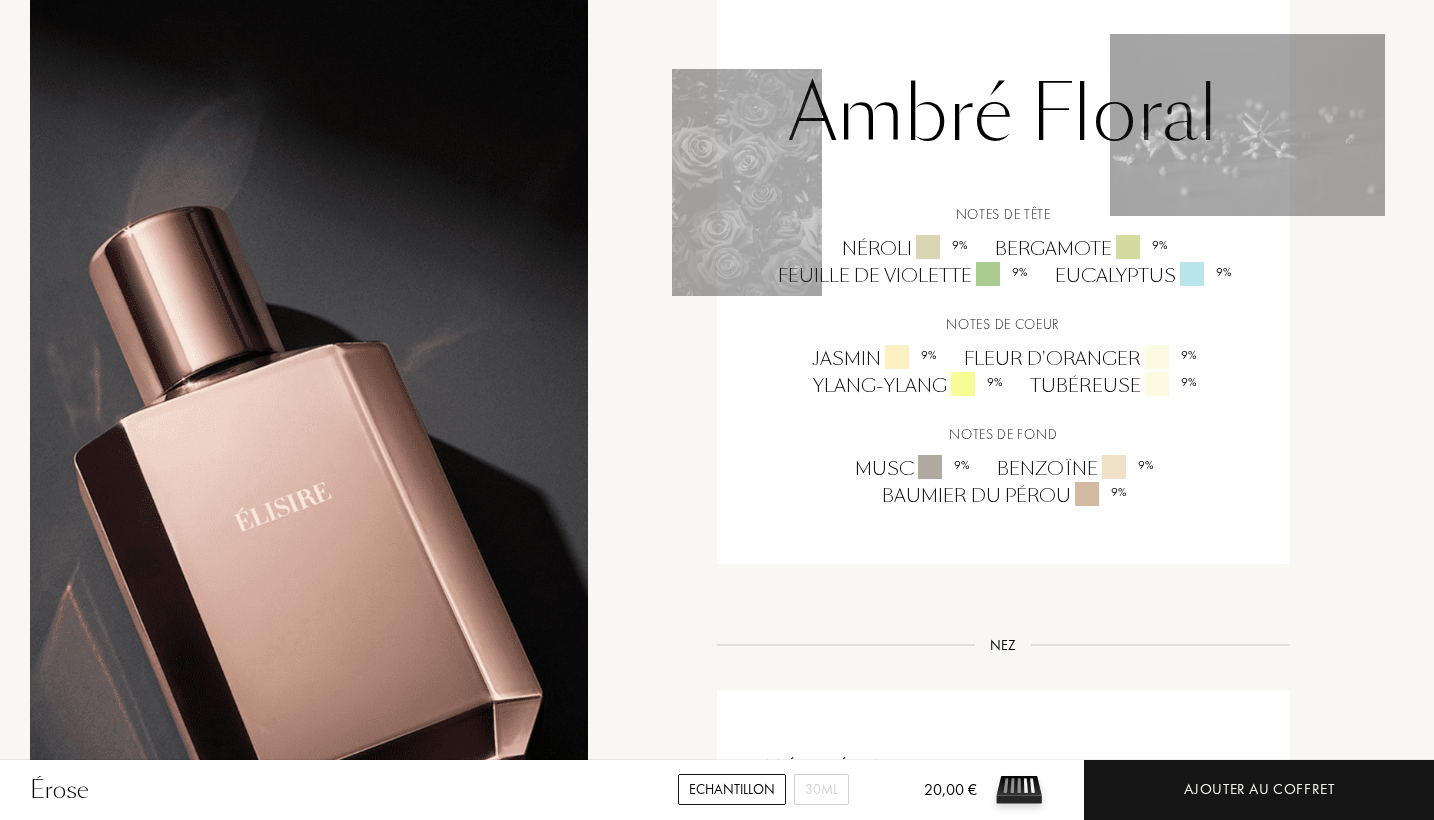 scroll, scrollTop: 1430, scrollLeft: 0, axis: vertical 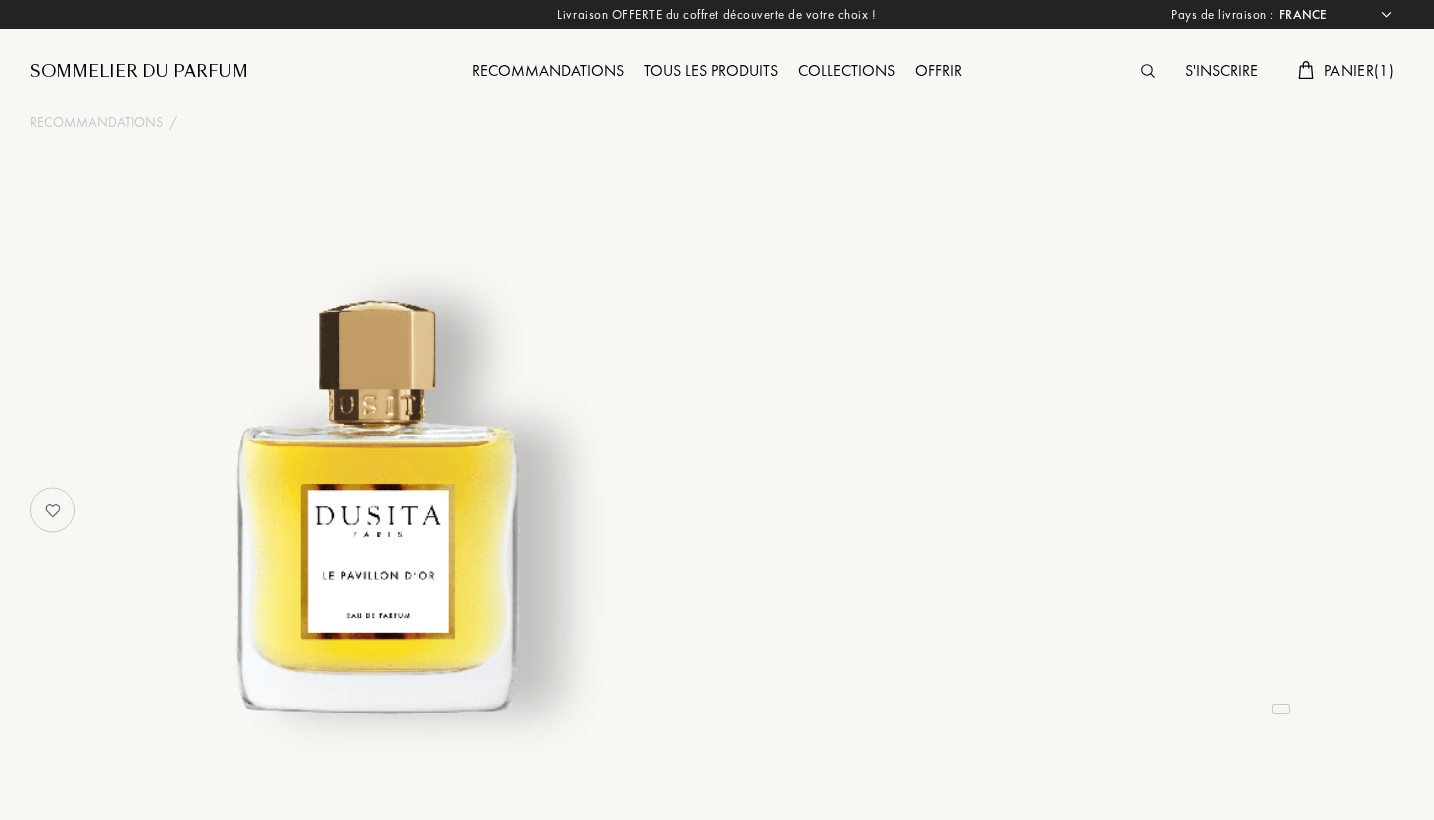 select on "FR" 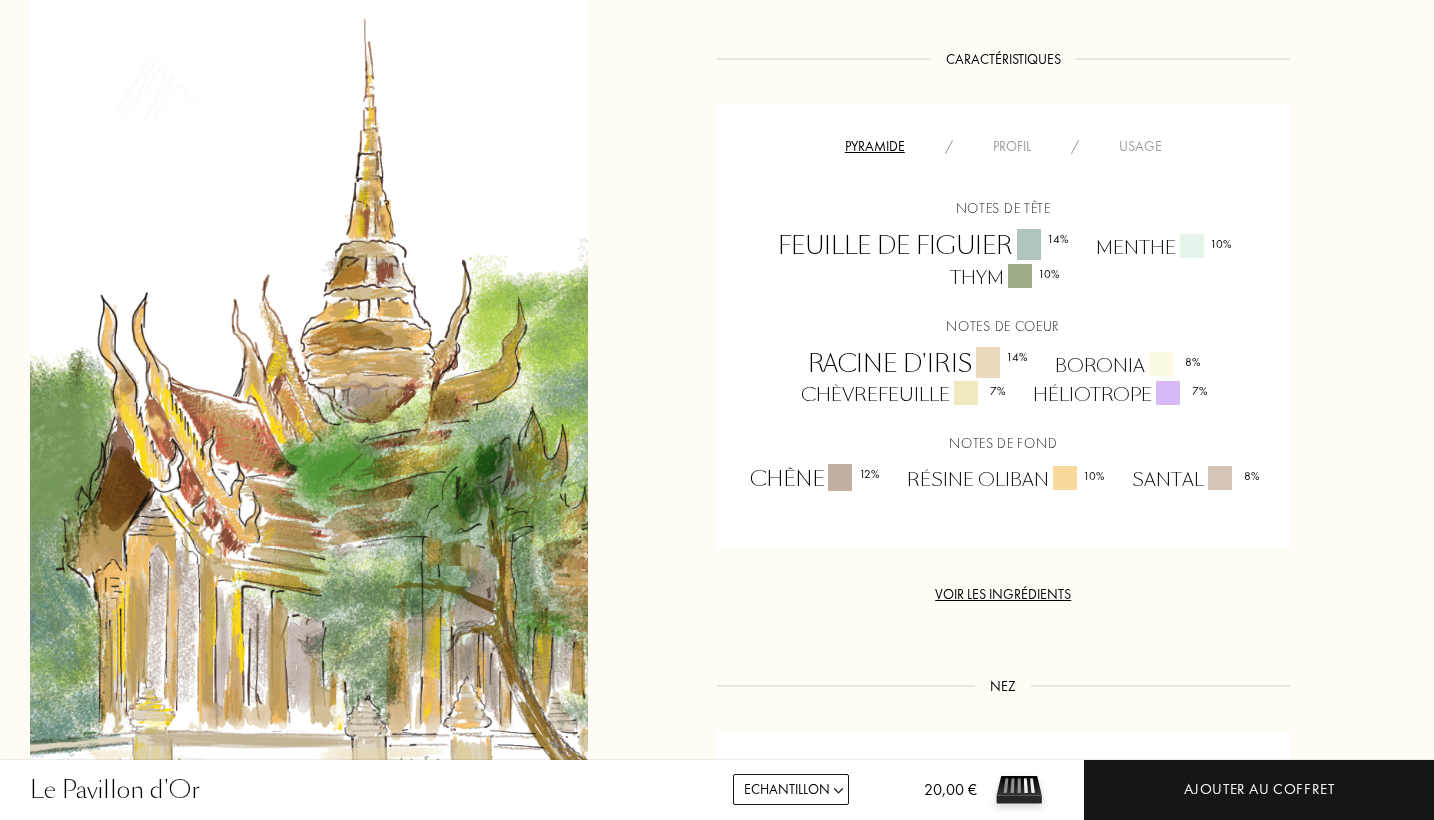 scroll, scrollTop: 1403, scrollLeft: 0, axis: vertical 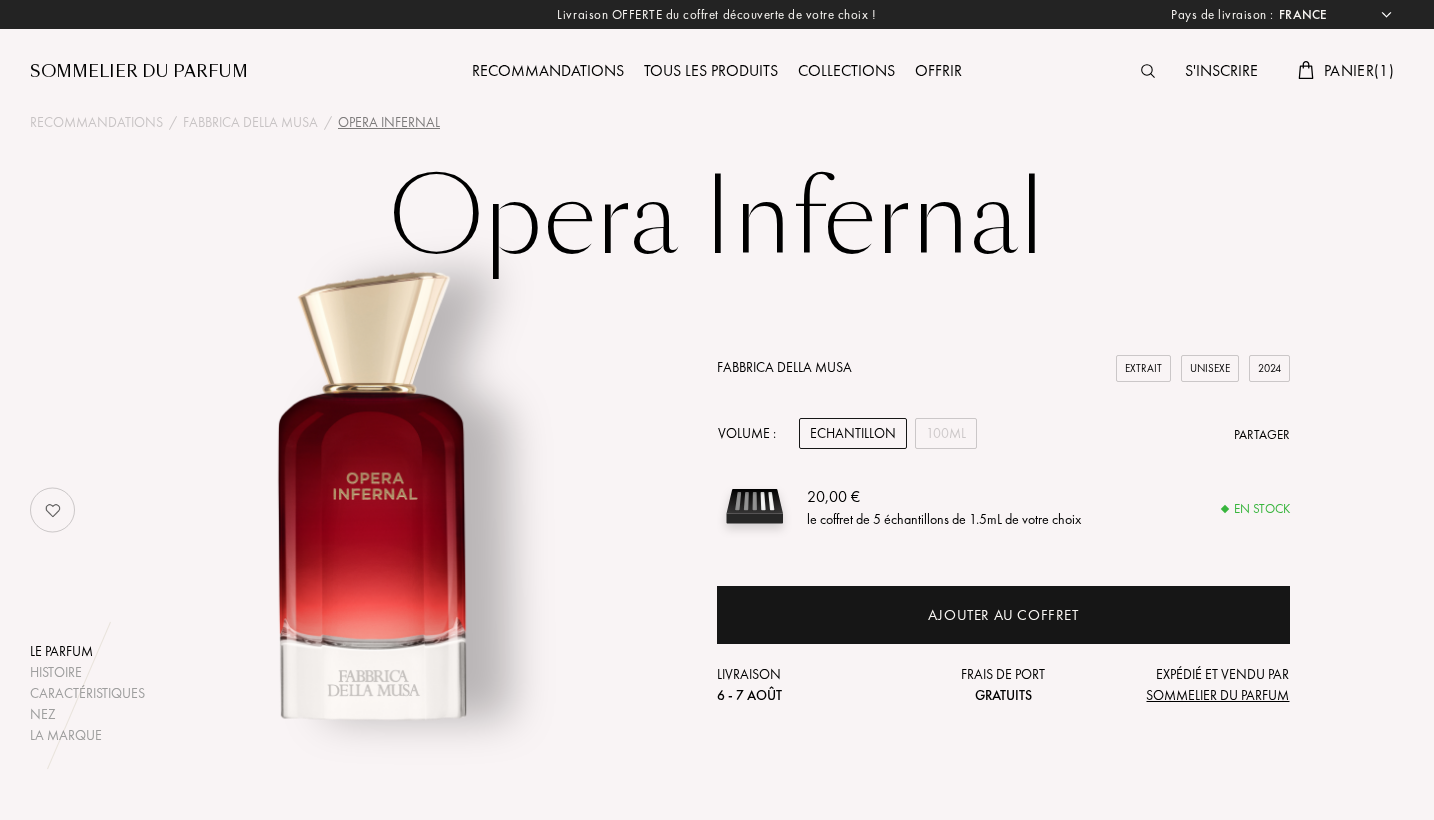 select on "FR" 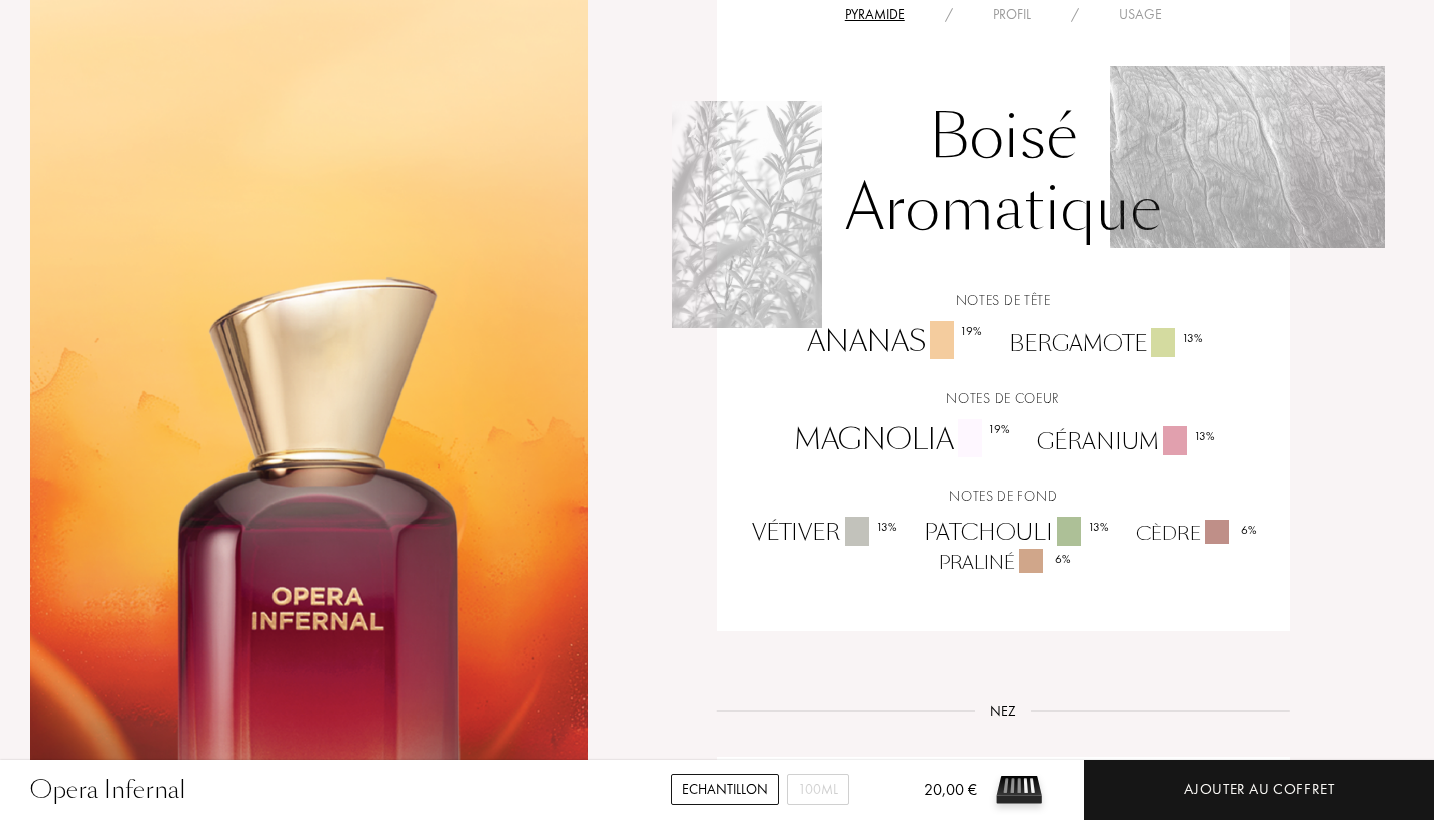 scroll, scrollTop: 1596, scrollLeft: 0, axis: vertical 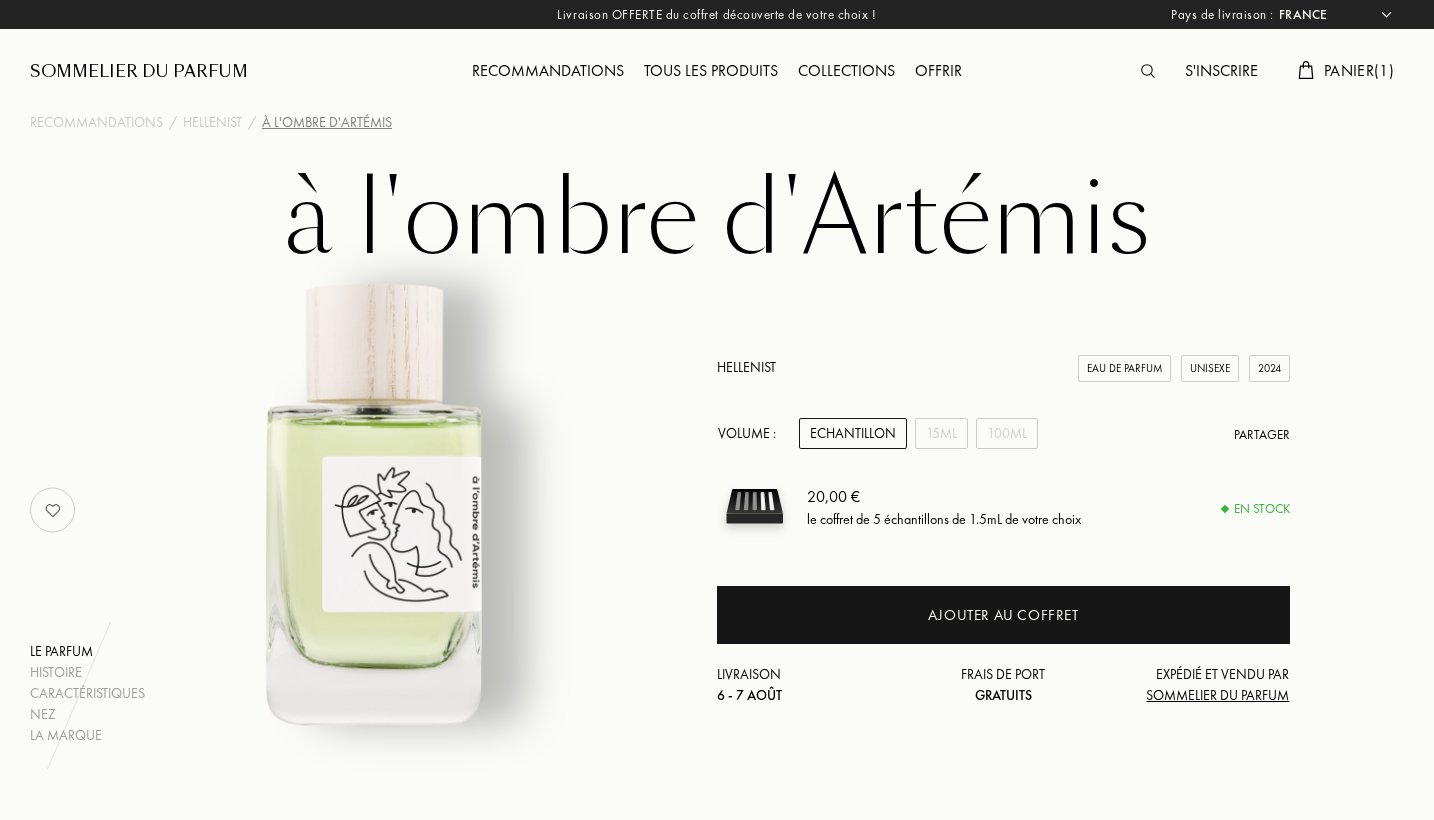select on "FR" 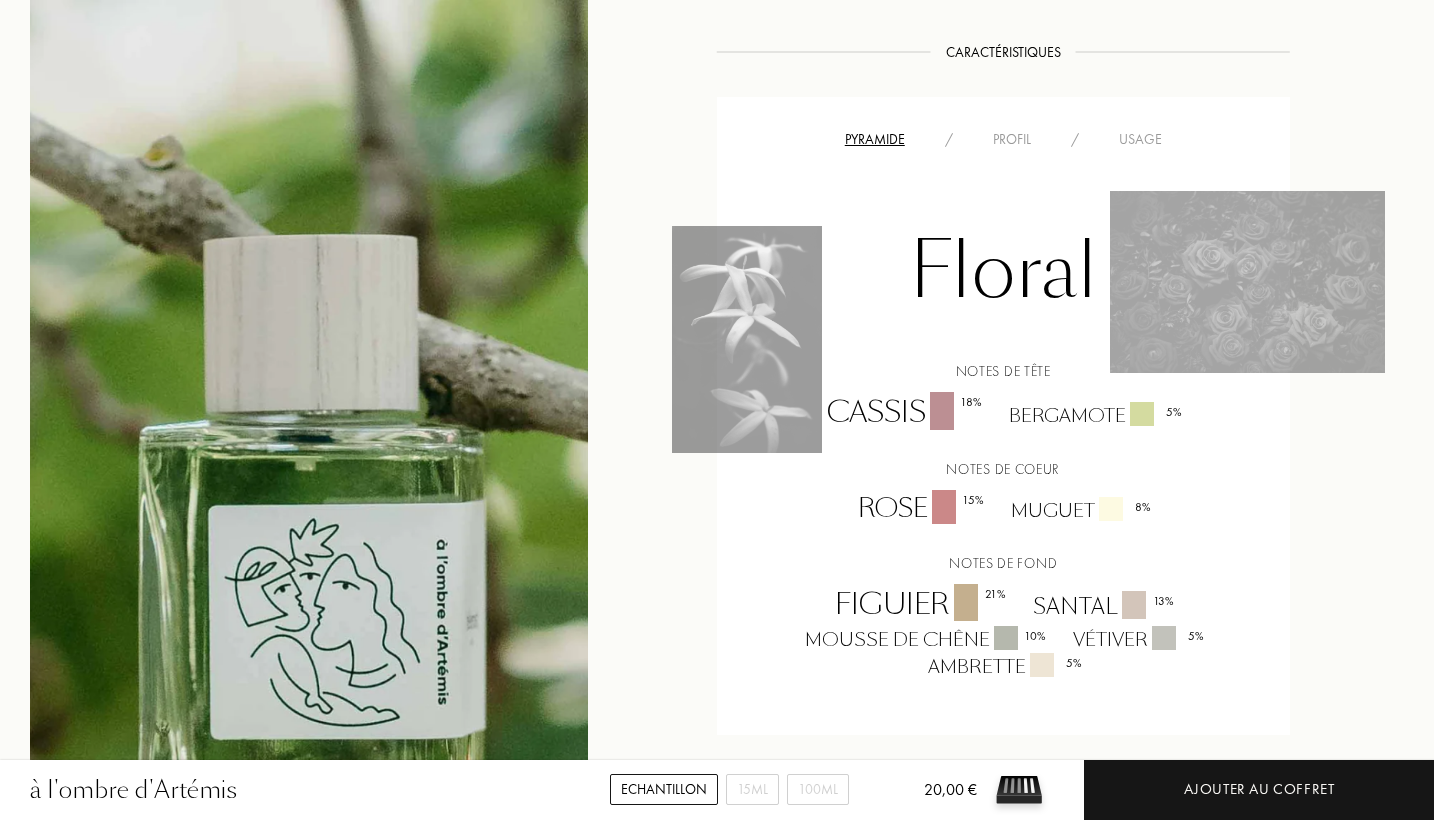 scroll, scrollTop: 1350, scrollLeft: 0, axis: vertical 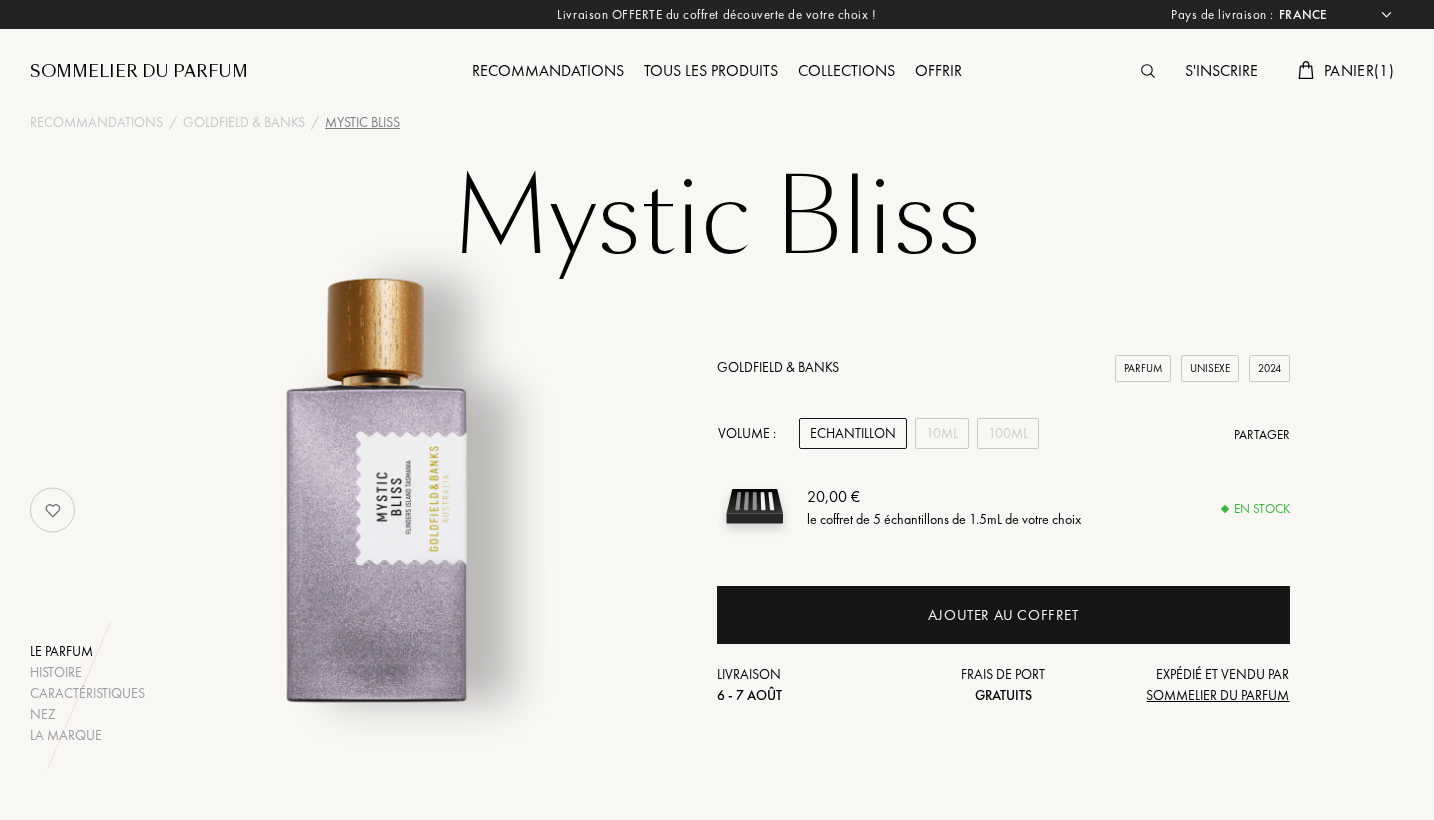 select on "FR" 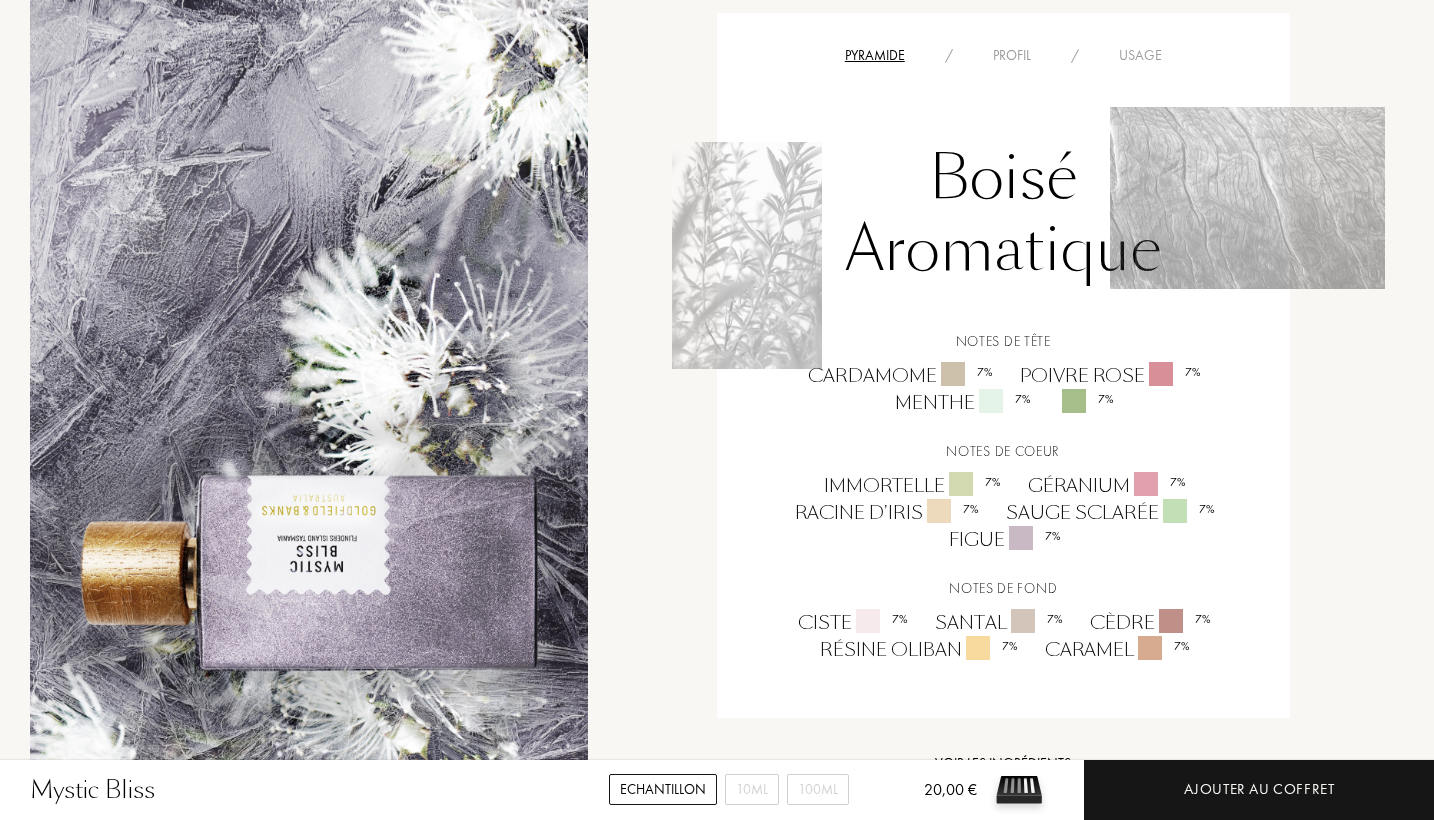 scroll, scrollTop: 1459, scrollLeft: 0, axis: vertical 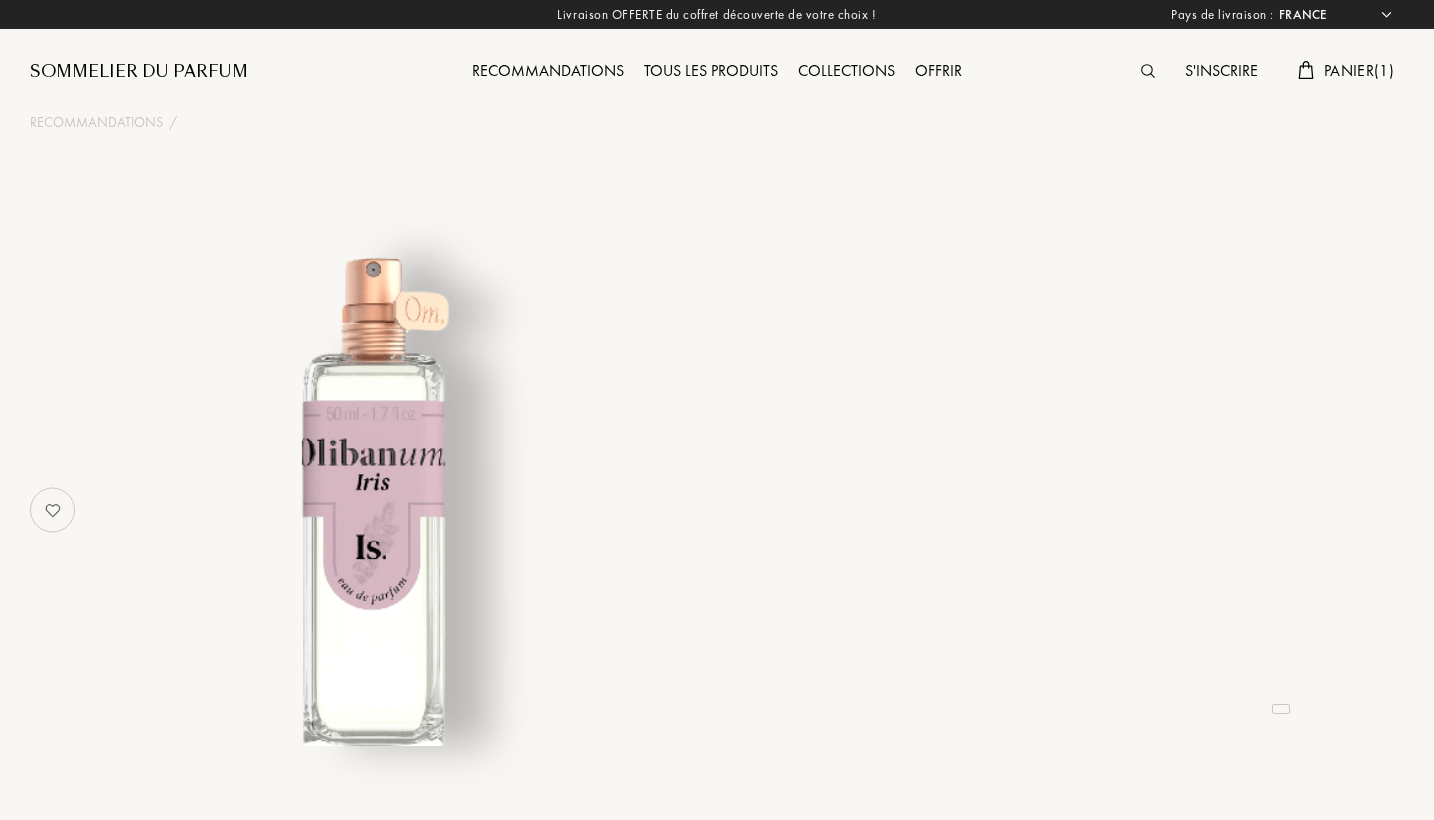select on "FR" 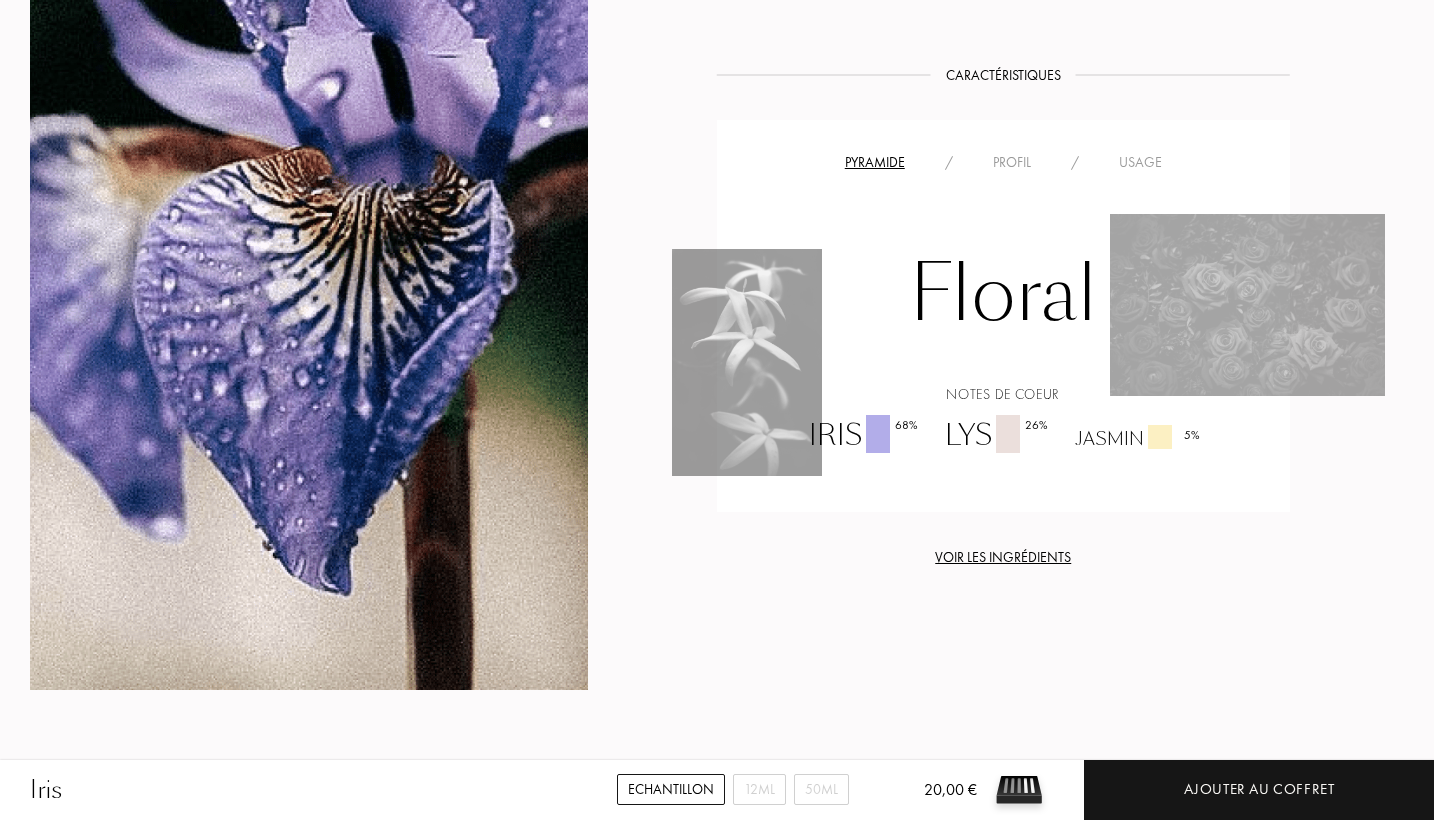 scroll, scrollTop: 1303, scrollLeft: 0, axis: vertical 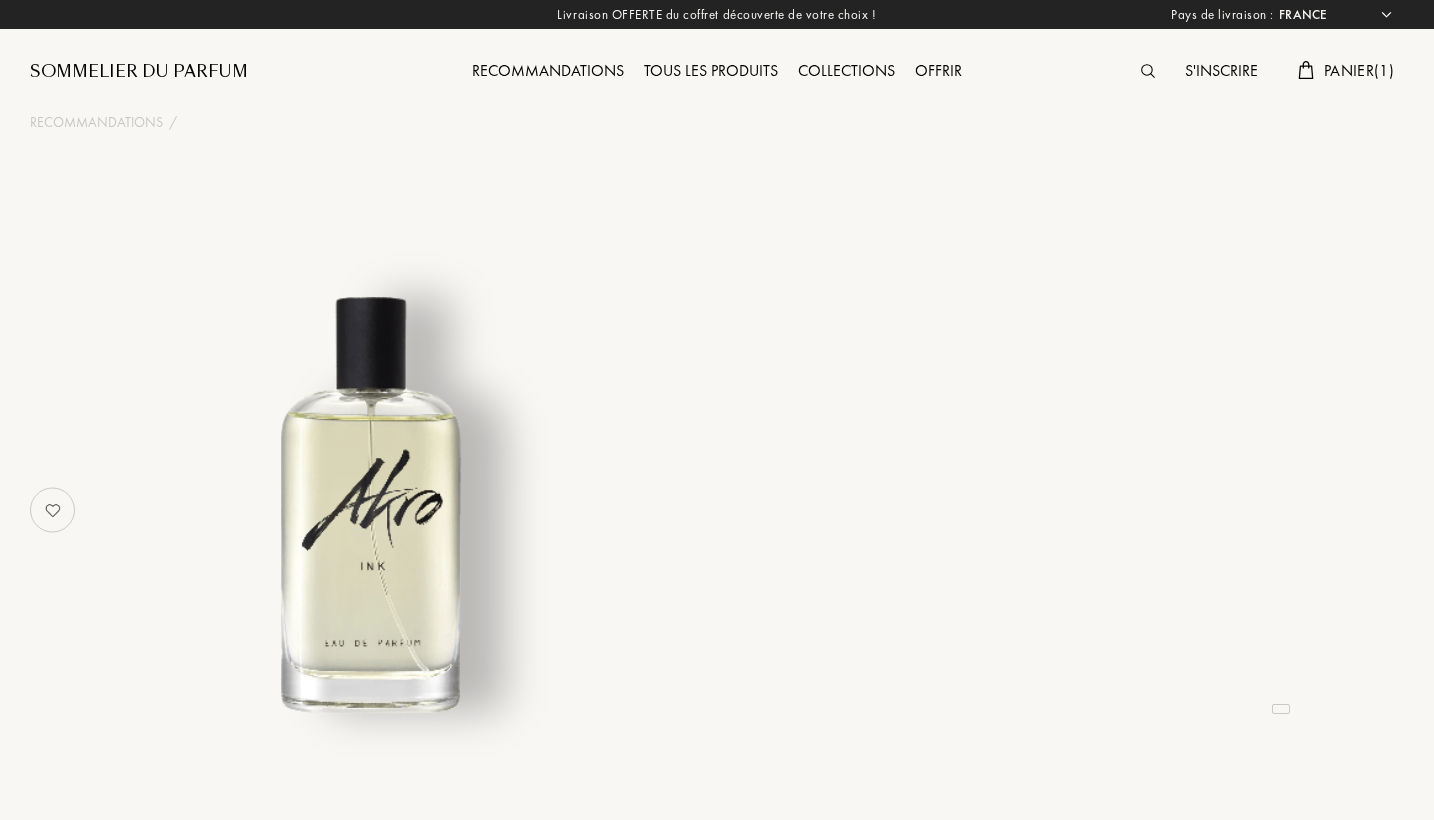 select on "FR" 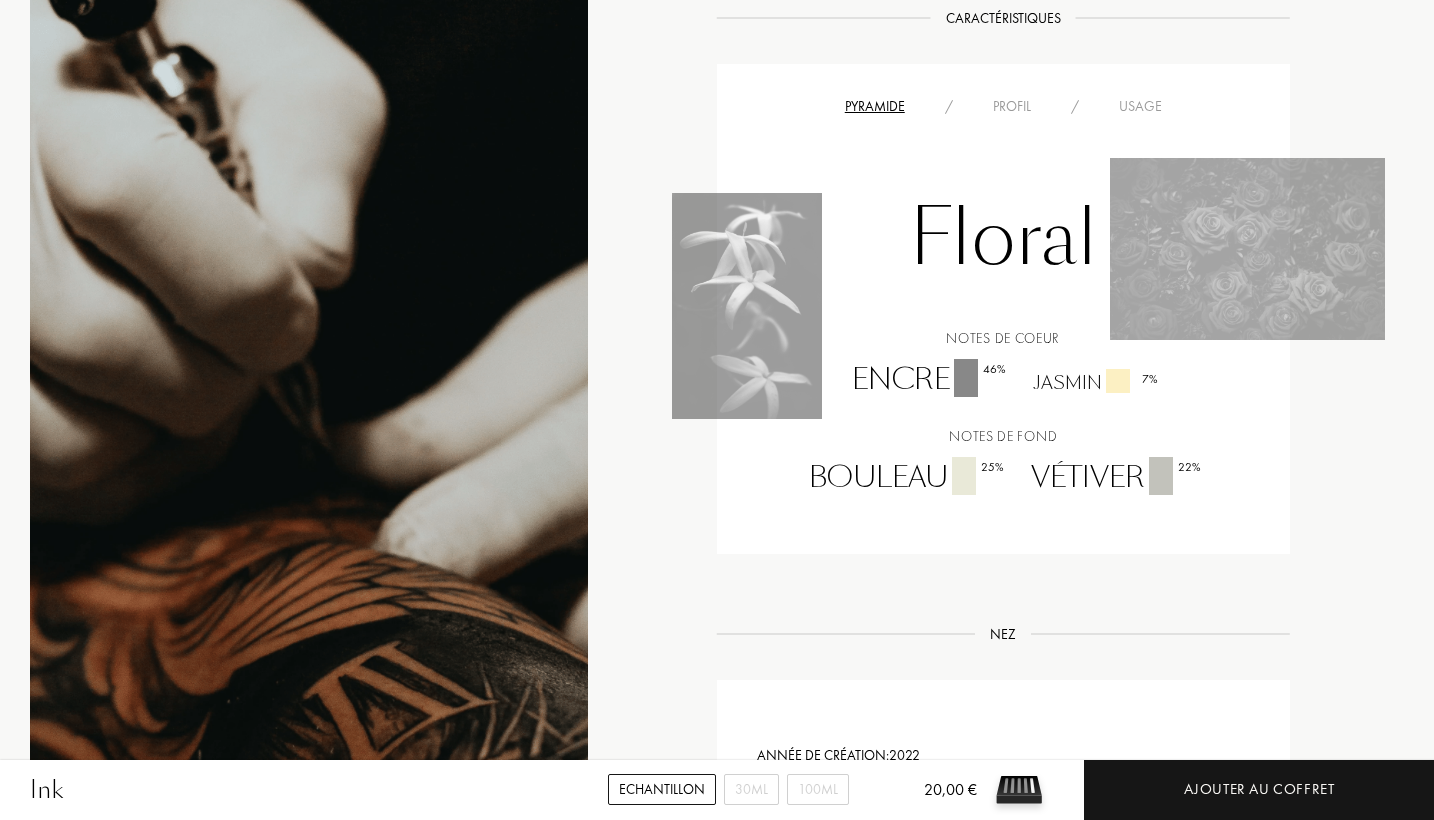 scroll, scrollTop: 1292, scrollLeft: 0, axis: vertical 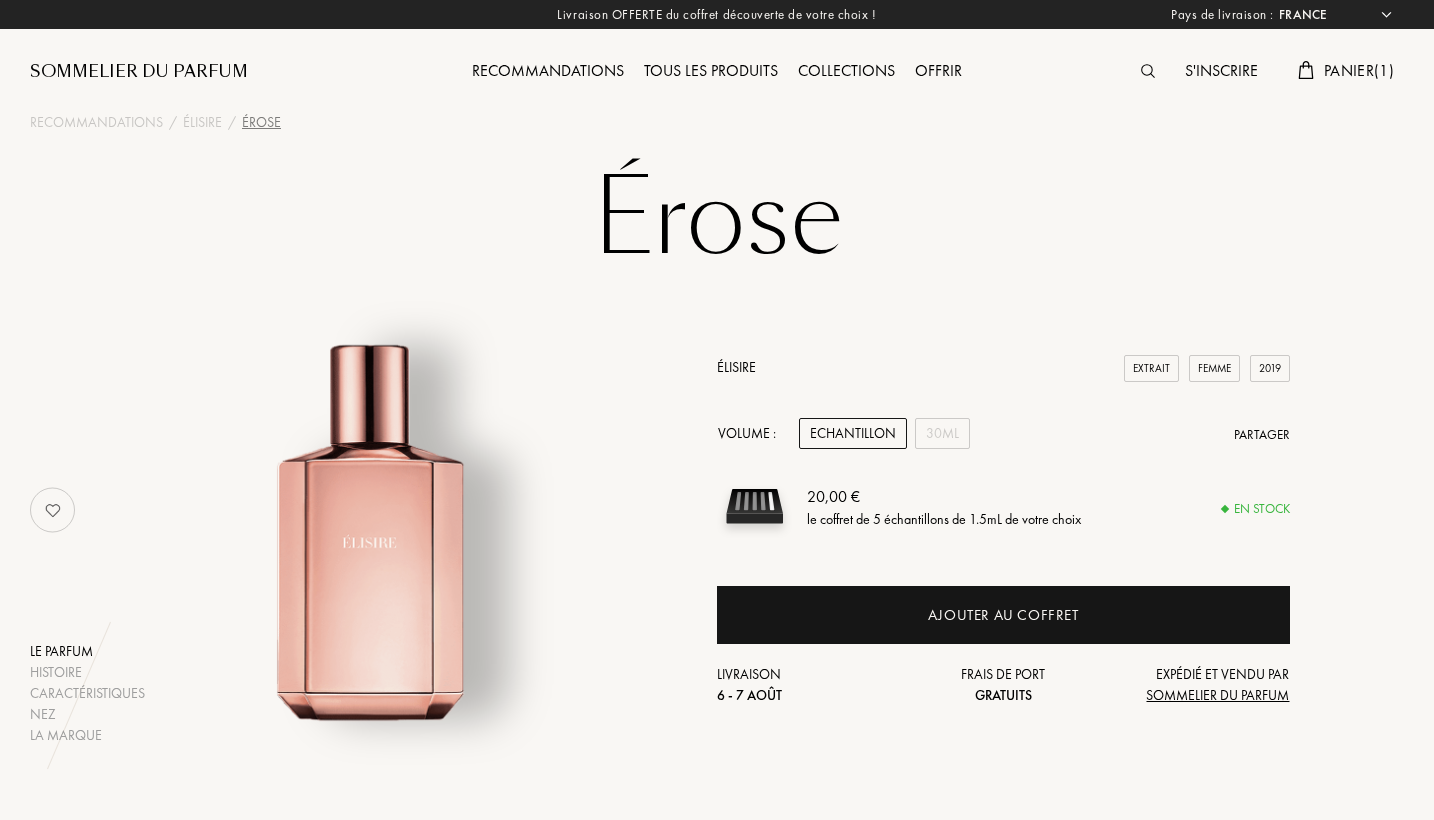 select on "FR" 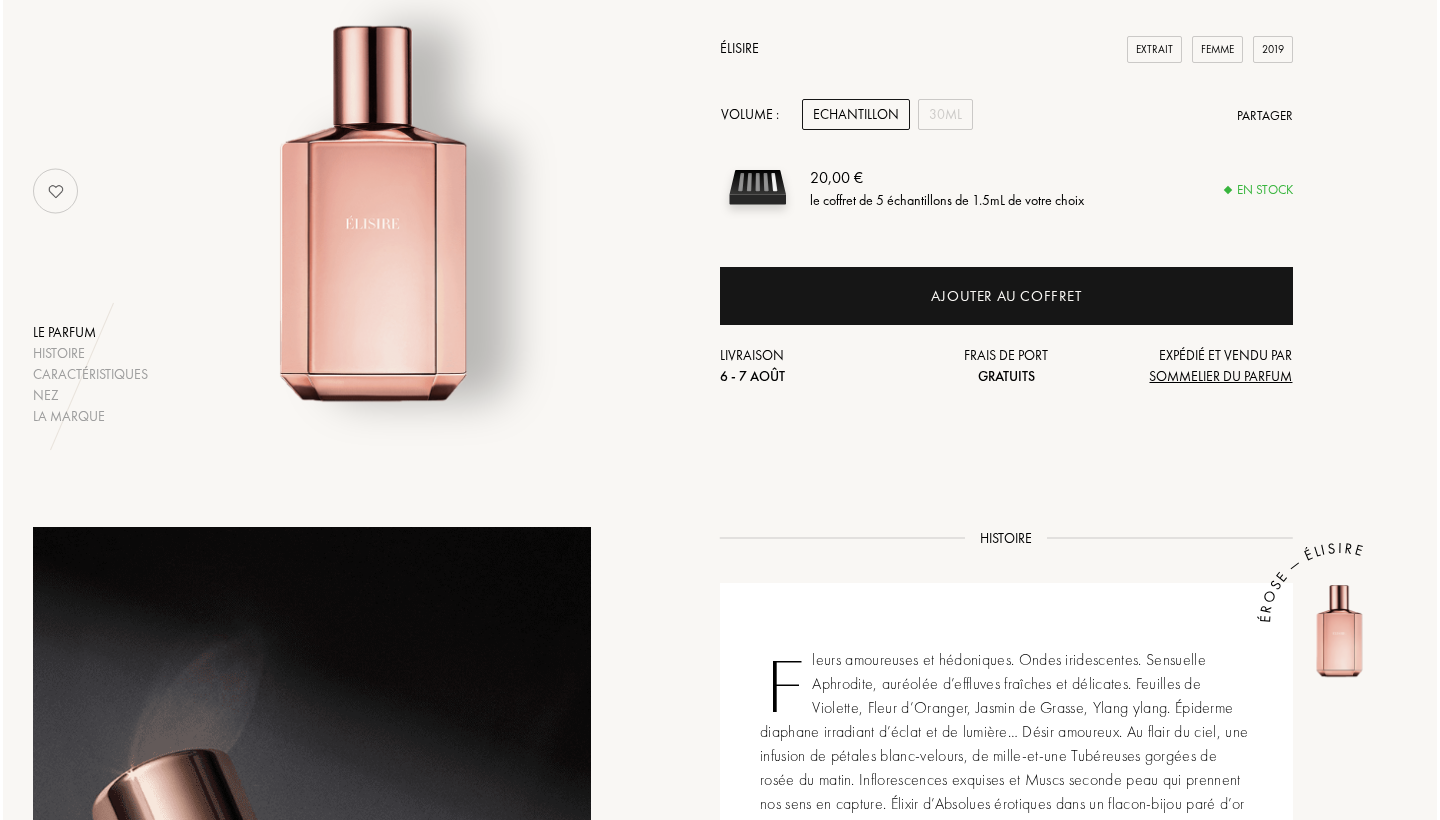 scroll, scrollTop: 5, scrollLeft: 0, axis: vertical 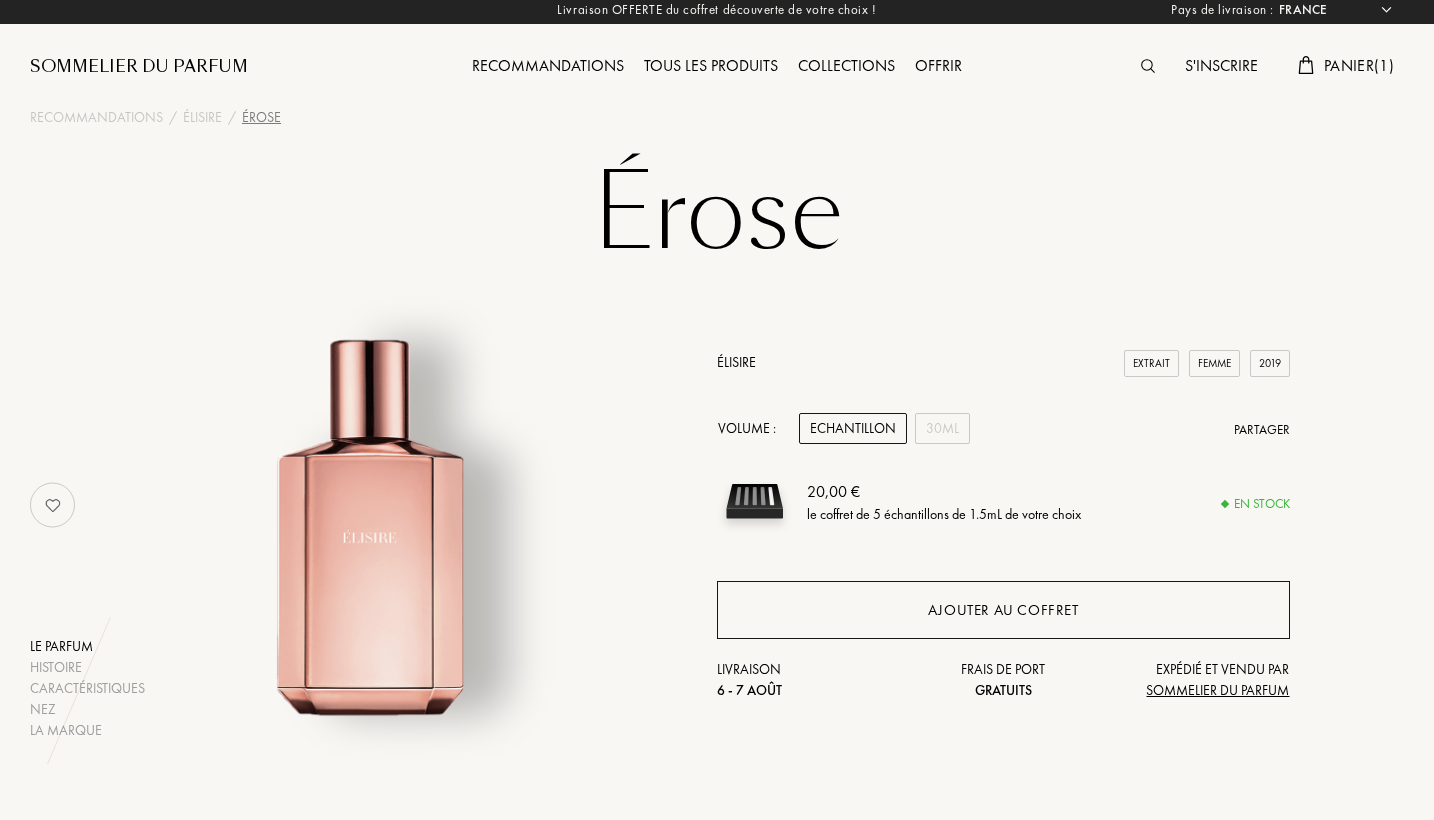 click on "Ajouter au coffret" at bounding box center (1003, 610) 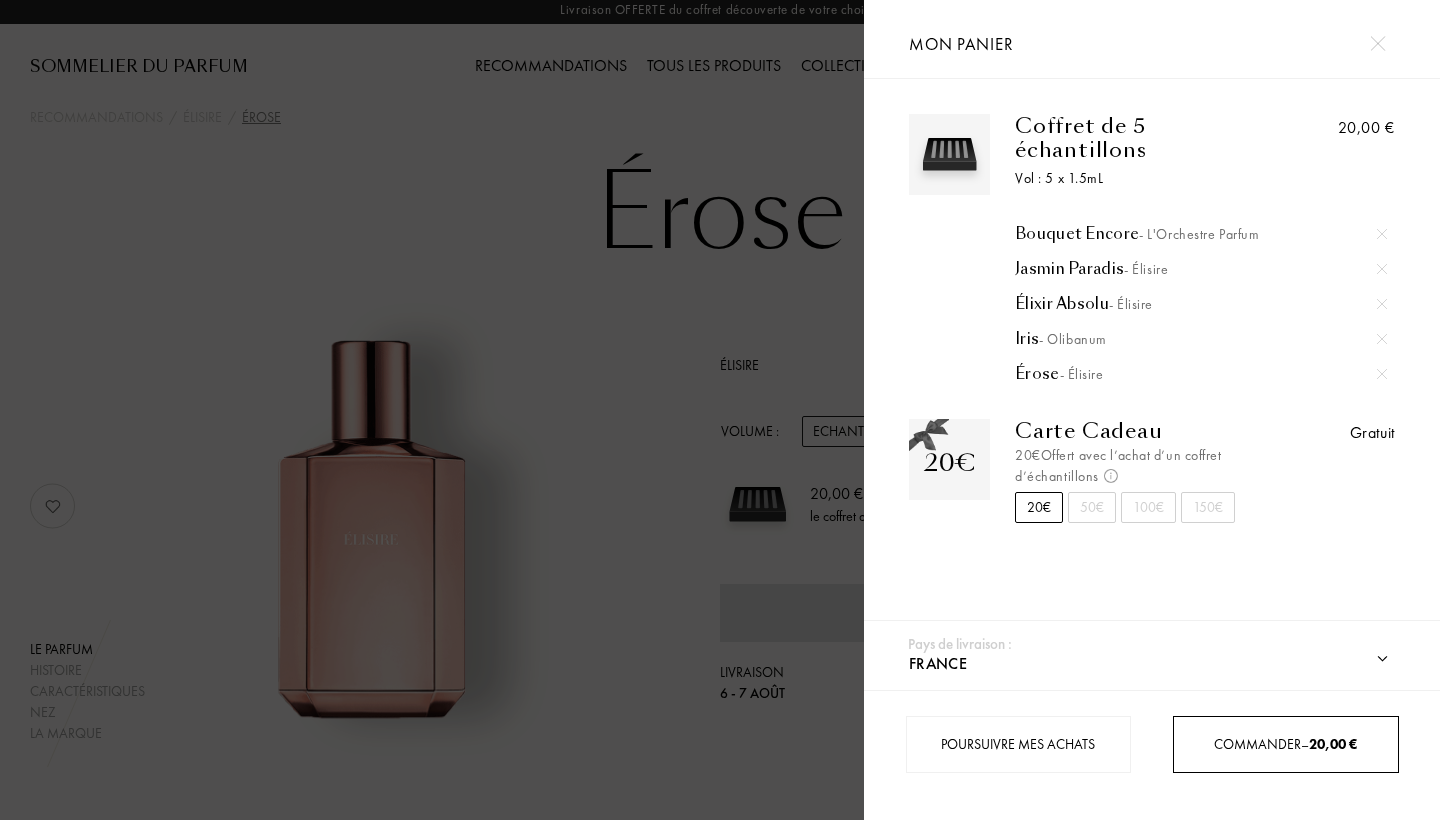 click on "Commander  –  20,00 €" at bounding box center [1285, 744] 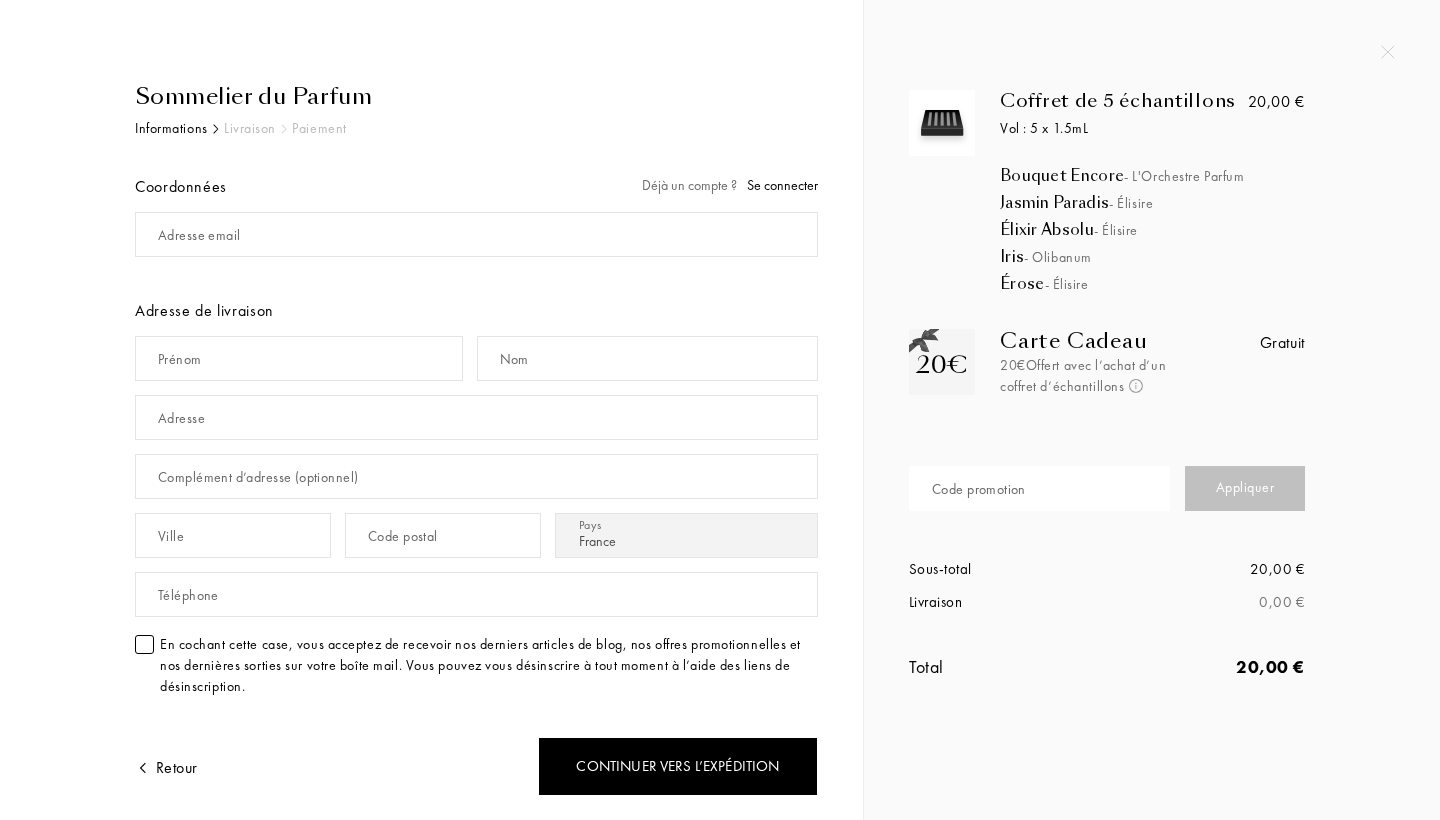 select on "FR" 